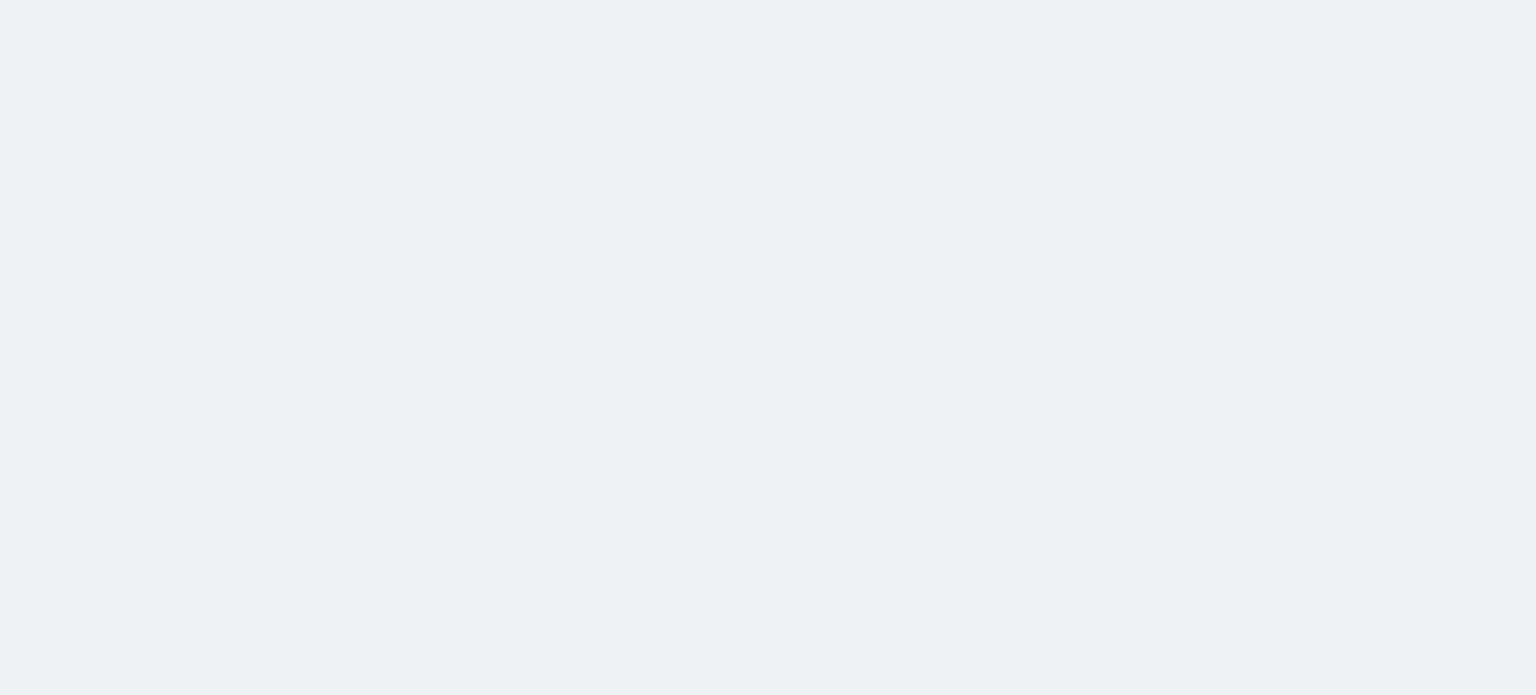 scroll, scrollTop: 0, scrollLeft: 0, axis: both 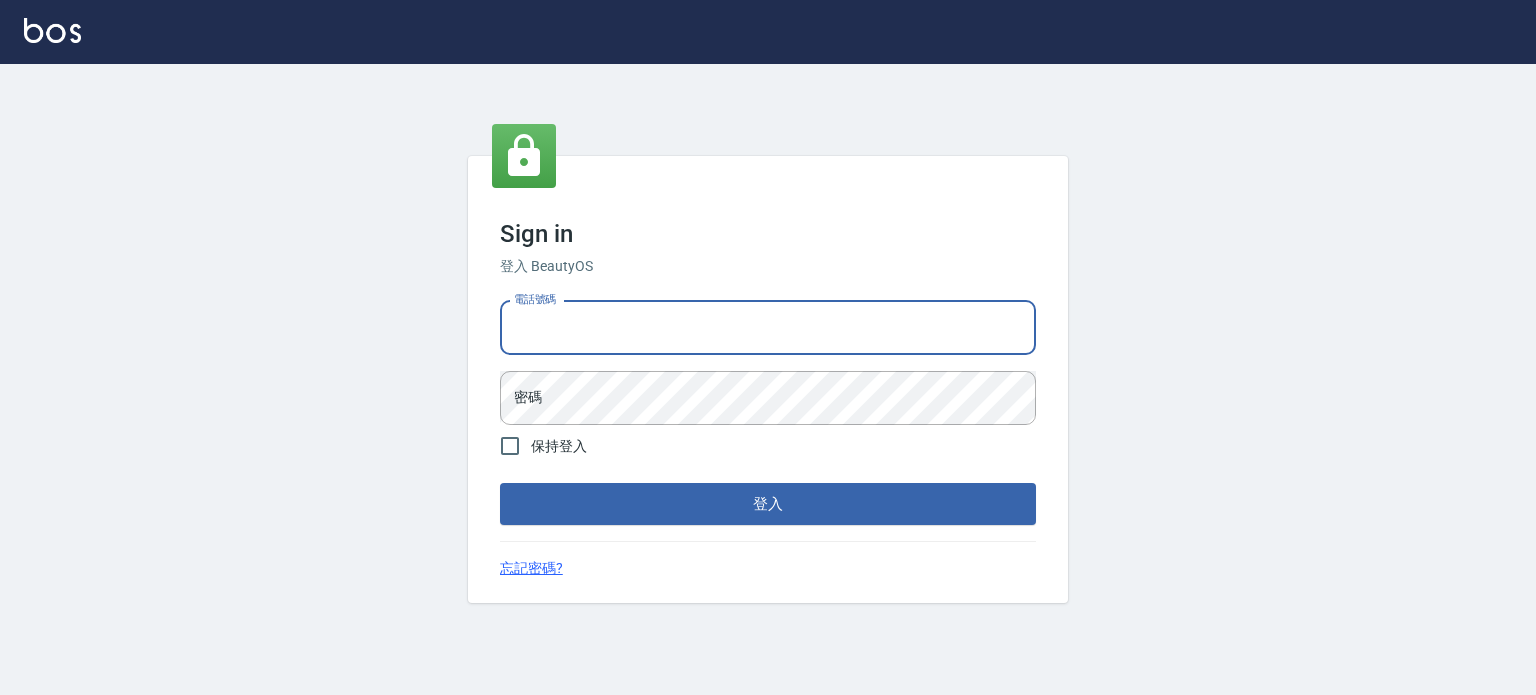 click on "電話號碼" at bounding box center (768, 328) 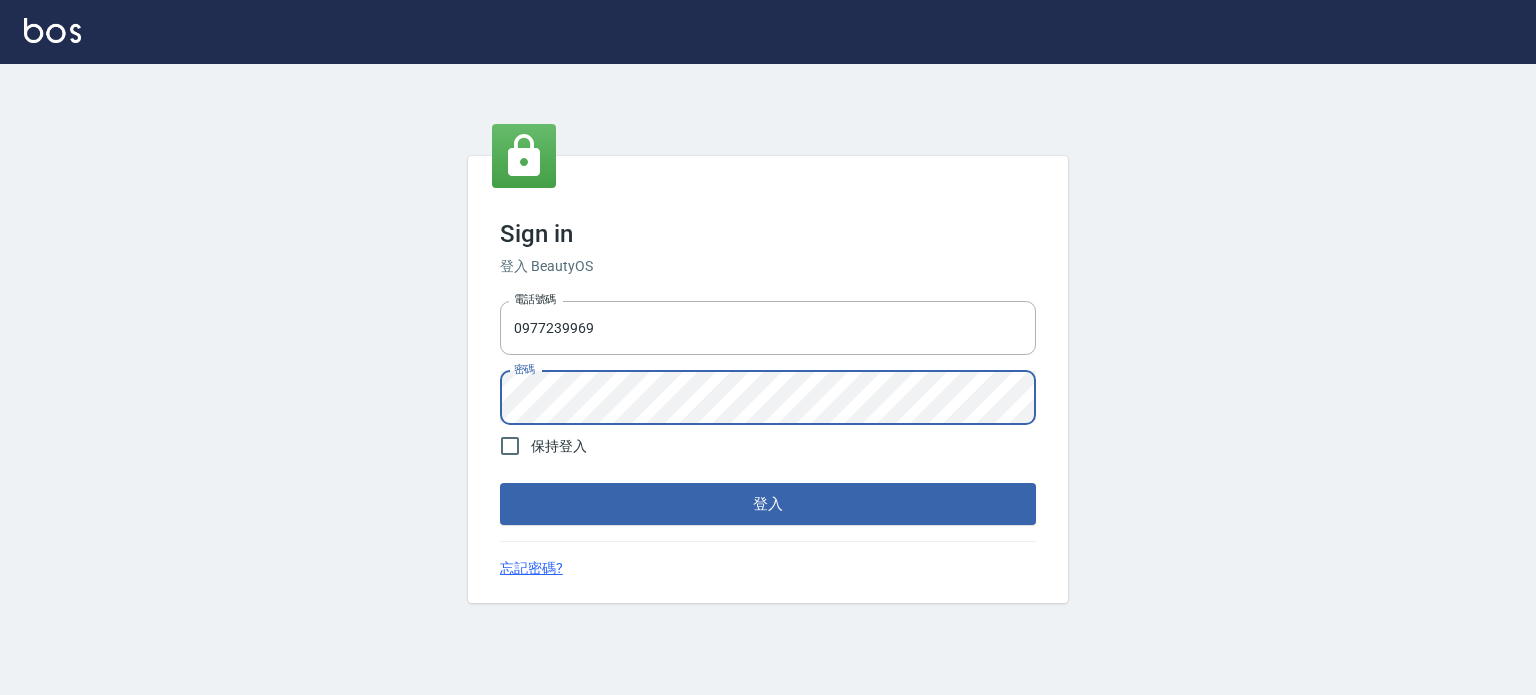 click on "登入" at bounding box center [768, 504] 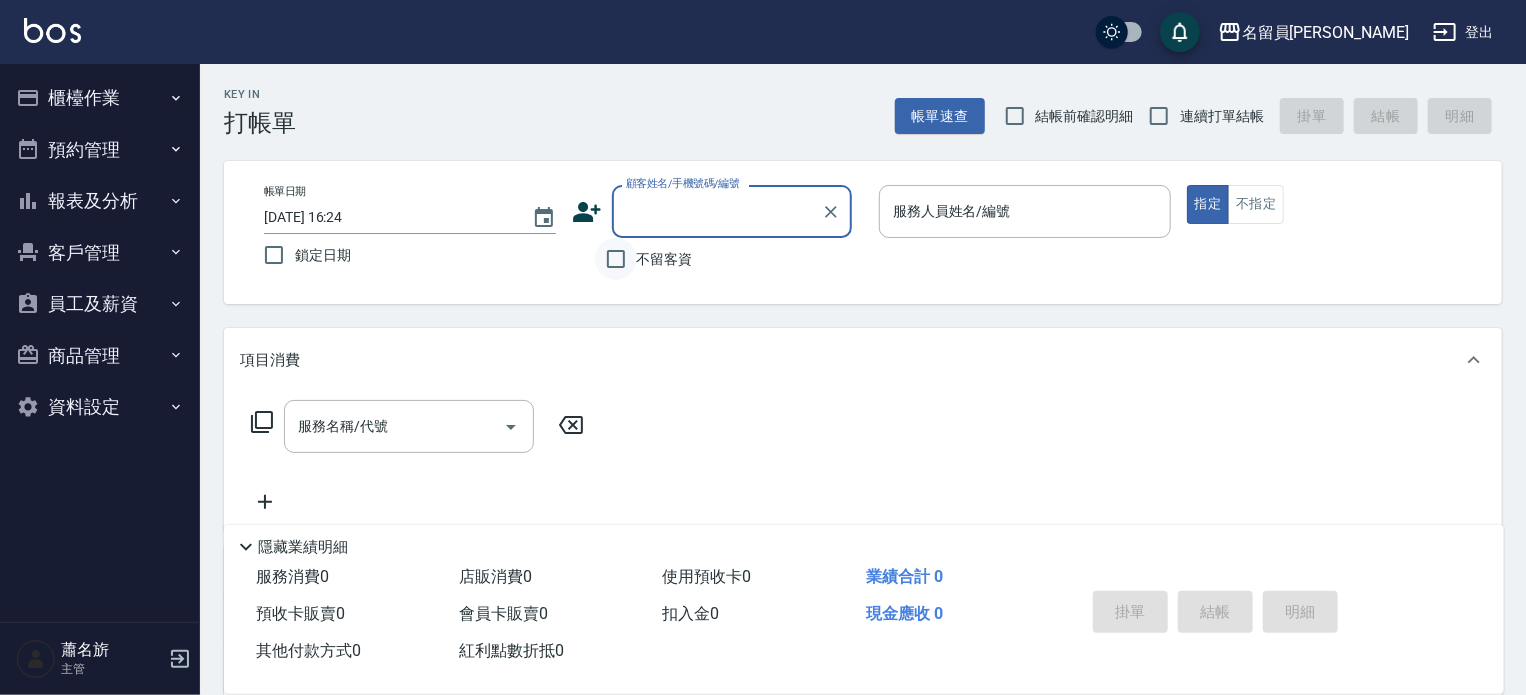 click on "不留客資" at bounding box center [616, 259] 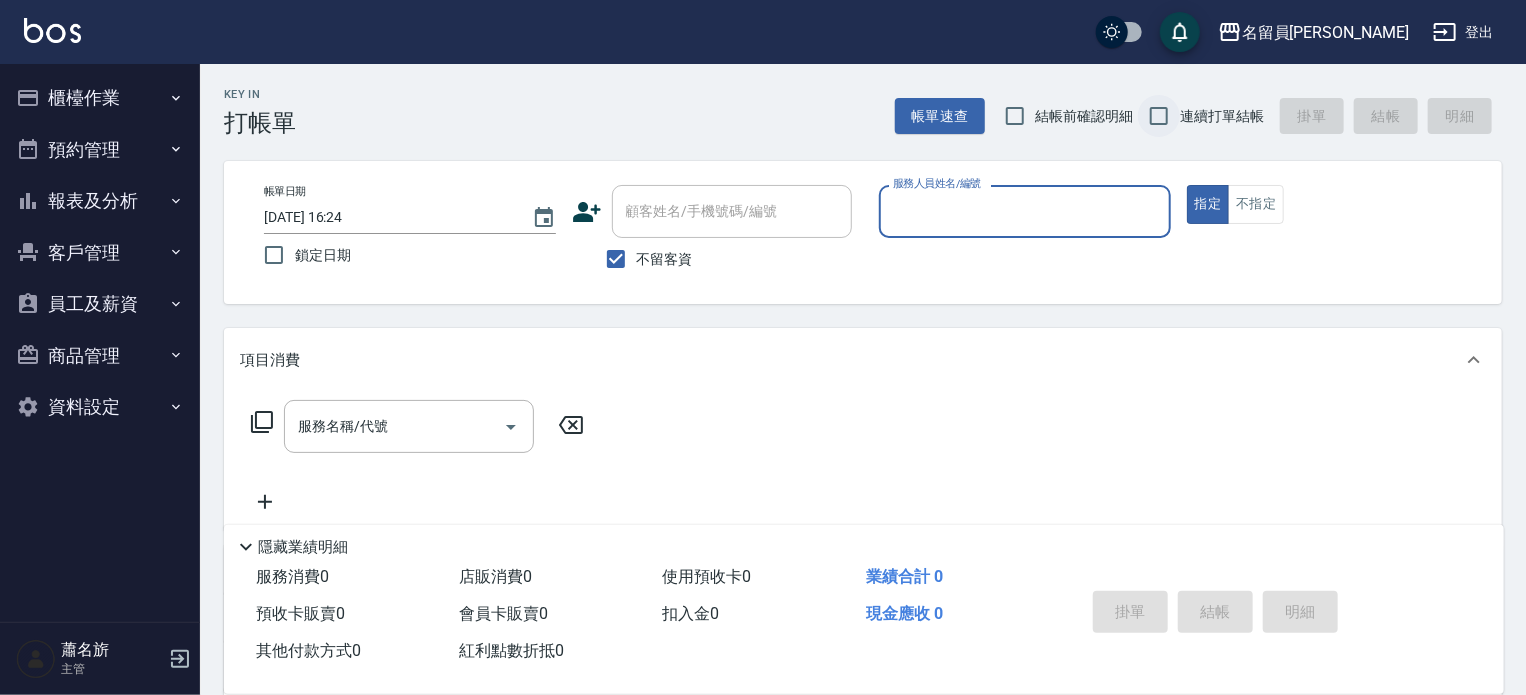 click on "連續打單結帳" at bounding box center (1159, 116) 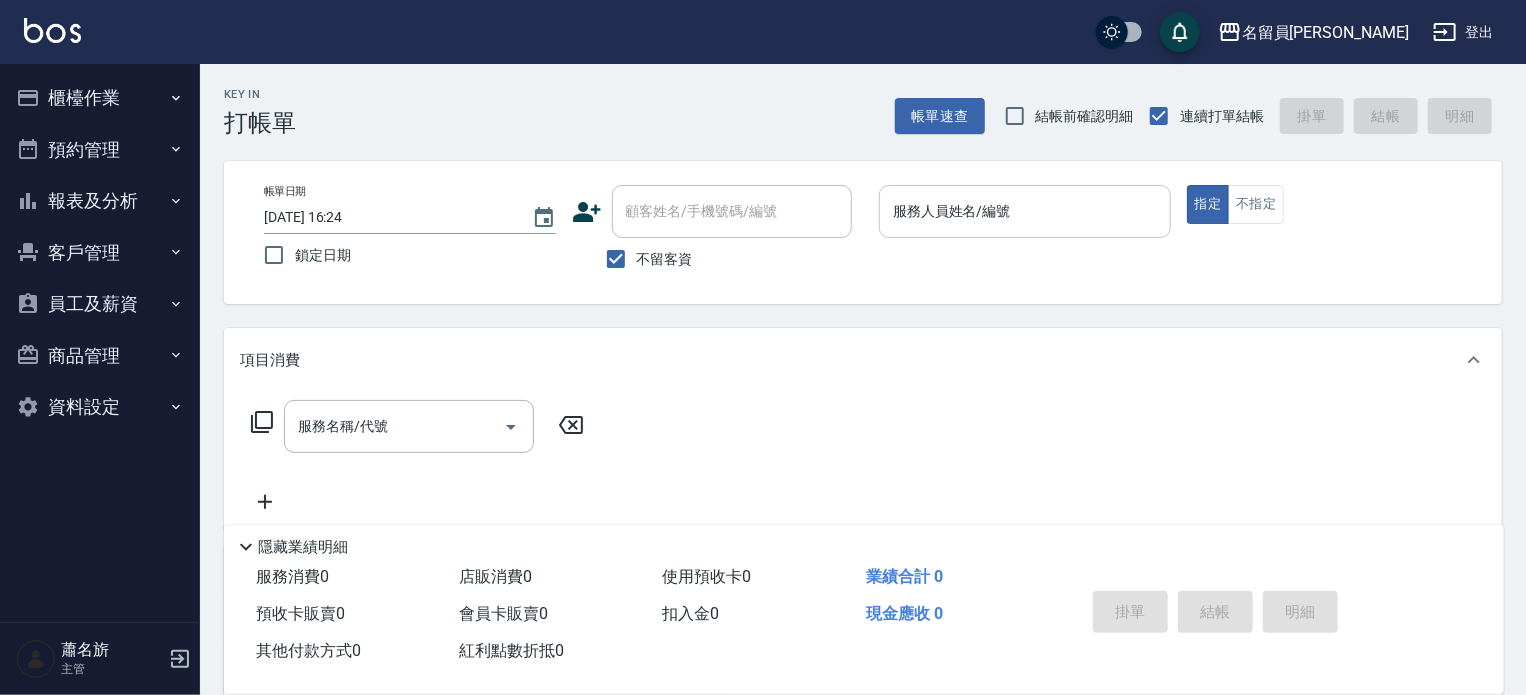click on "服務人員姓名/編號" at bounding box center (1025, 211) 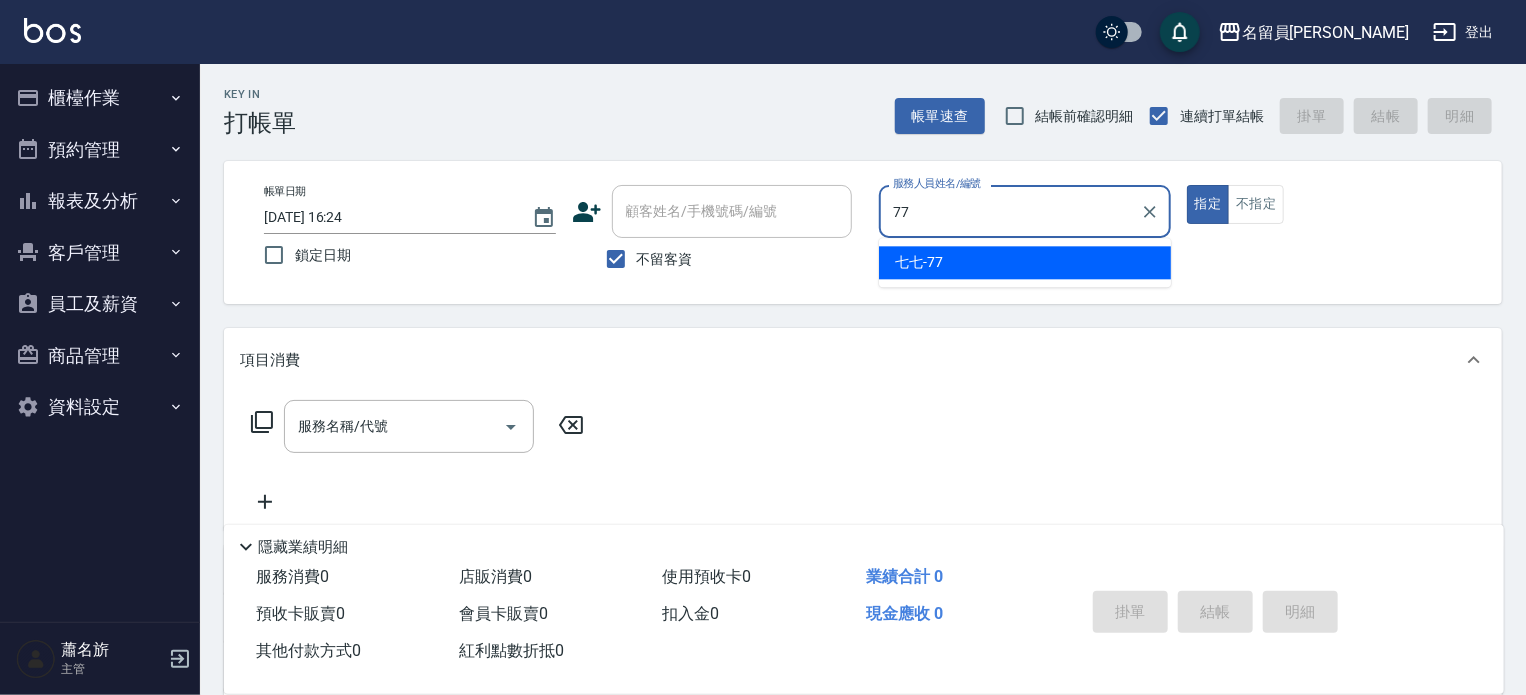 type on "七七-77" 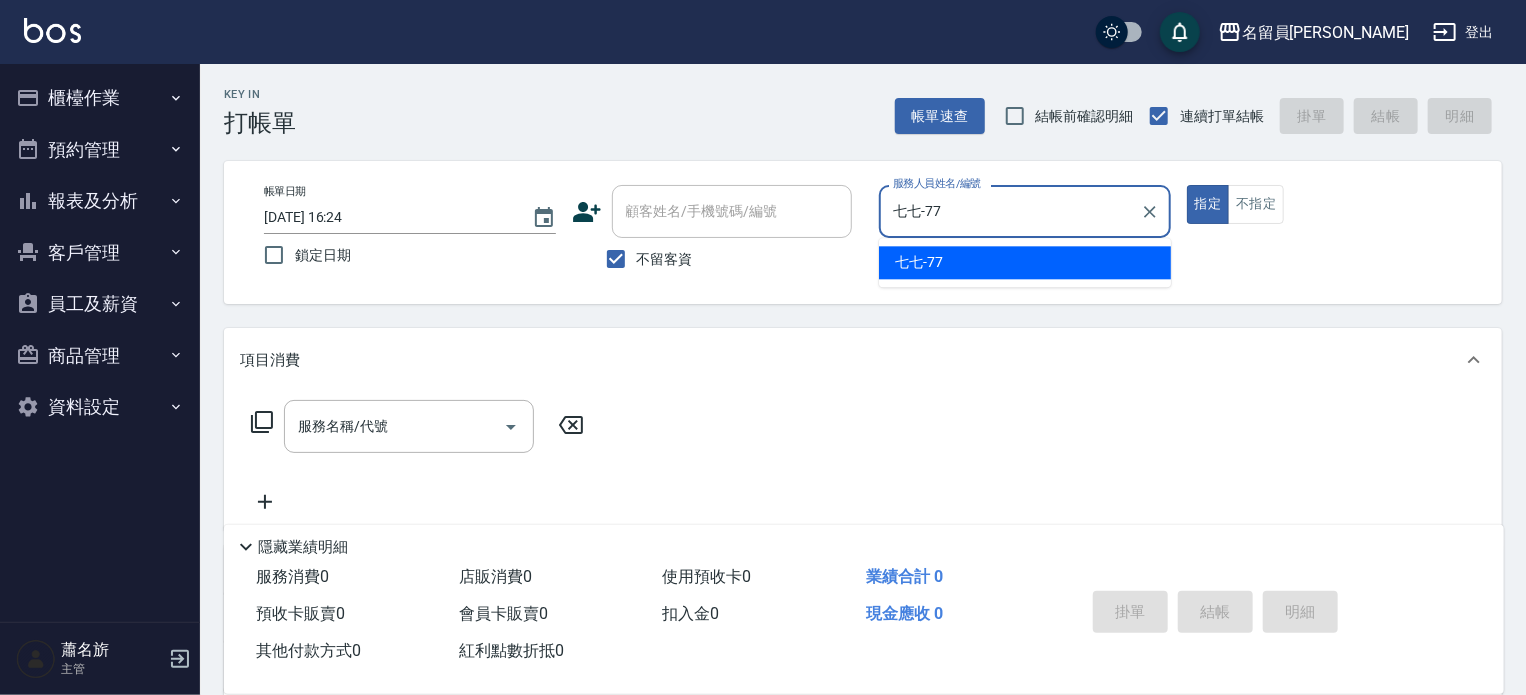 type on "true" 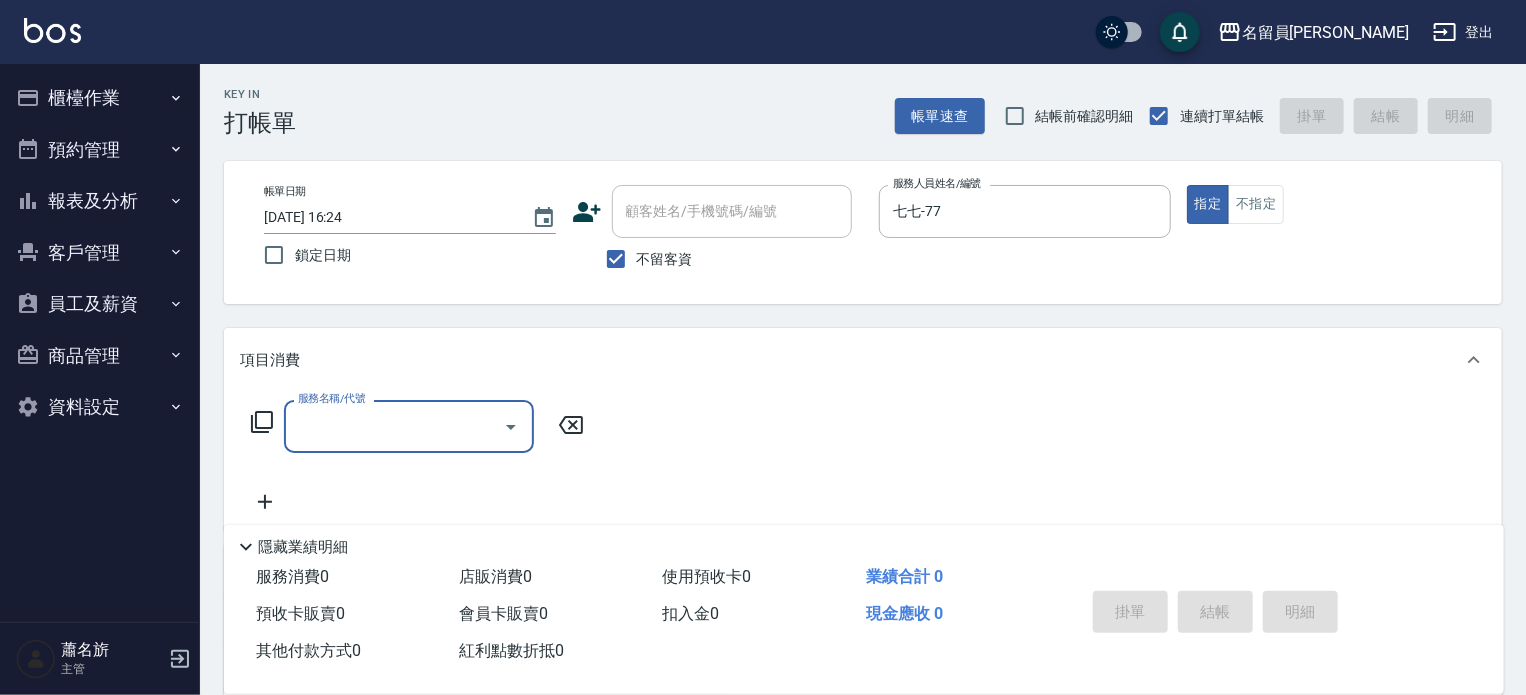 type on "6" 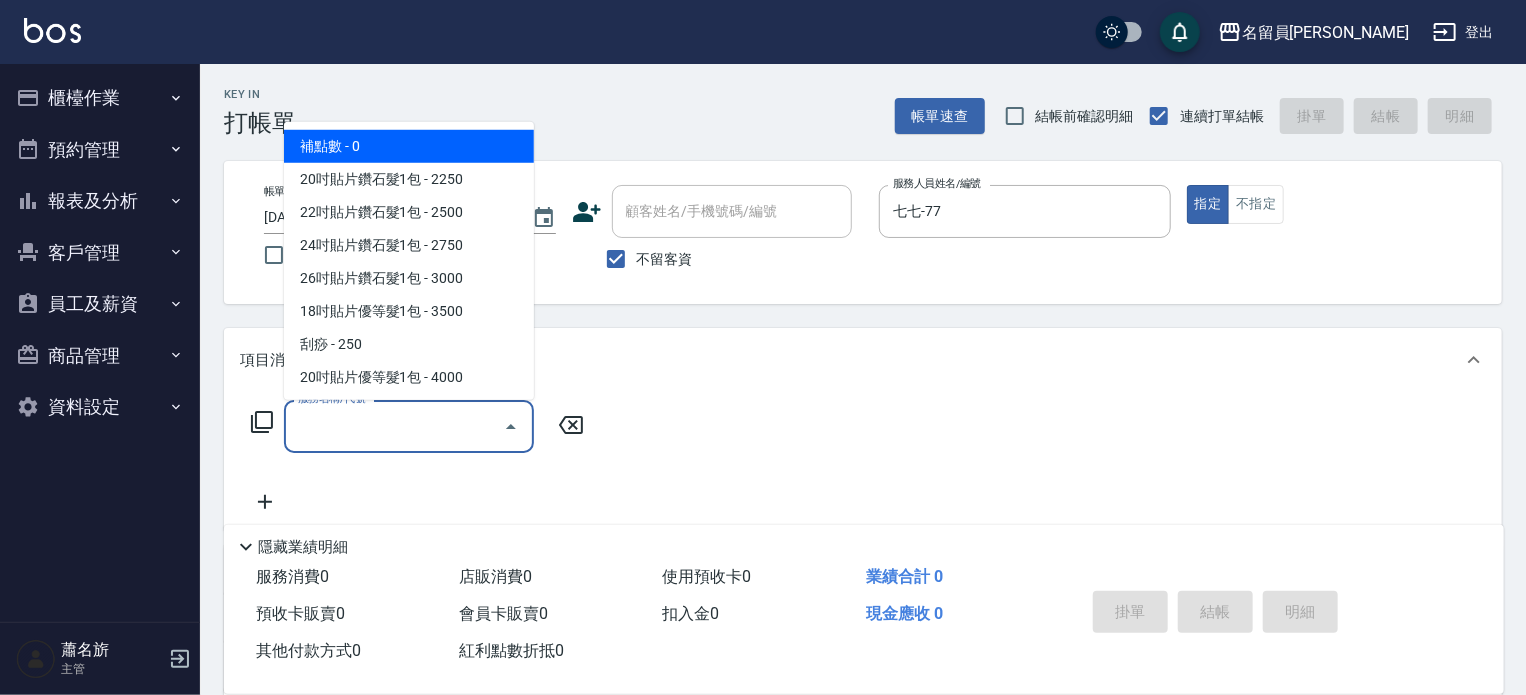 type on "補點數(000001)" 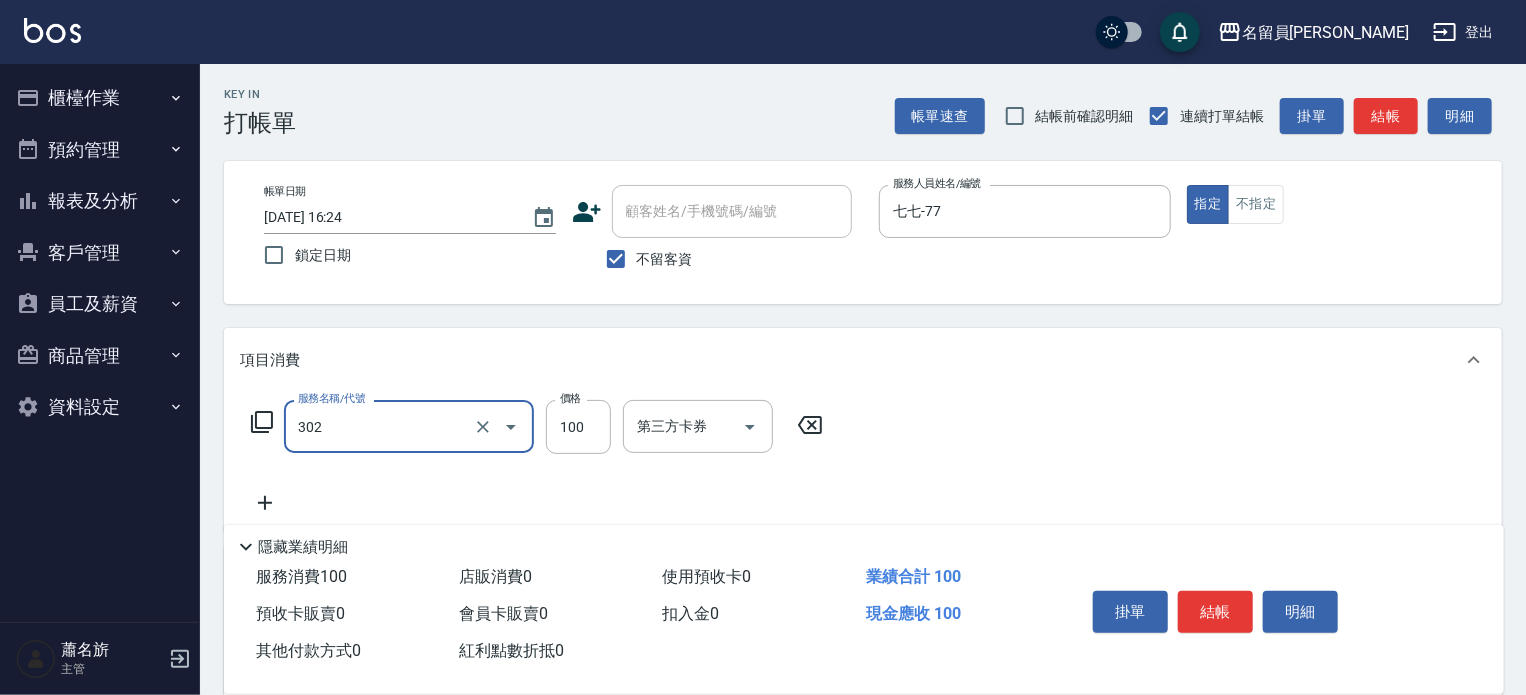 type on "剪髮(302)" 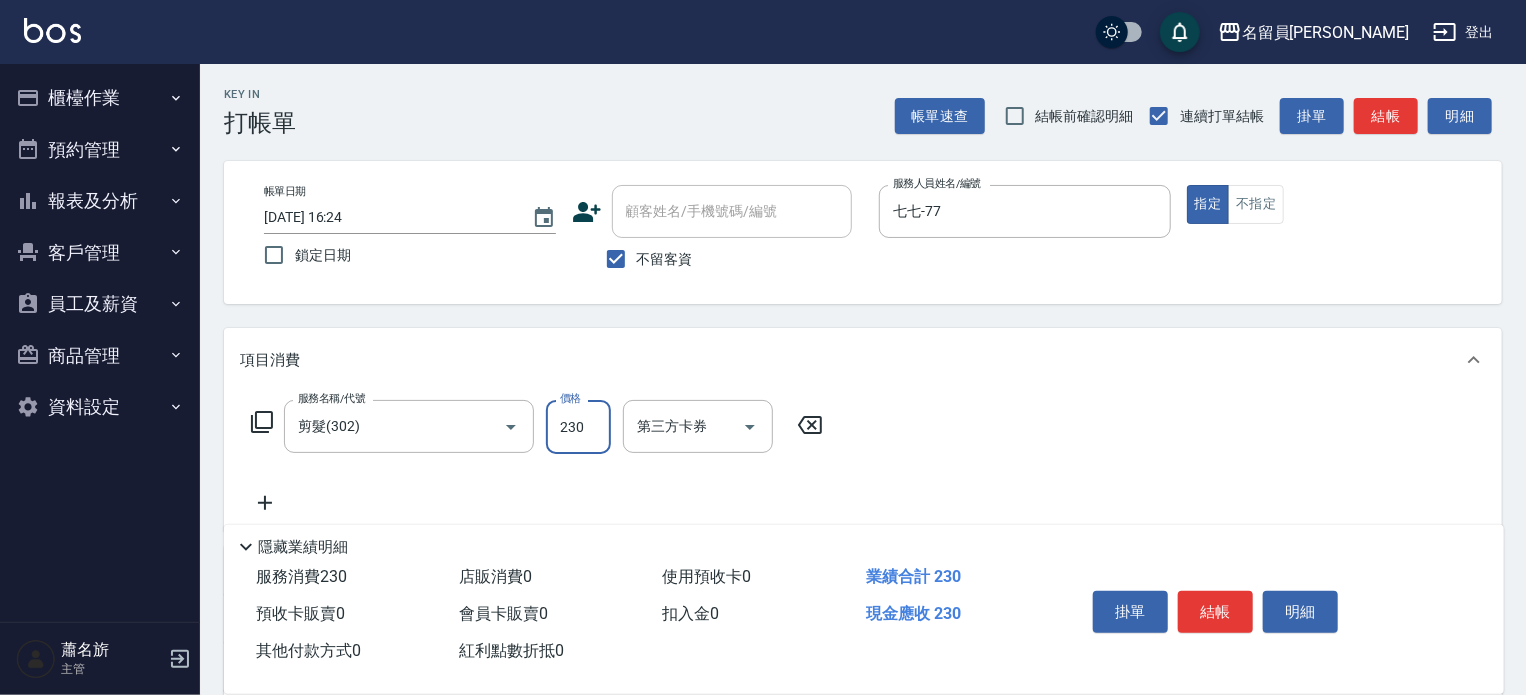 type on "230" 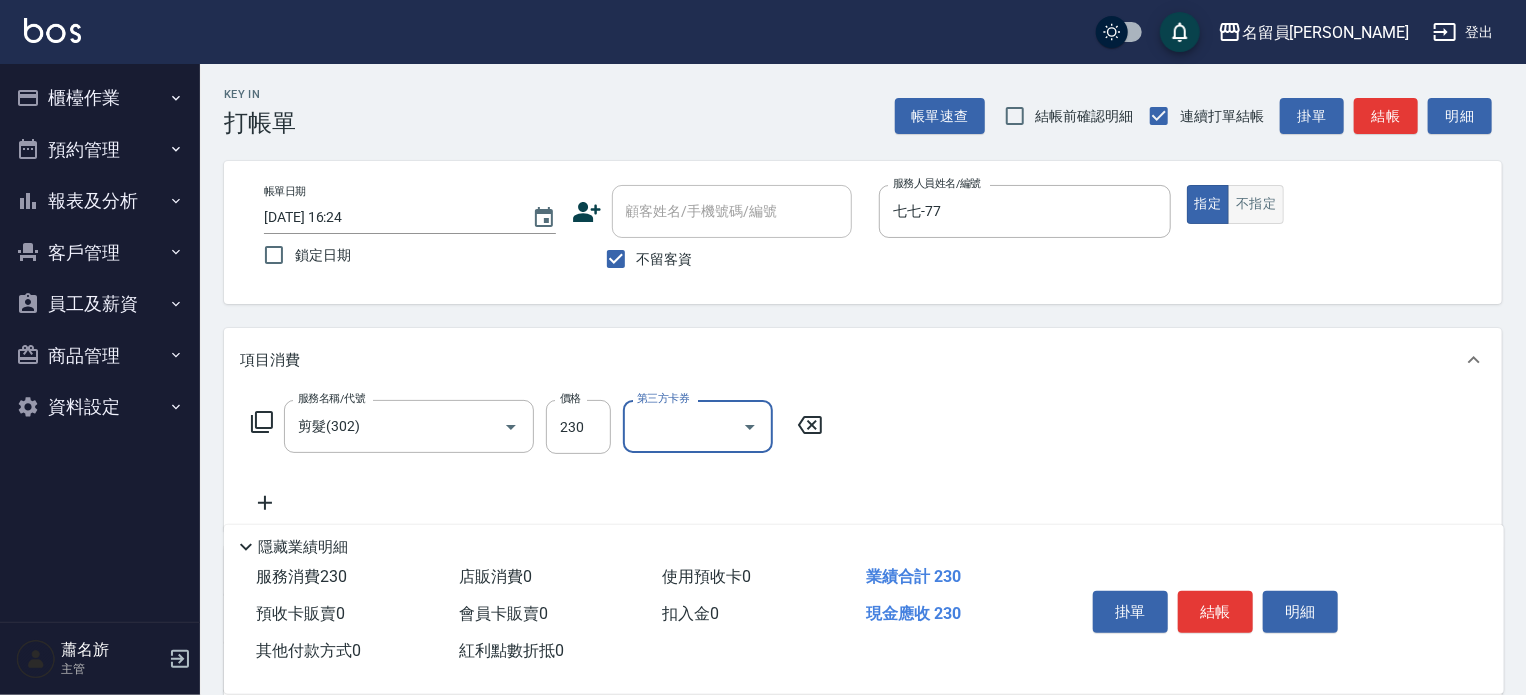 click on "不指定" at bounding box center (1256, 204) 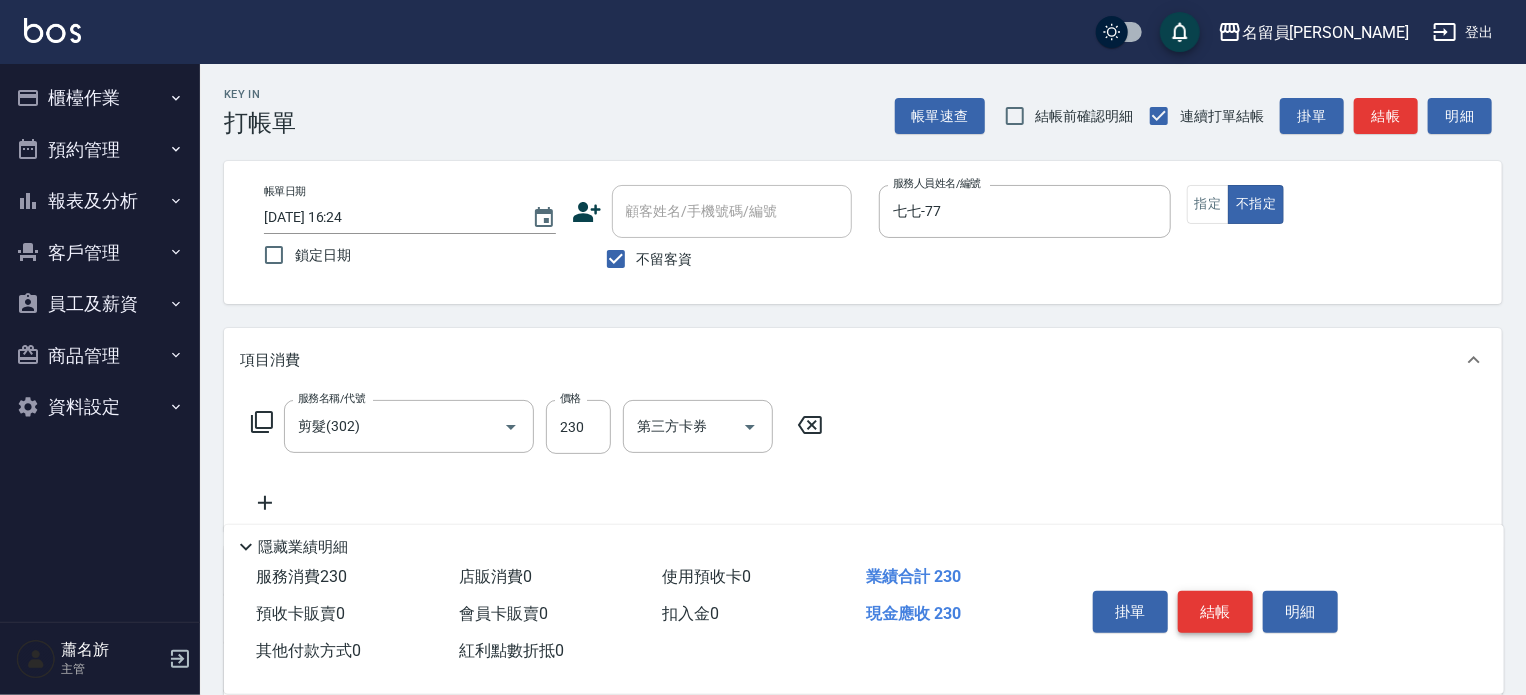 click on "結帳" at bounding box center [1215, 612] 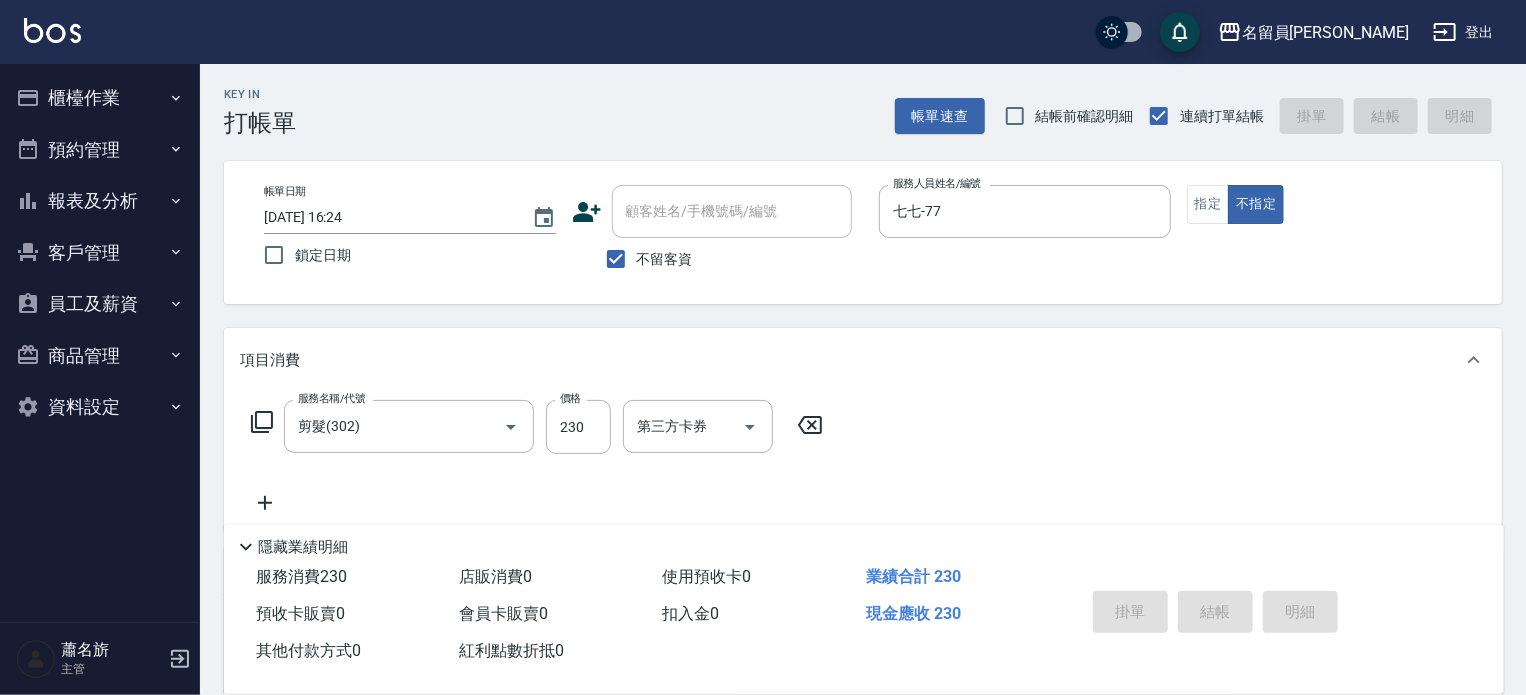 type 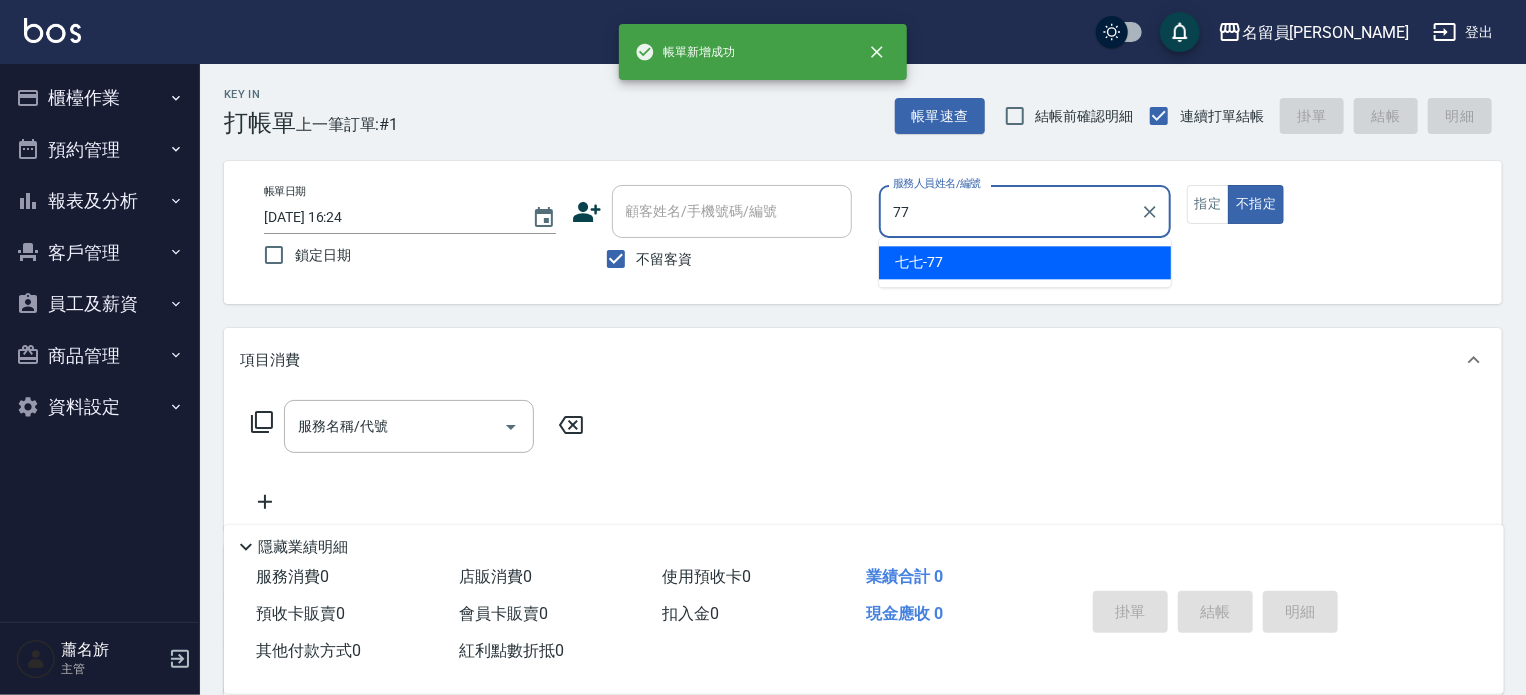 type on "七七-77" 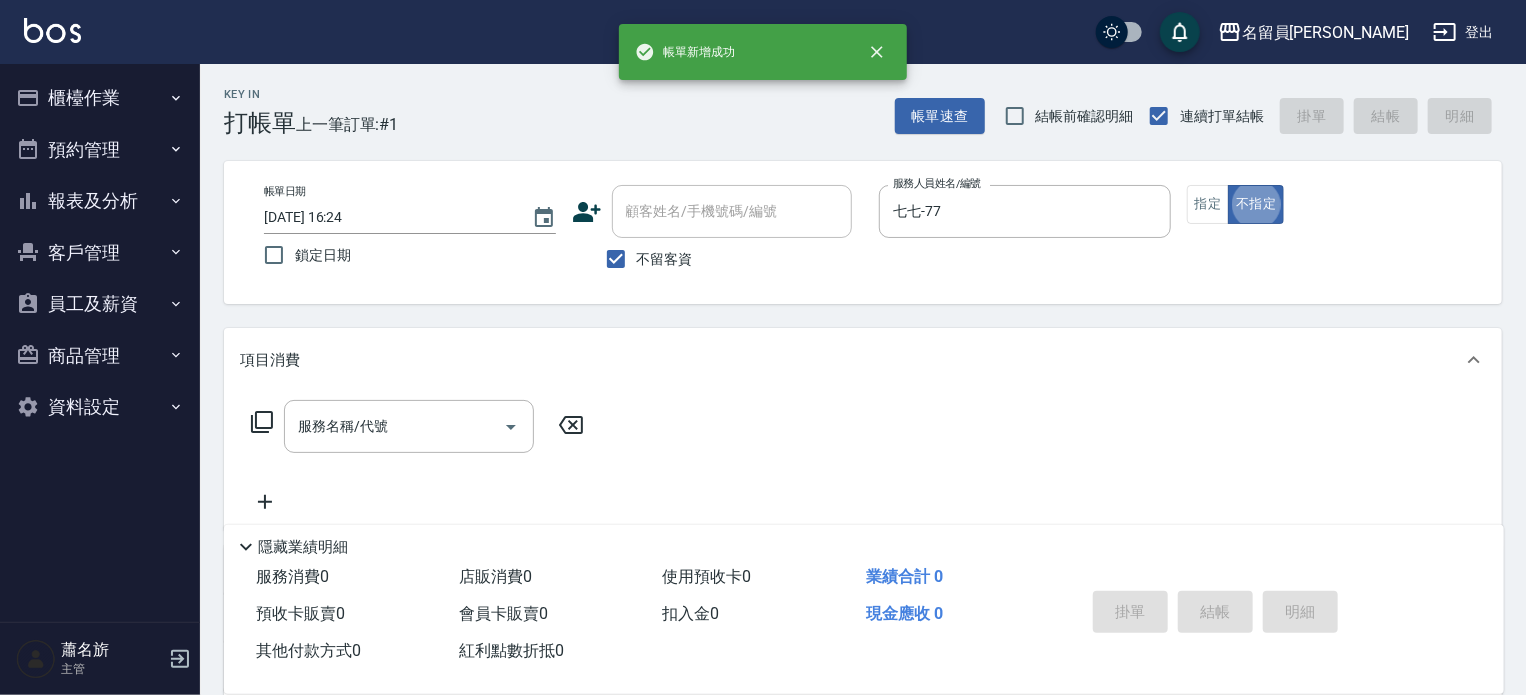 type on "false" 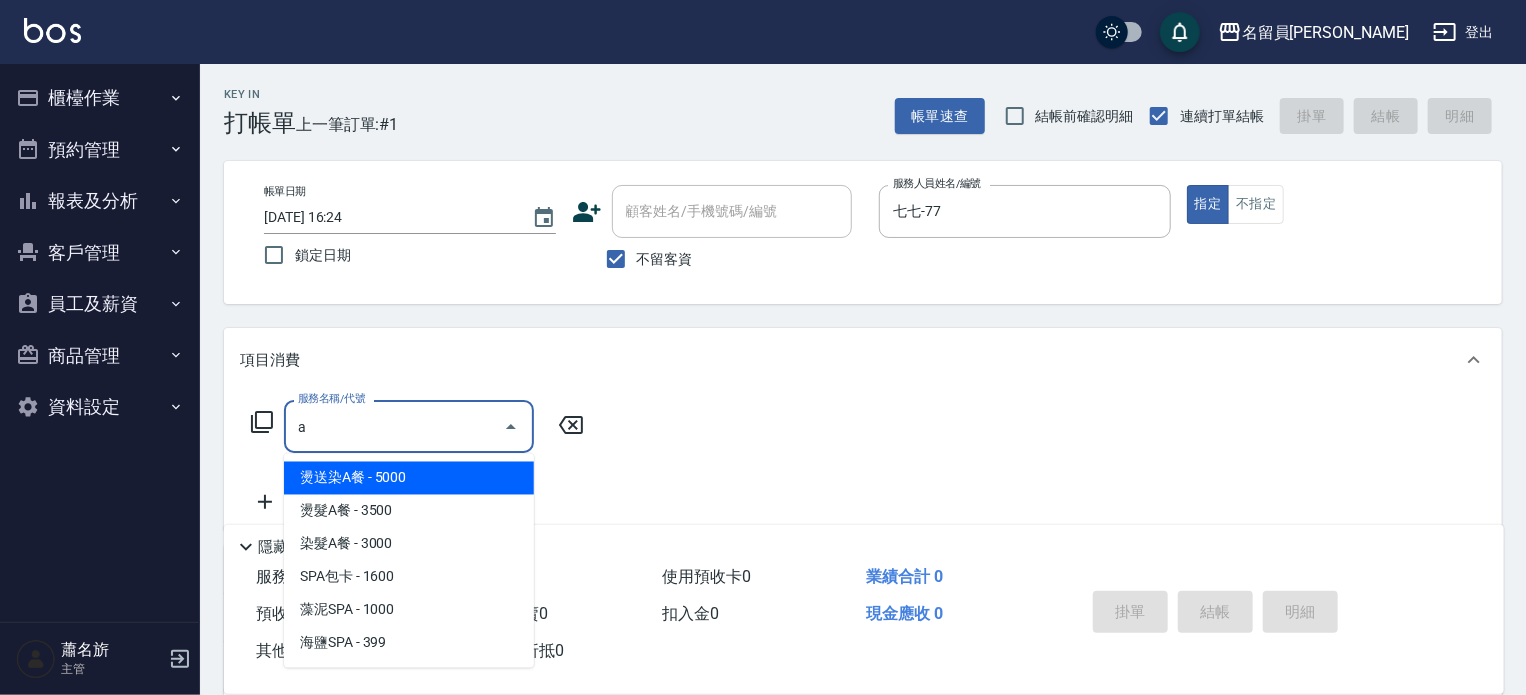 type on "燙送染A餐(27)" 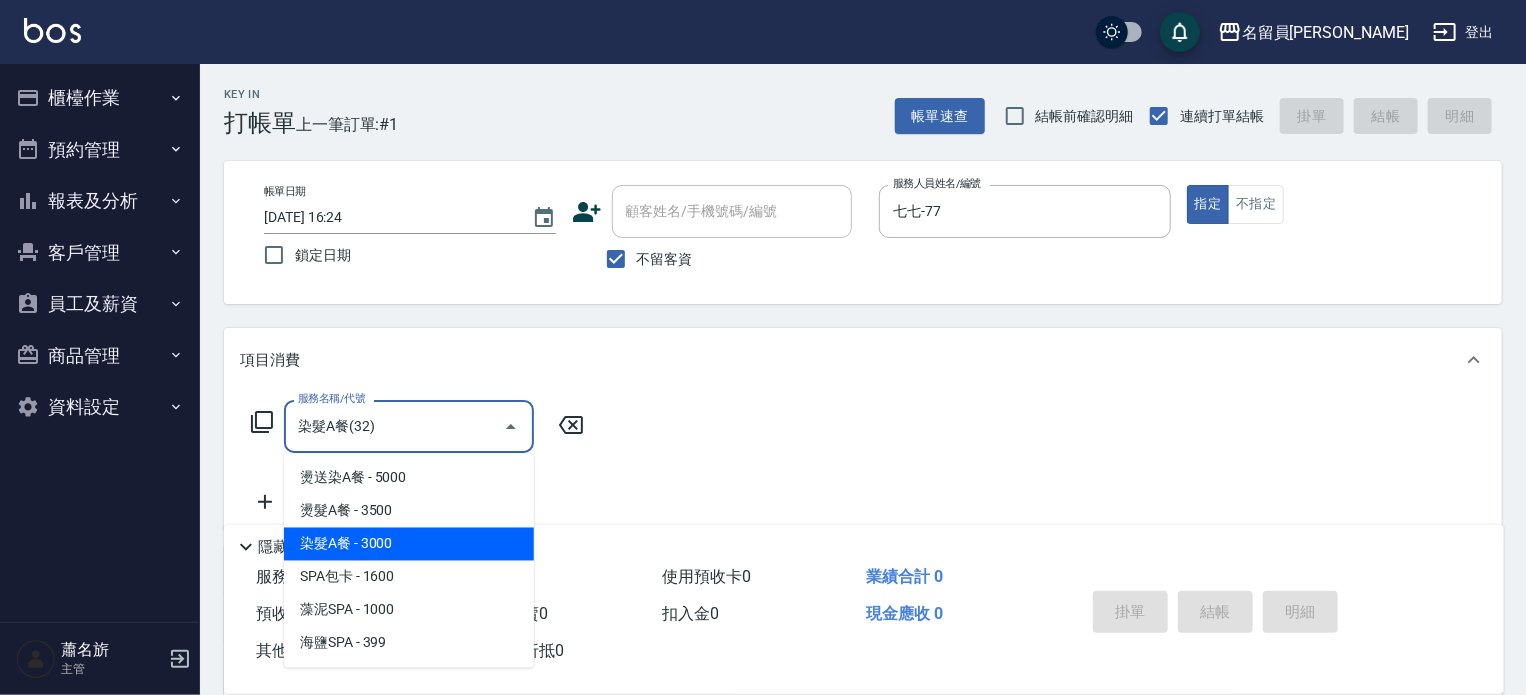type on "染髮A餐(32)" 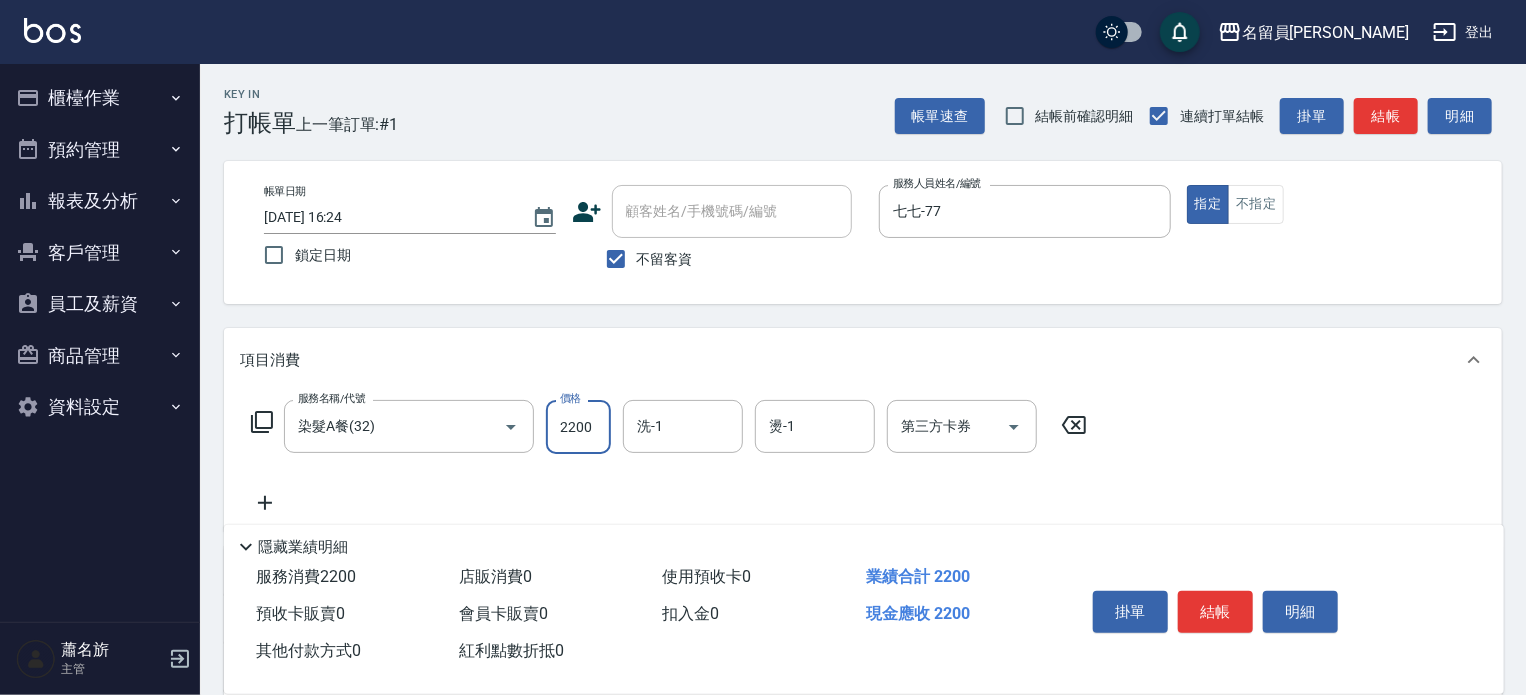 type on "2200" 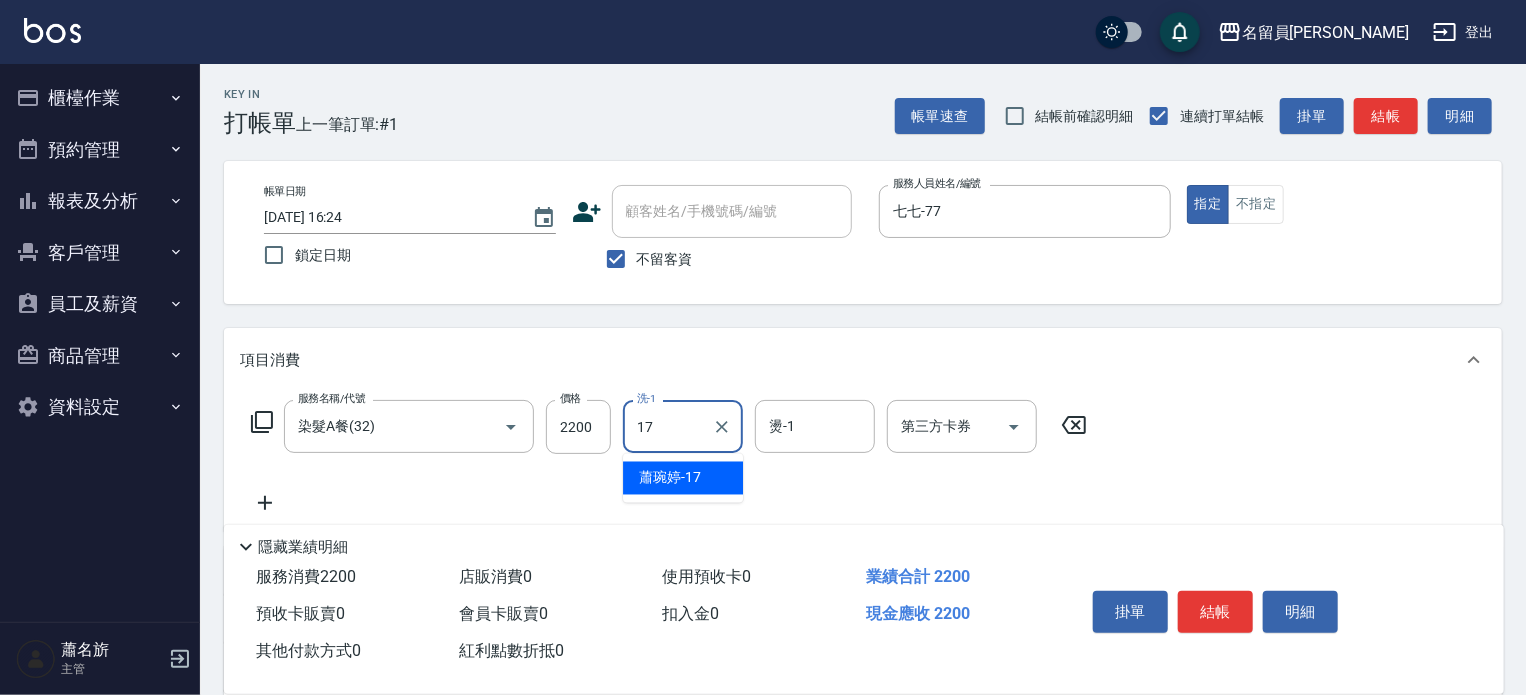 type on "蕭琬婷-17" 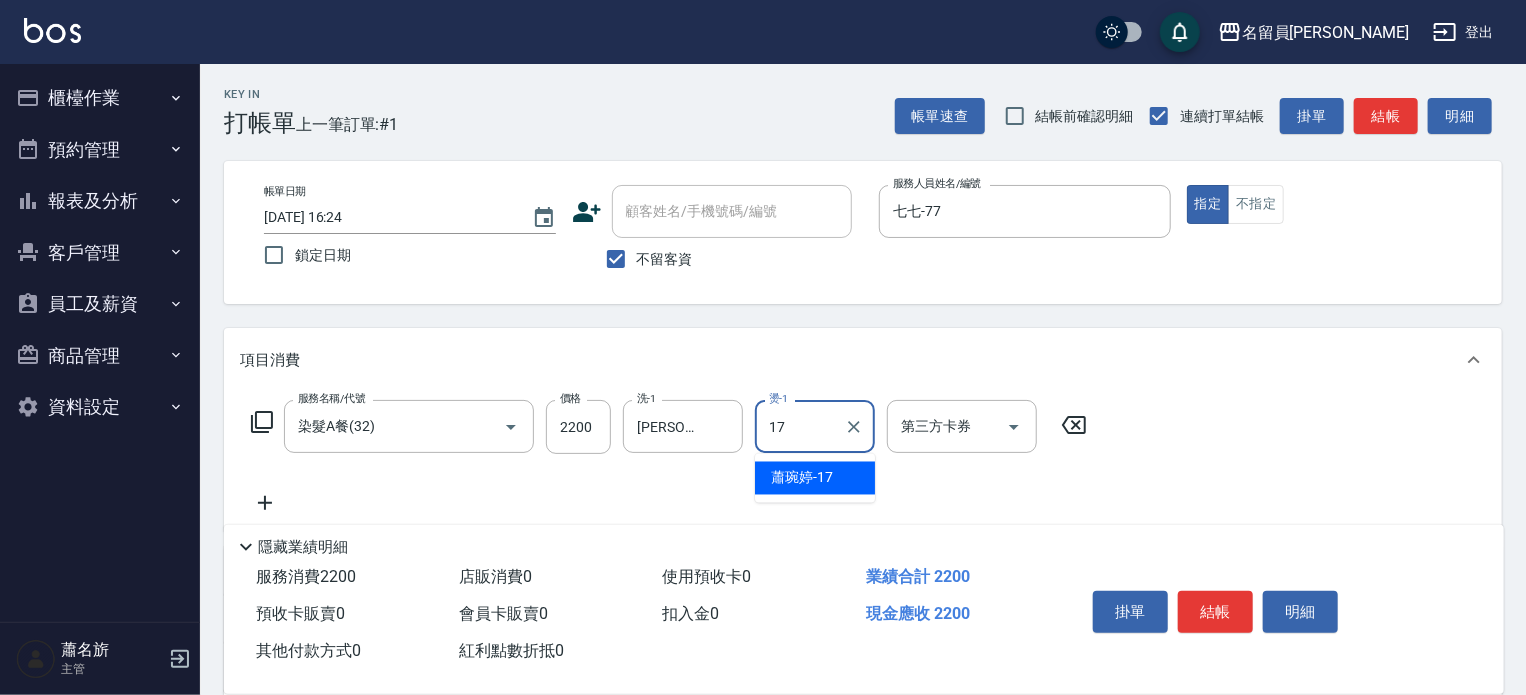 type on "蕭琬婷-17" 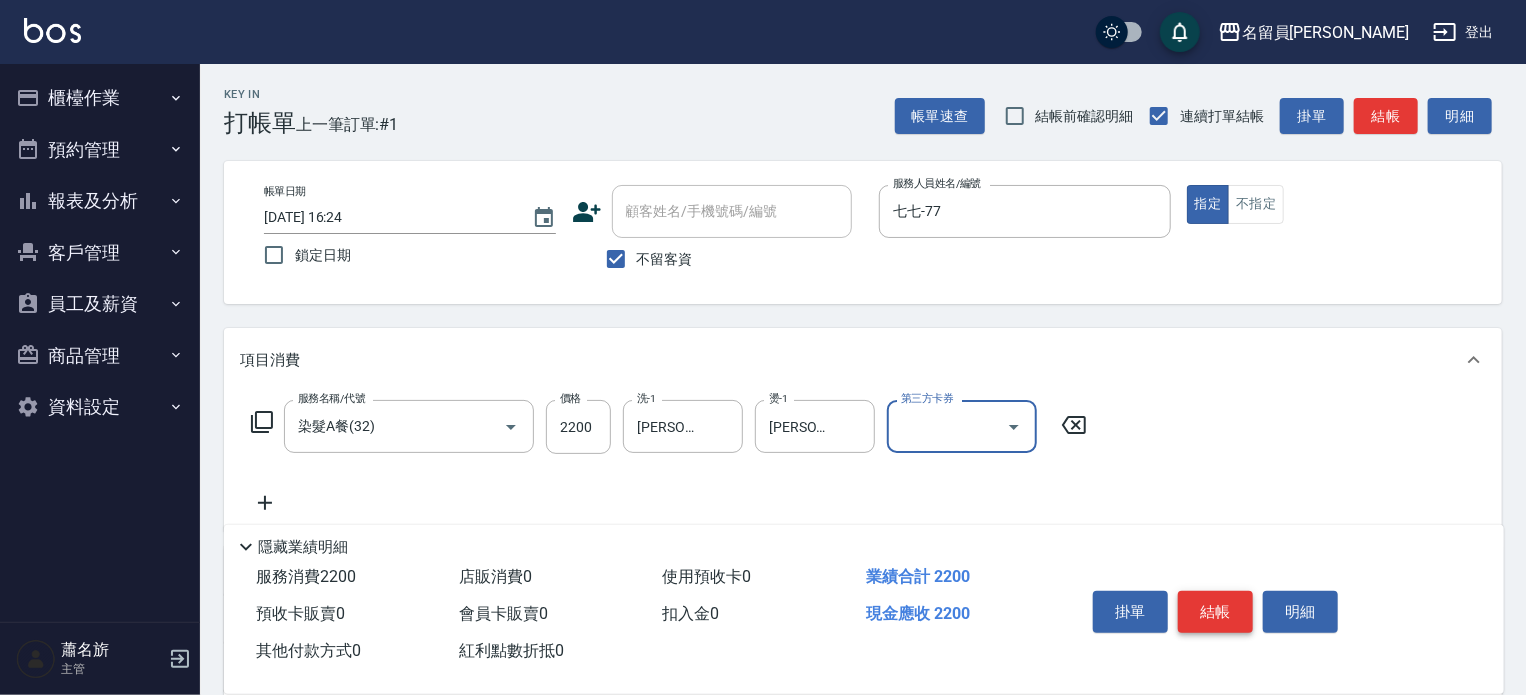 click on "結帳" at bounding box center (1215, 612) 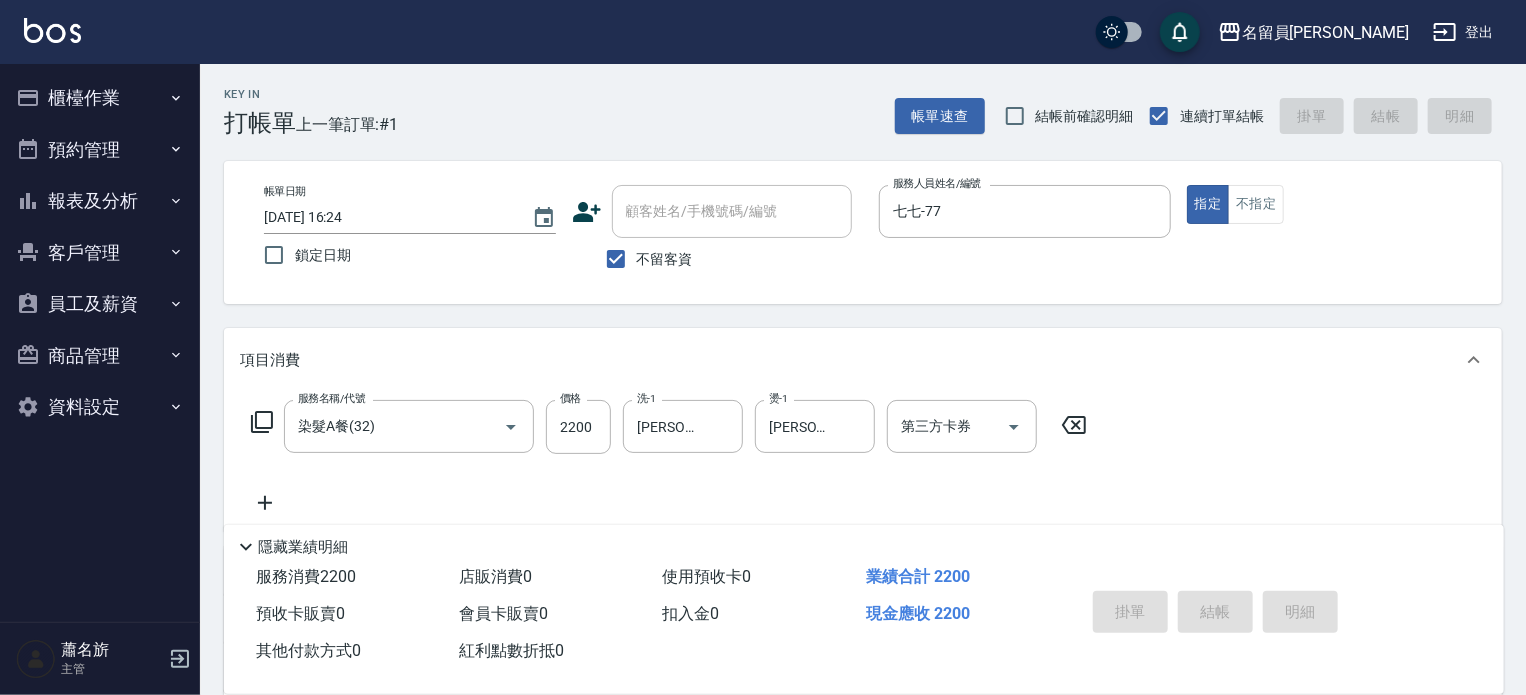 type 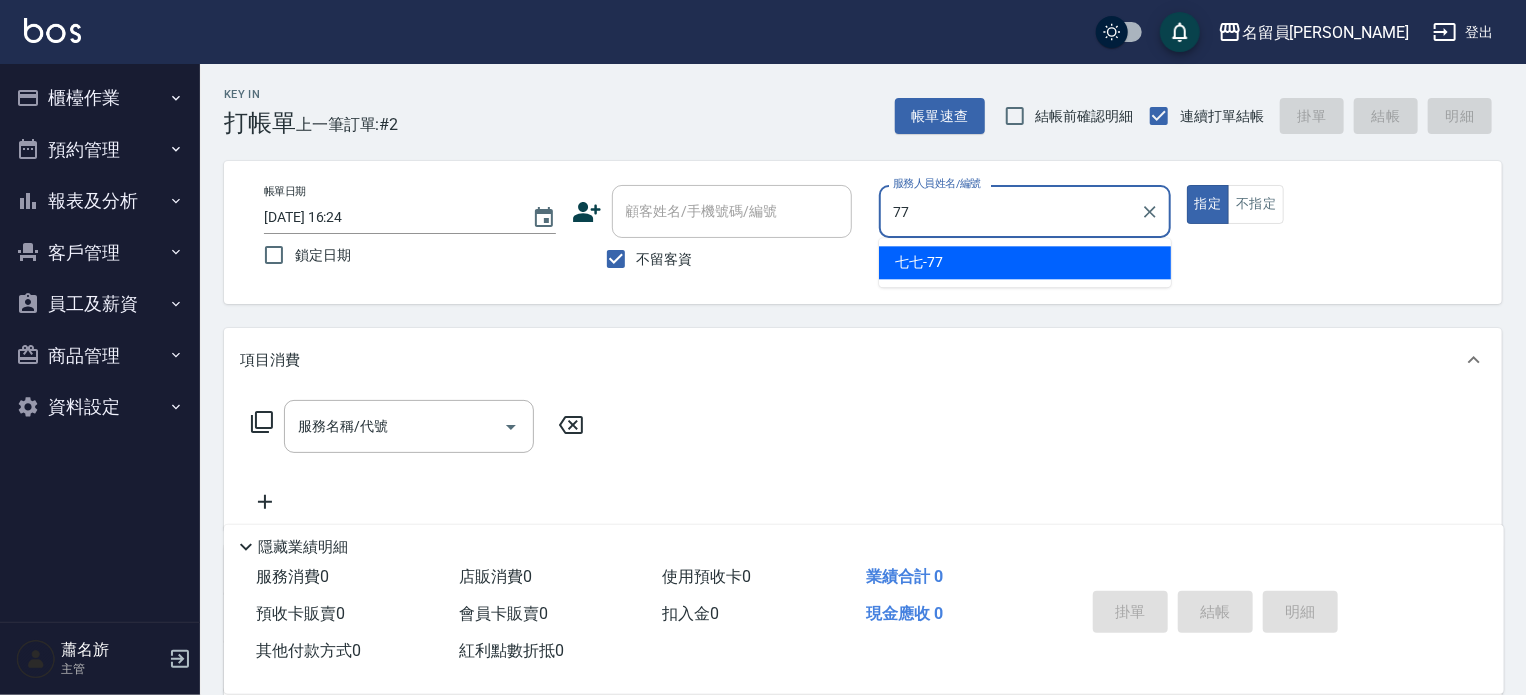 type on "七七-77" 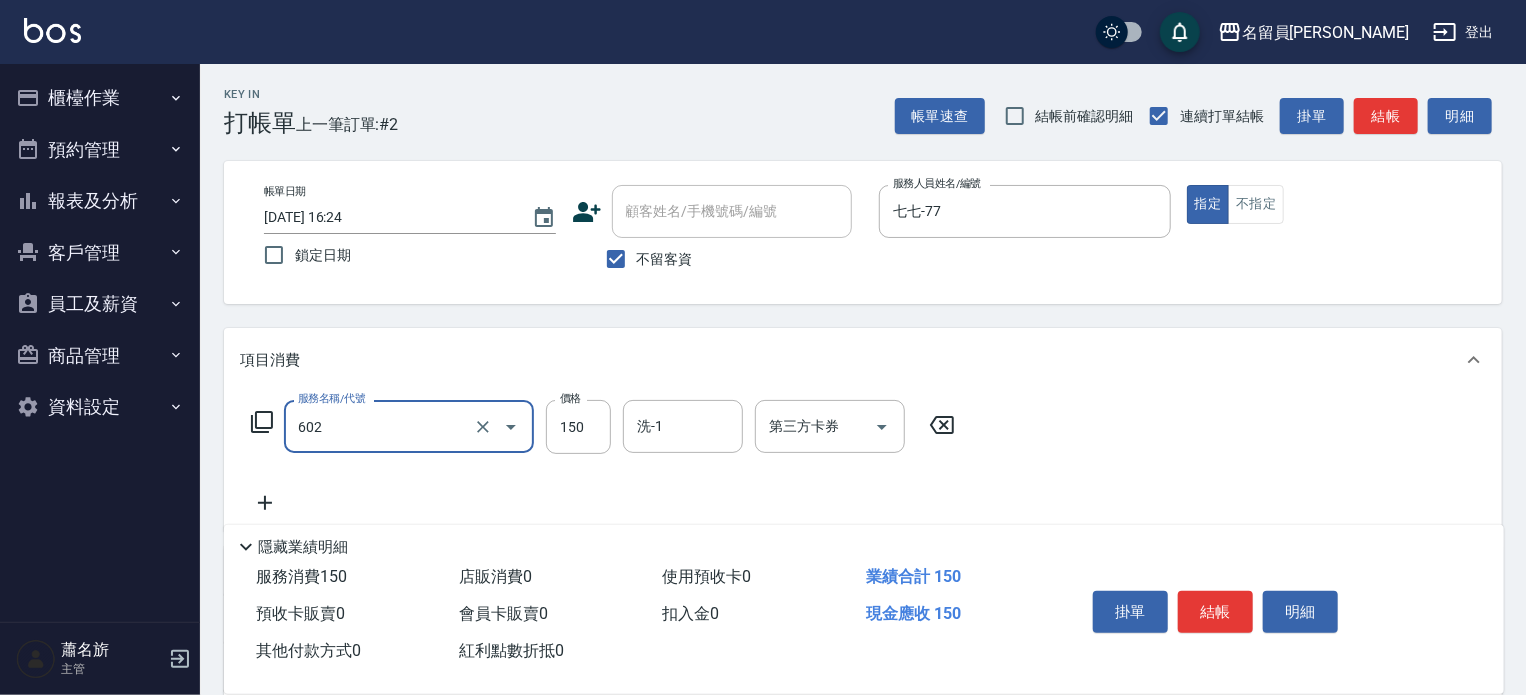 type on "一般洗髮(602)" 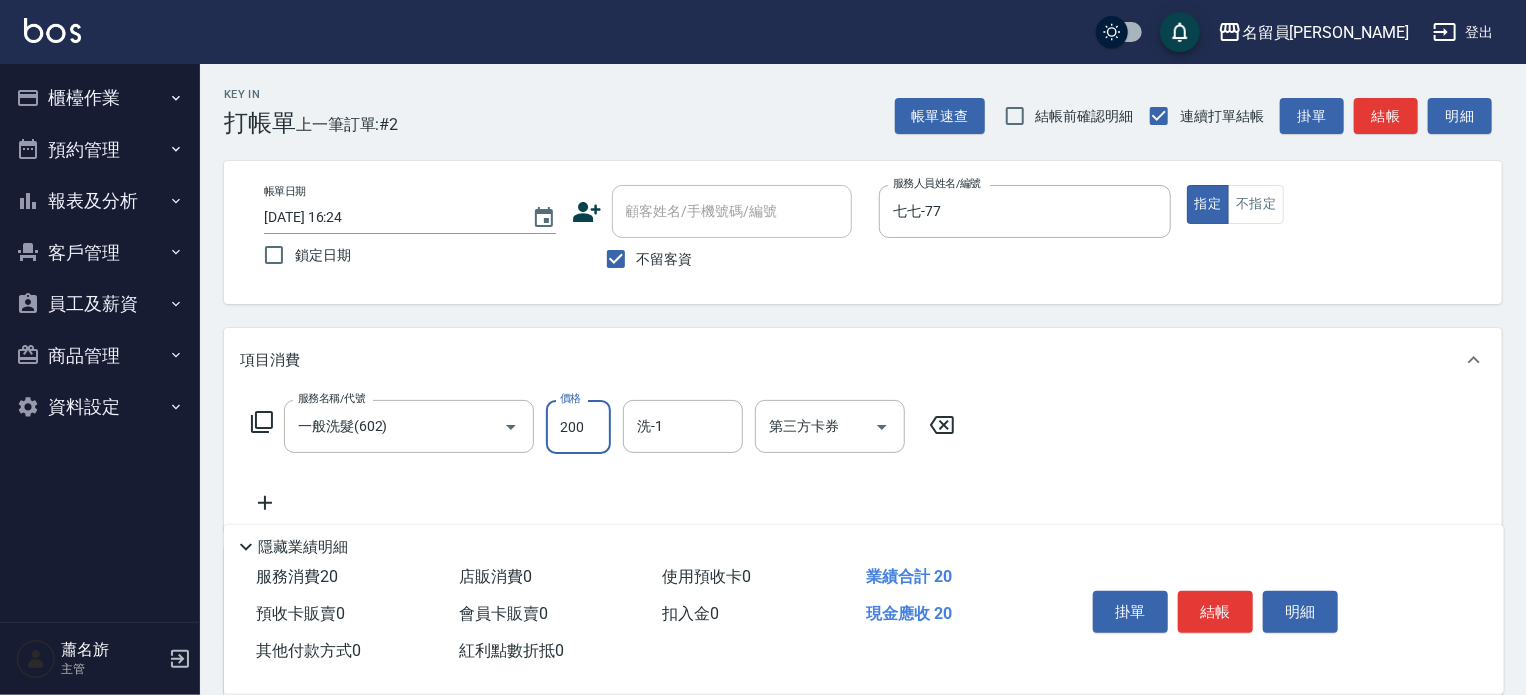 type on "200" 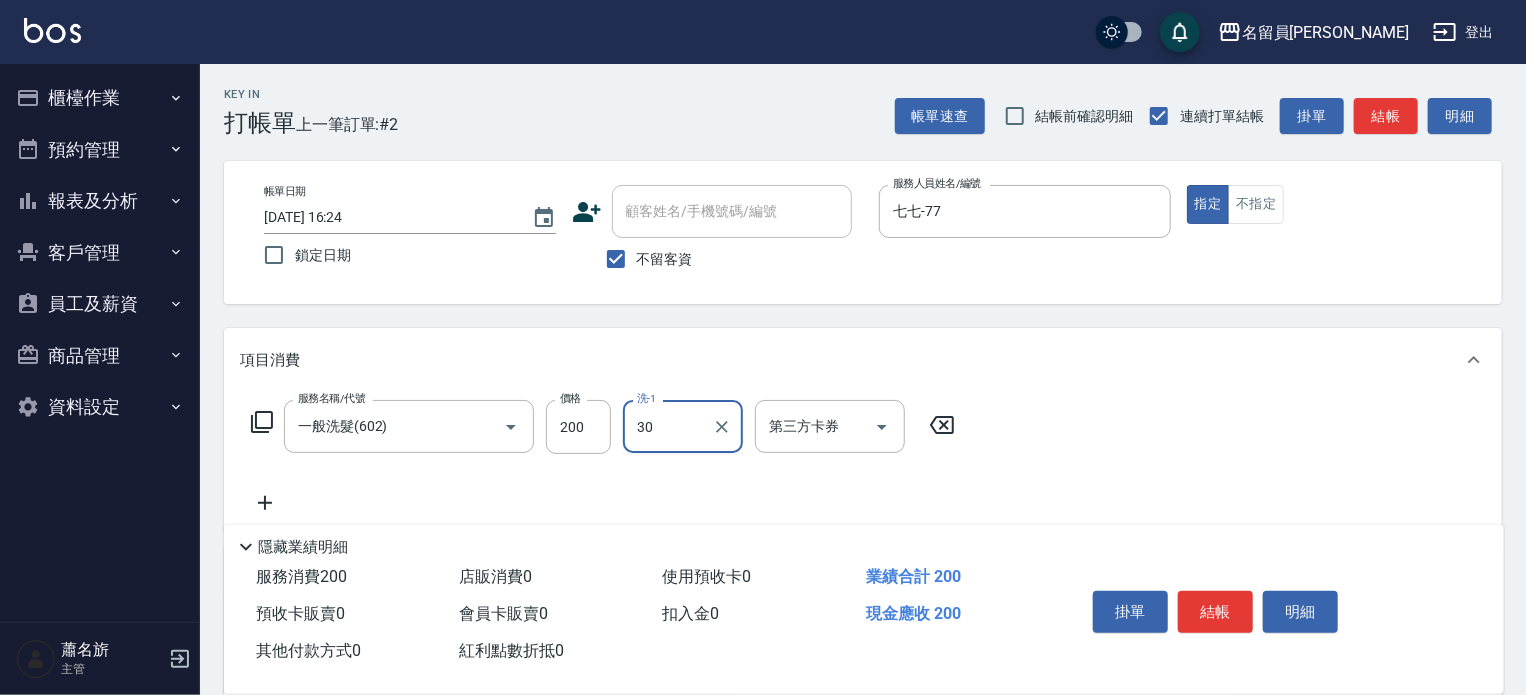 type on "余承佑-30" 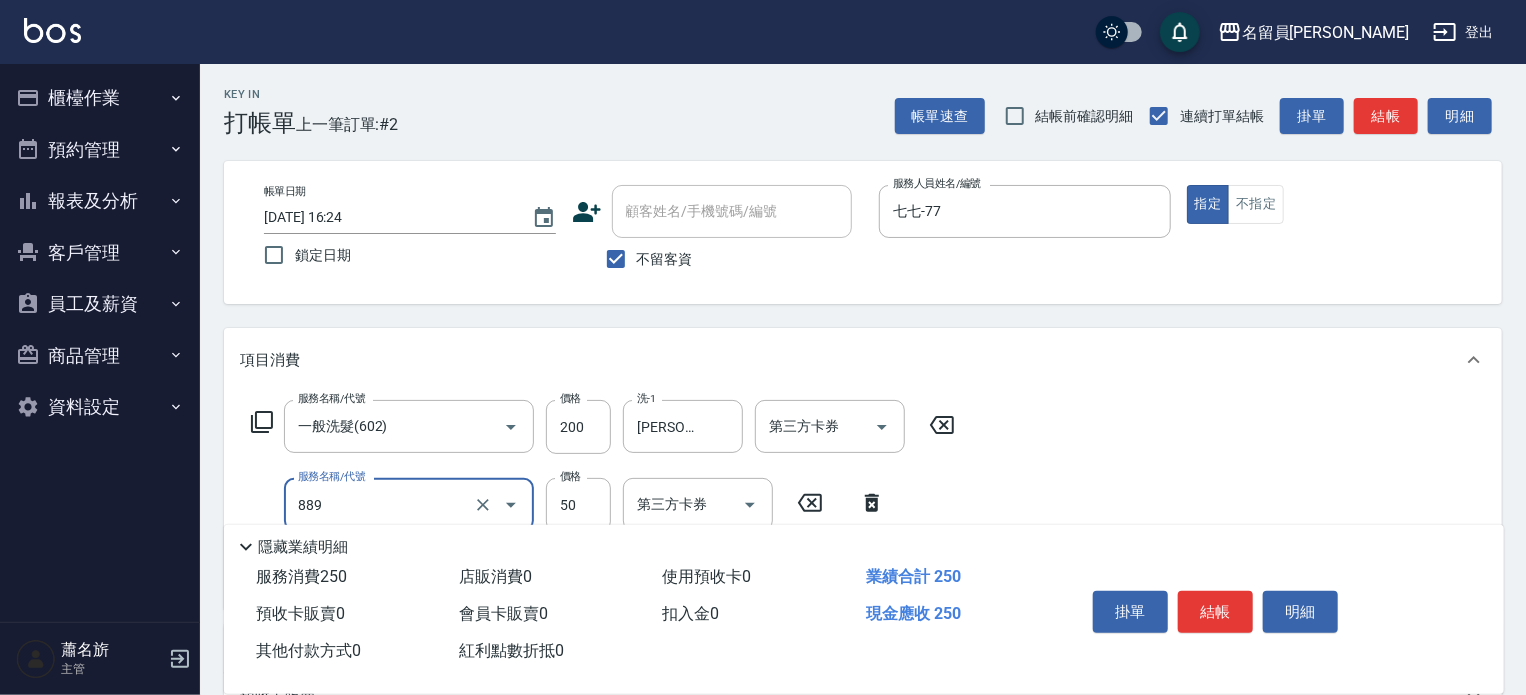 type on "精油(889)" 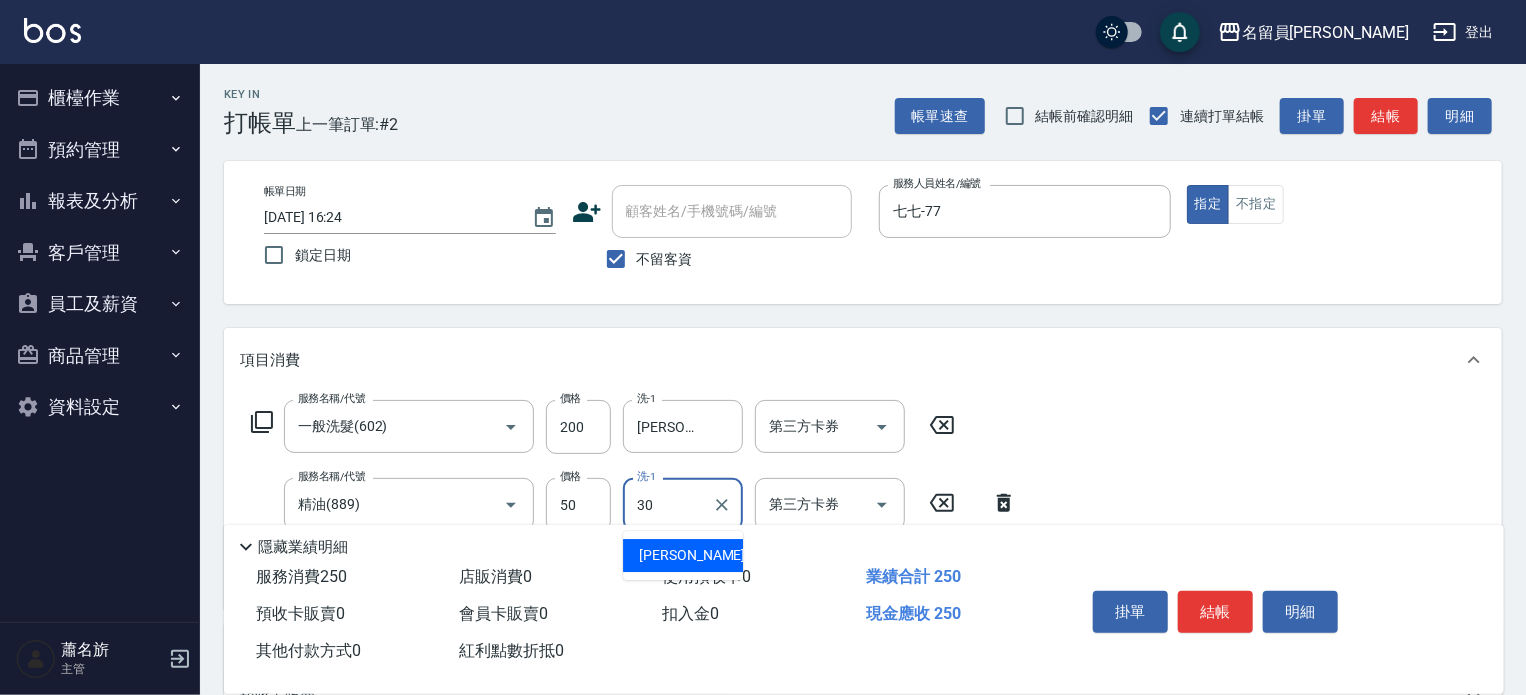 type on "余承佑-30" 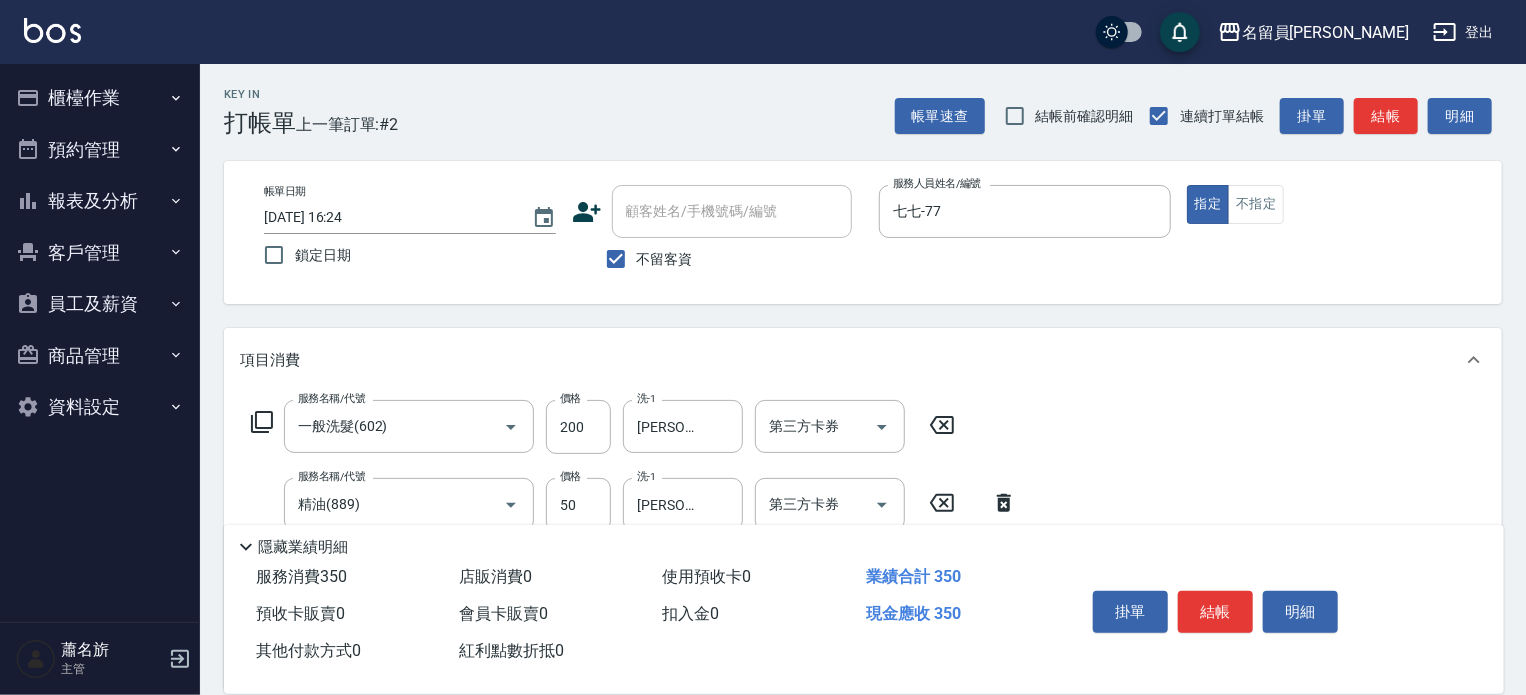 type on "剪髮(302)" 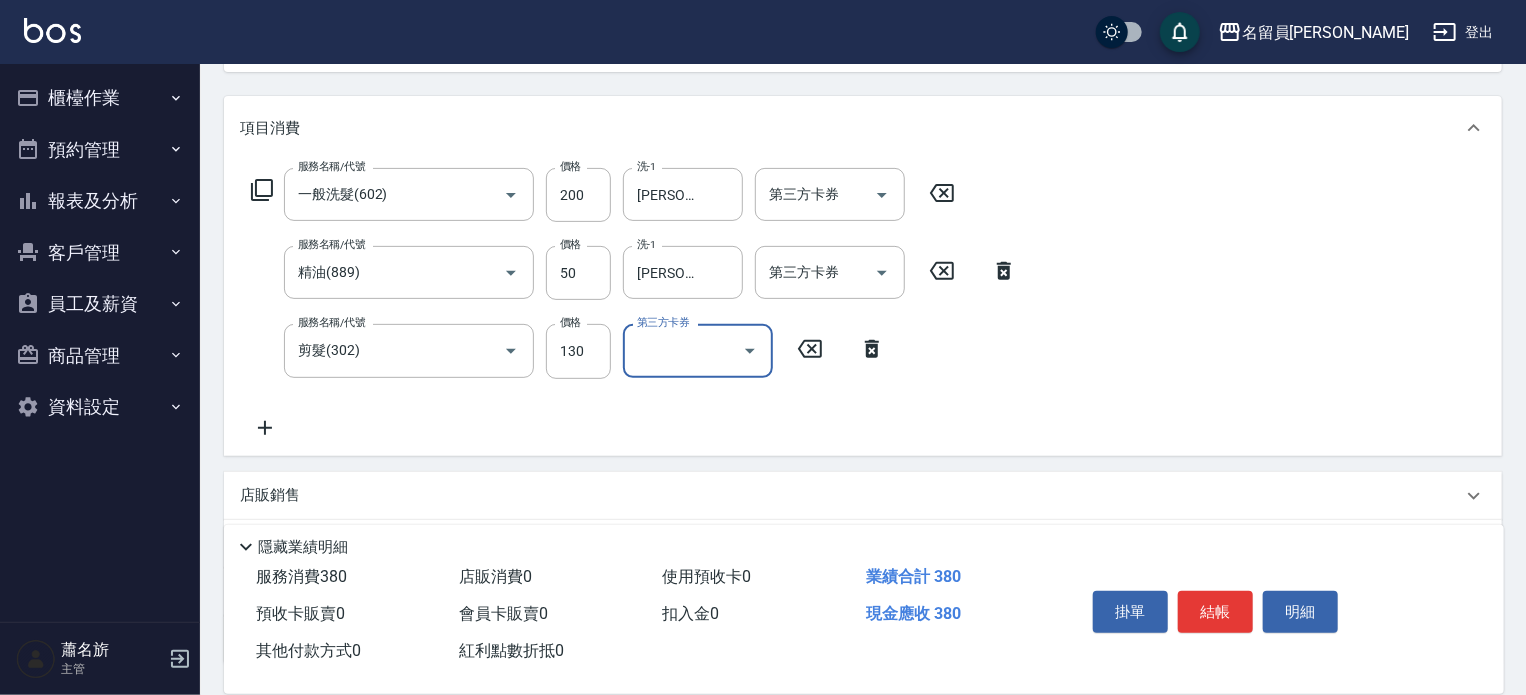 scroll, scrollTop: 390, scrollLeft: 0, axis: vertical 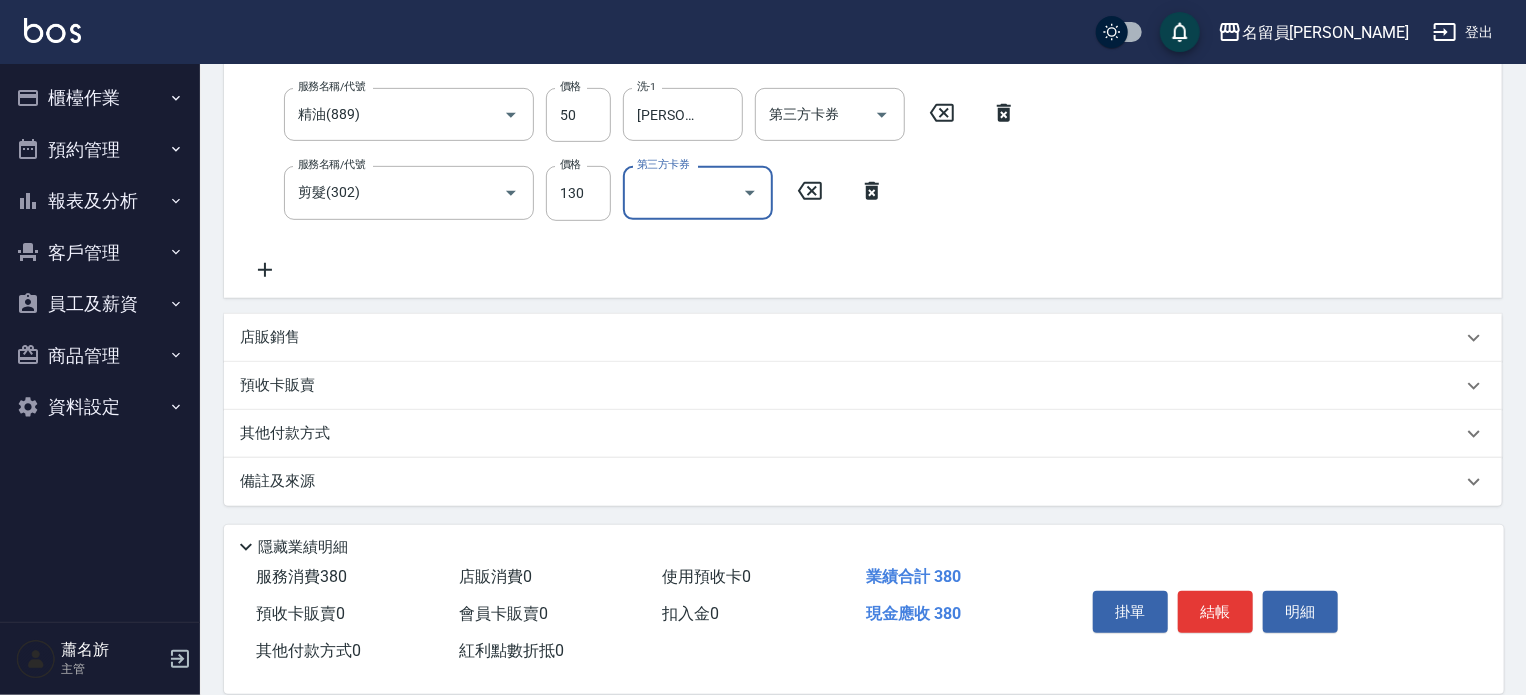 click on "服務名稱/代號 一般洗髮(602) 服務名稱/代號 價格 200 價格 洗-1 余承佑-30 洗-1 第三方卡券 第三方卡券 服務名稱/代號 精油(889) 服務名稱/代號 價格 50 價格 洗-1 余承佑-30 洗-1 第三方卡券 第三方卡券 服務名稱/代號 剪髮(302) 服務名稱/代號 價格 130 價格 第三方卡券 第三方卡券" at bounding box center (634, 145) 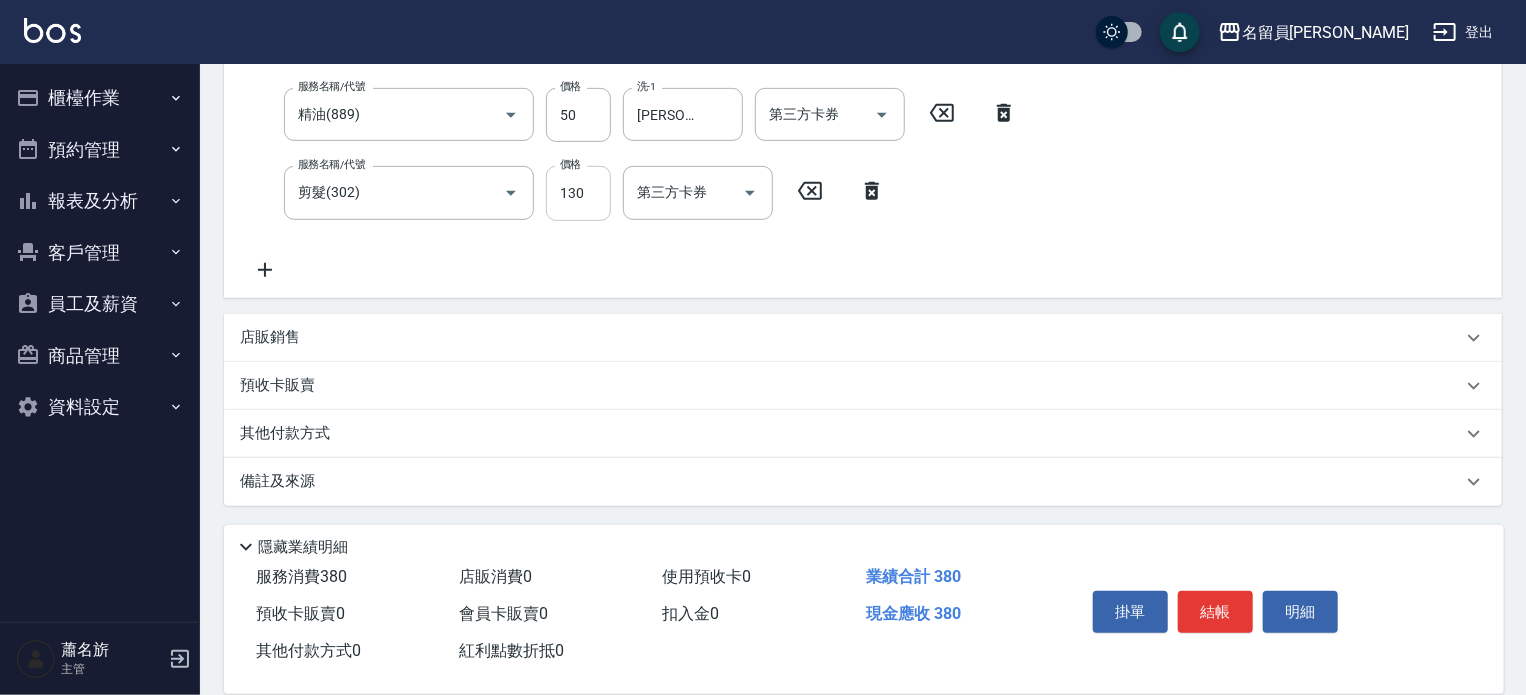click on "130" at bounding box center [578, 193] 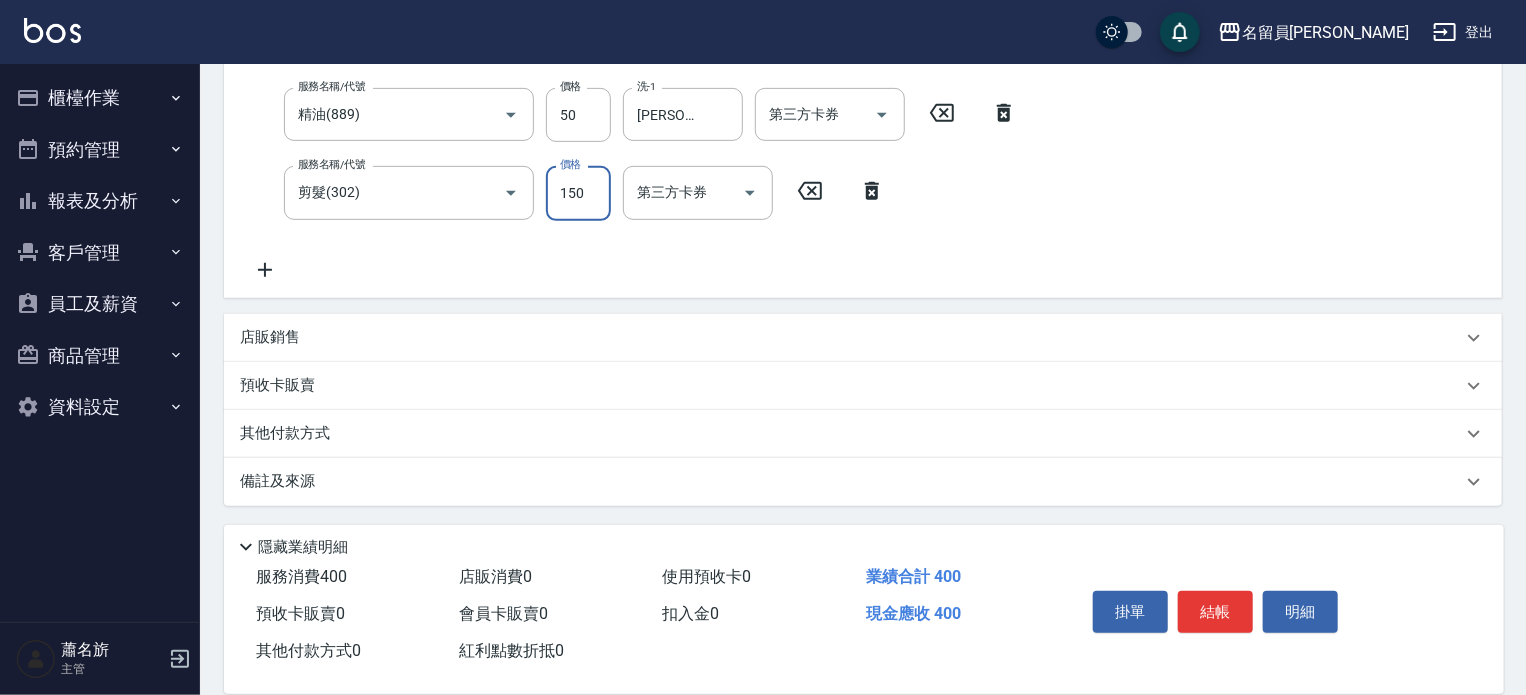 type on "150" 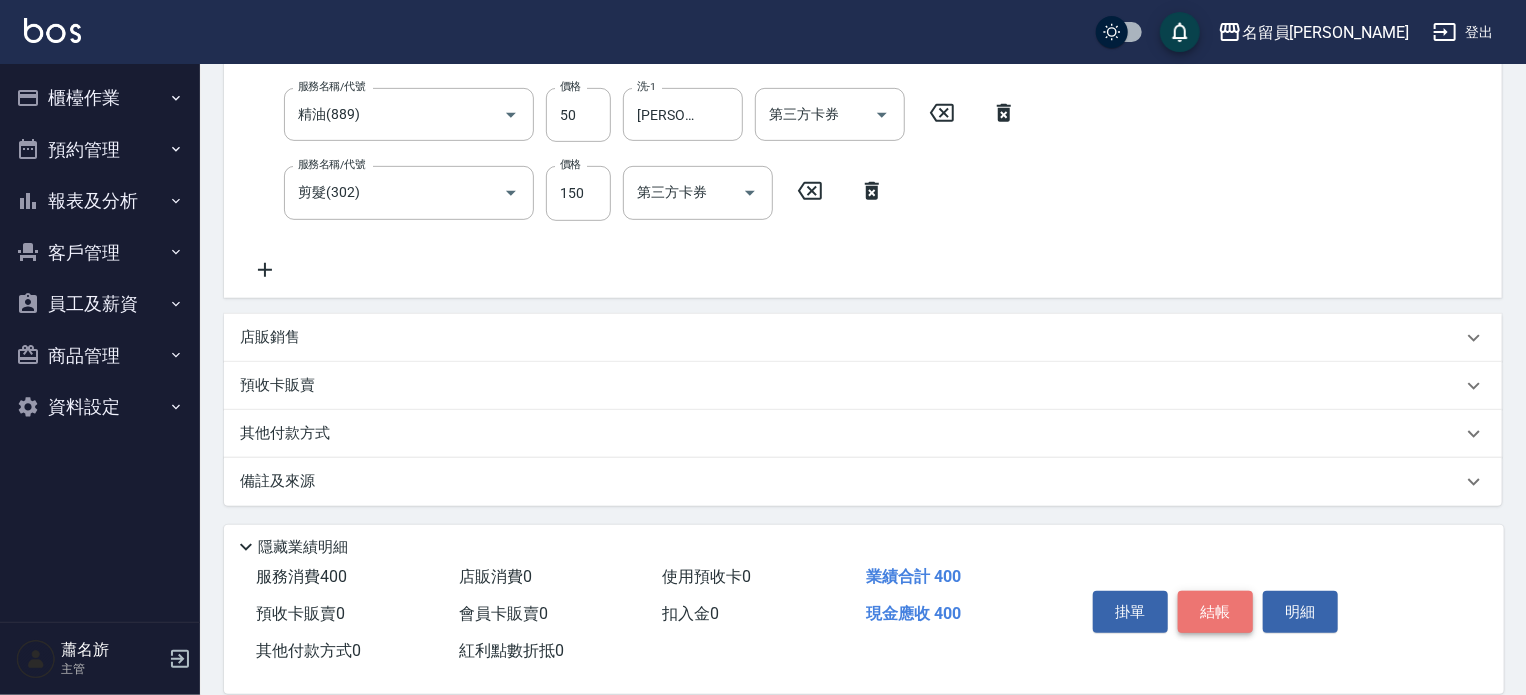 click on "結帳" at bounding box center (1215, 612) 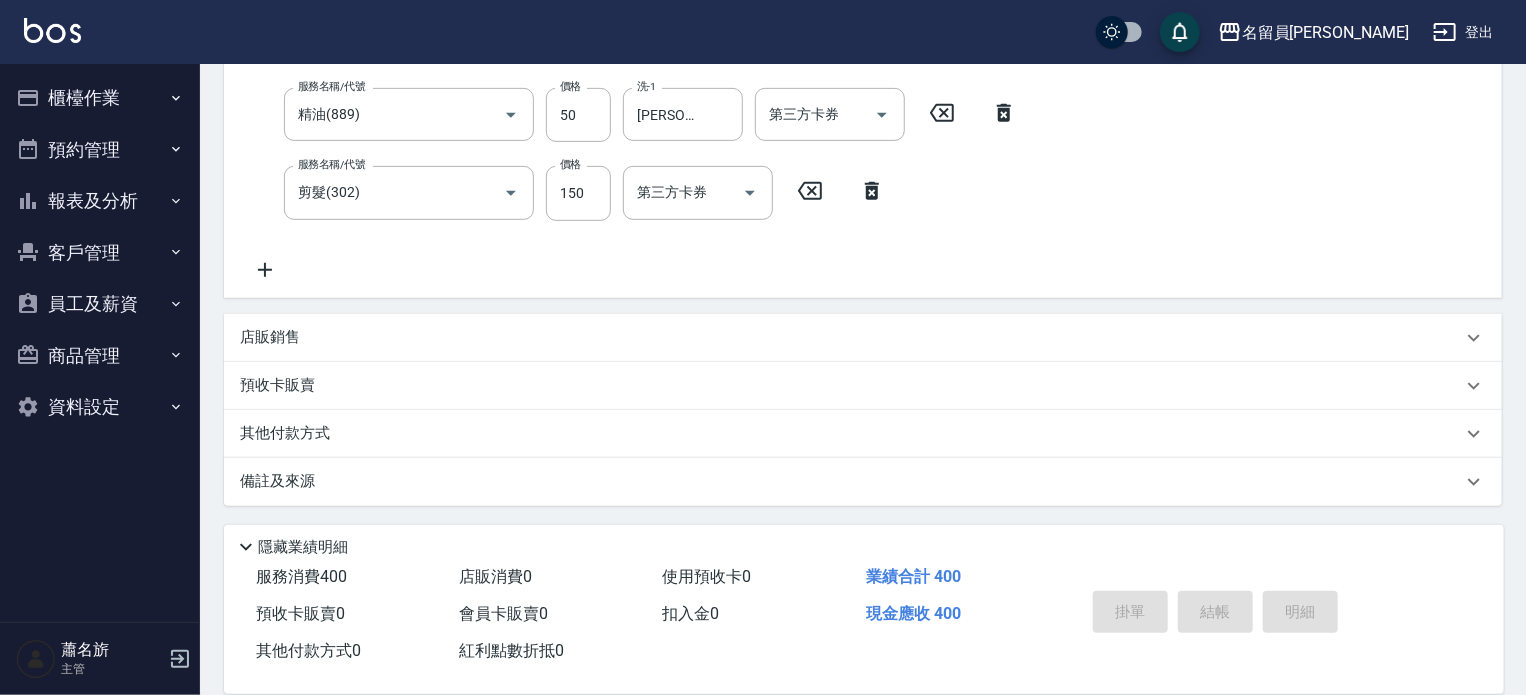 type on "2025/07/13 16:25" 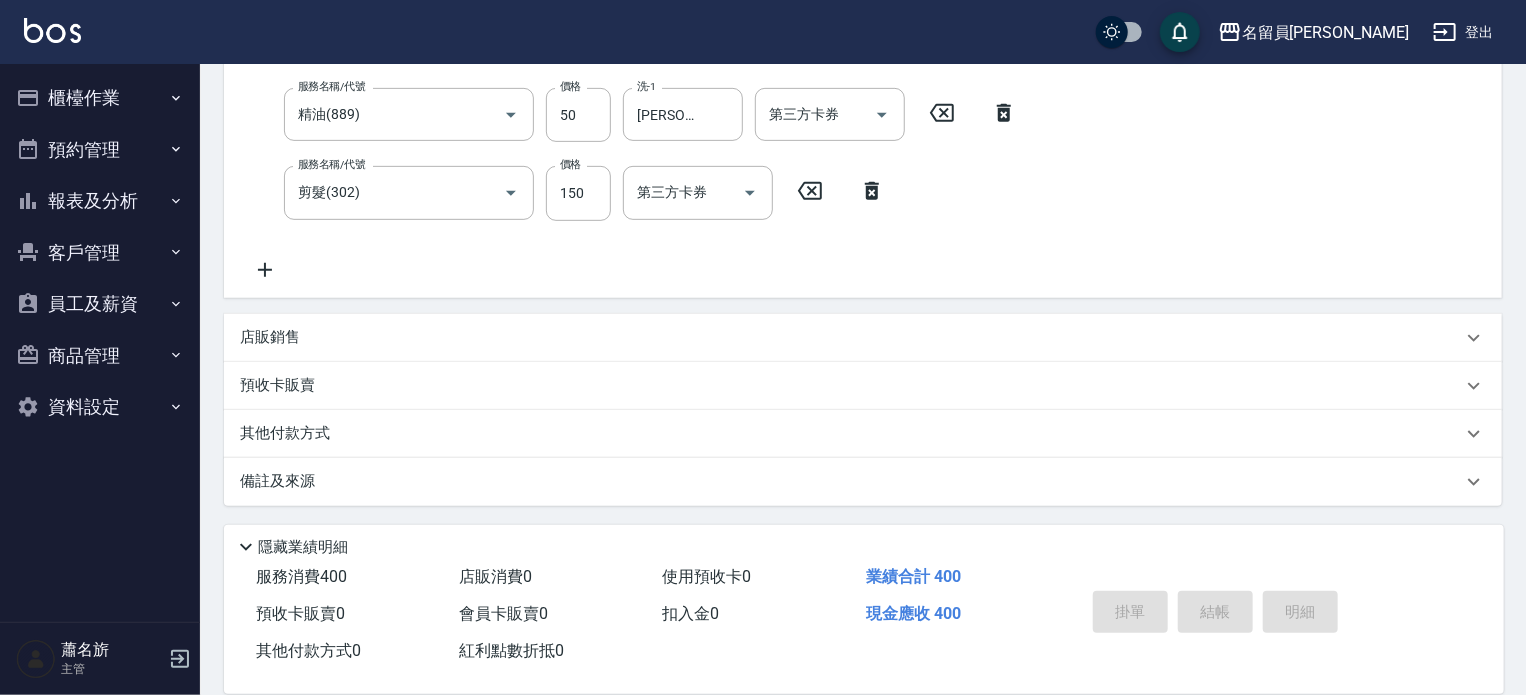 type 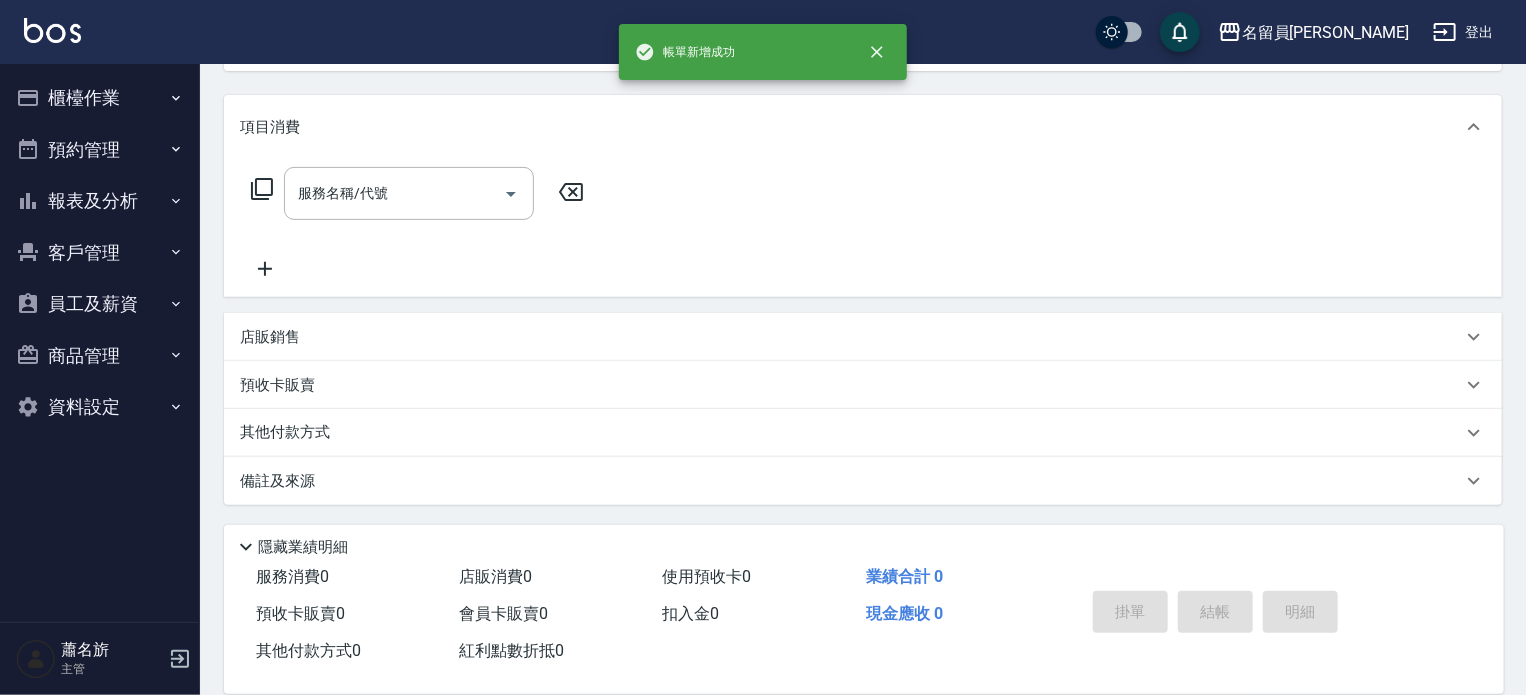 scroll, scrollTop: 0, scrollLeft: 0, axis: both 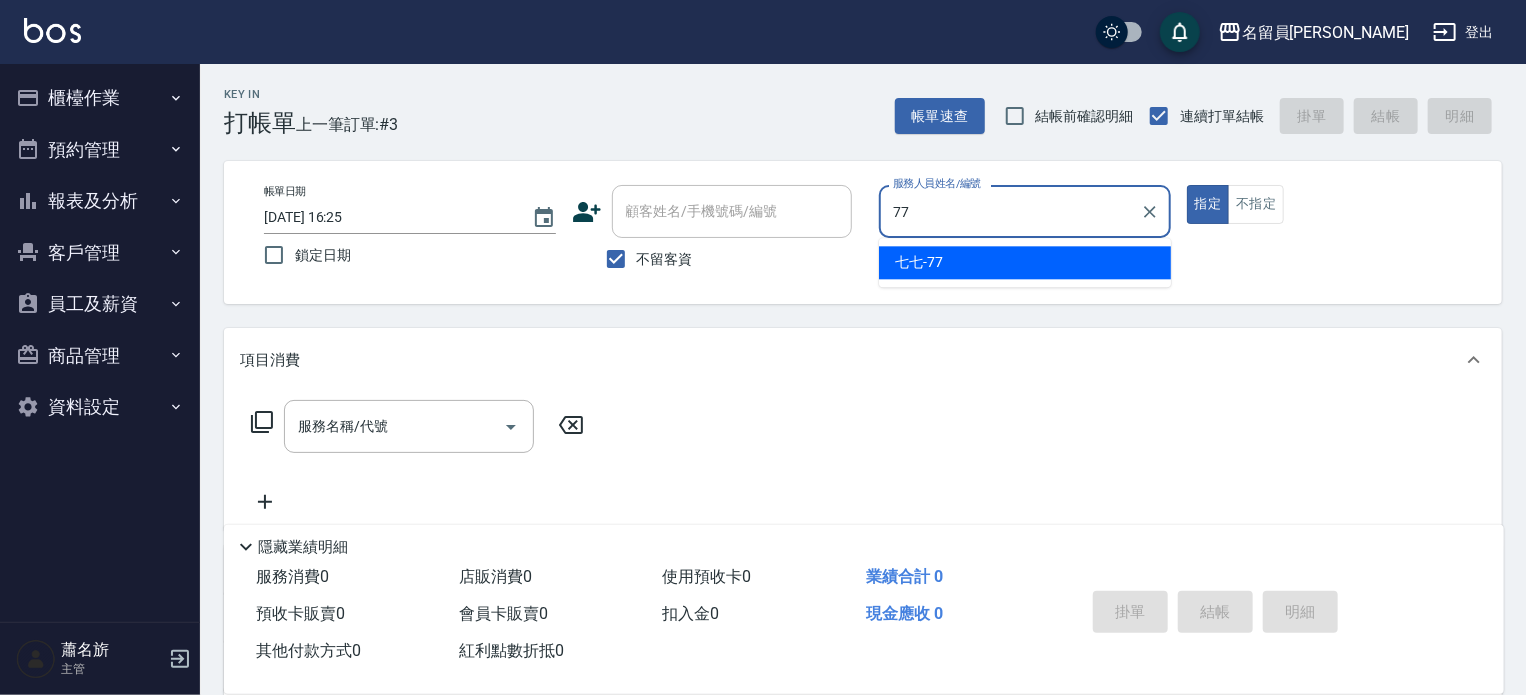 type on "七七-77" 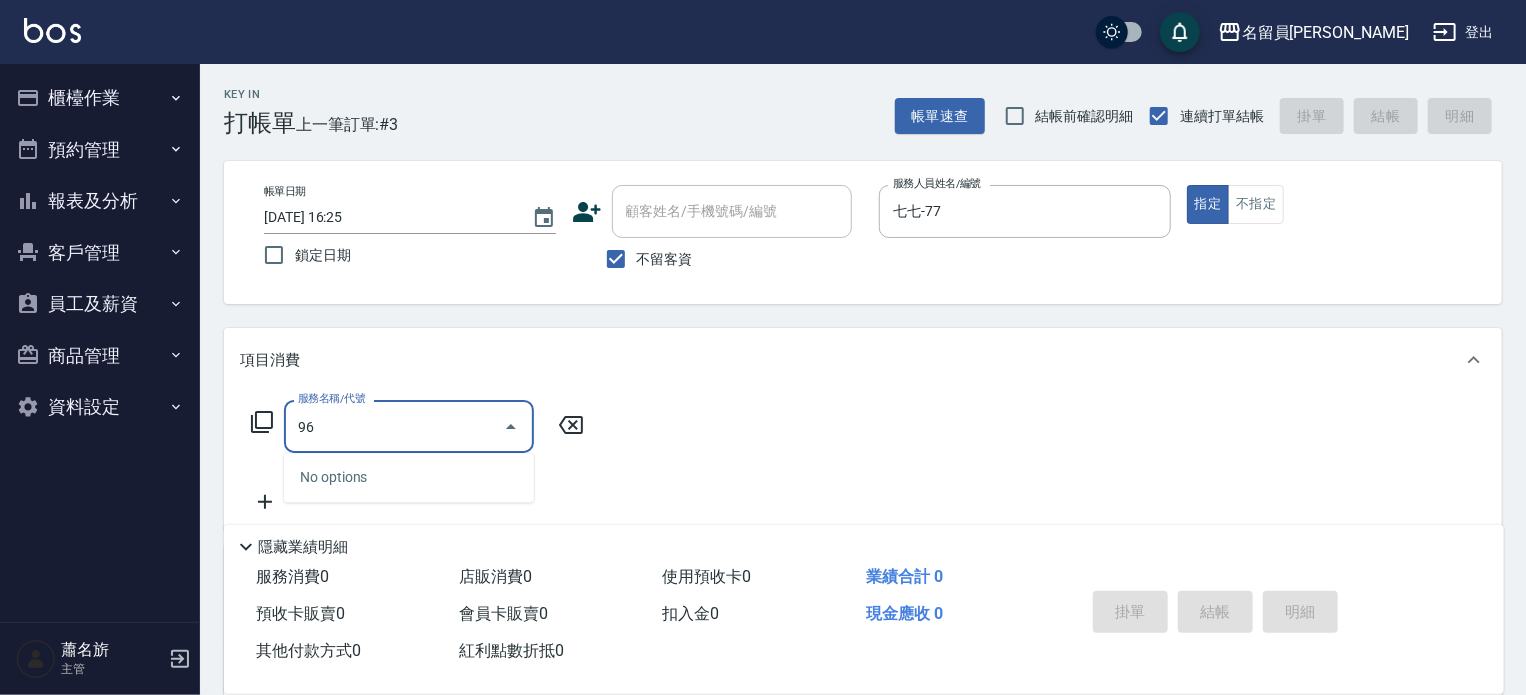 type on "9" 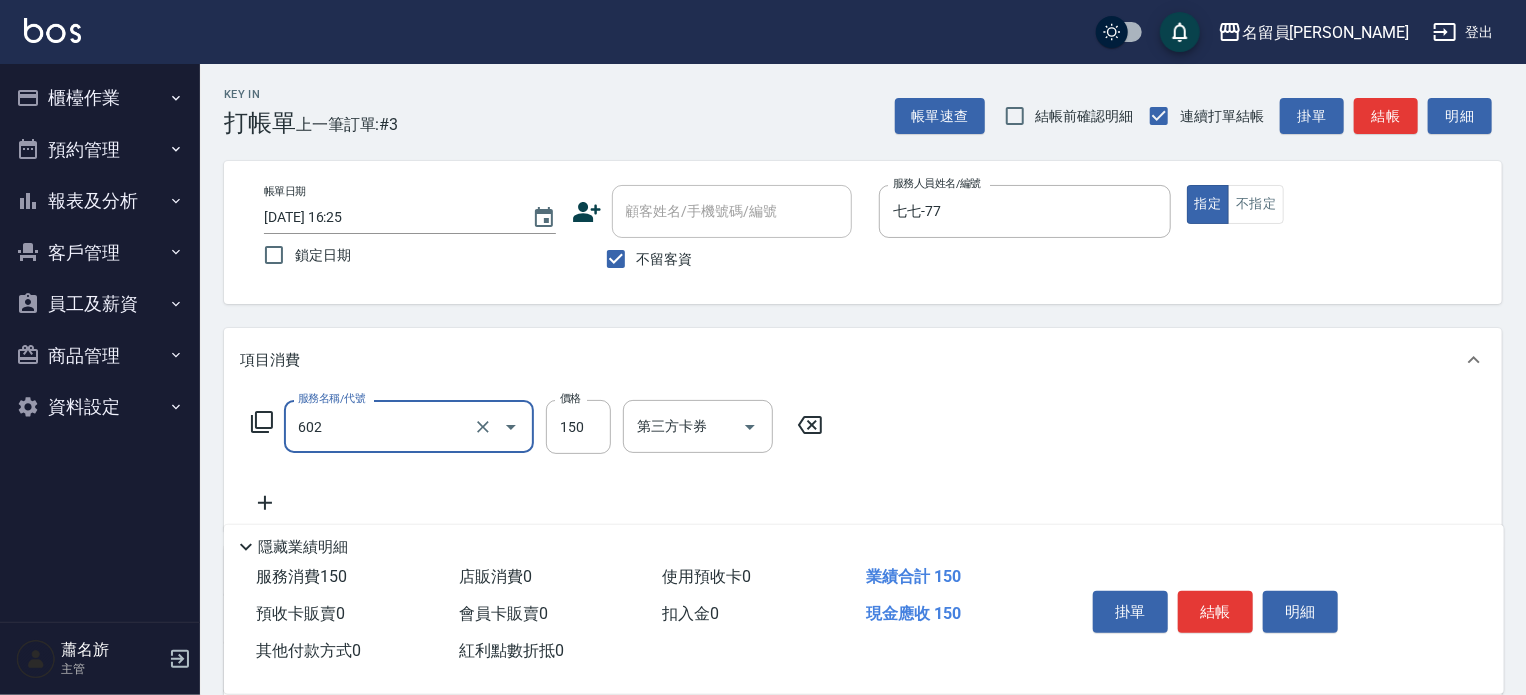 type on "一般洗髮(602)" 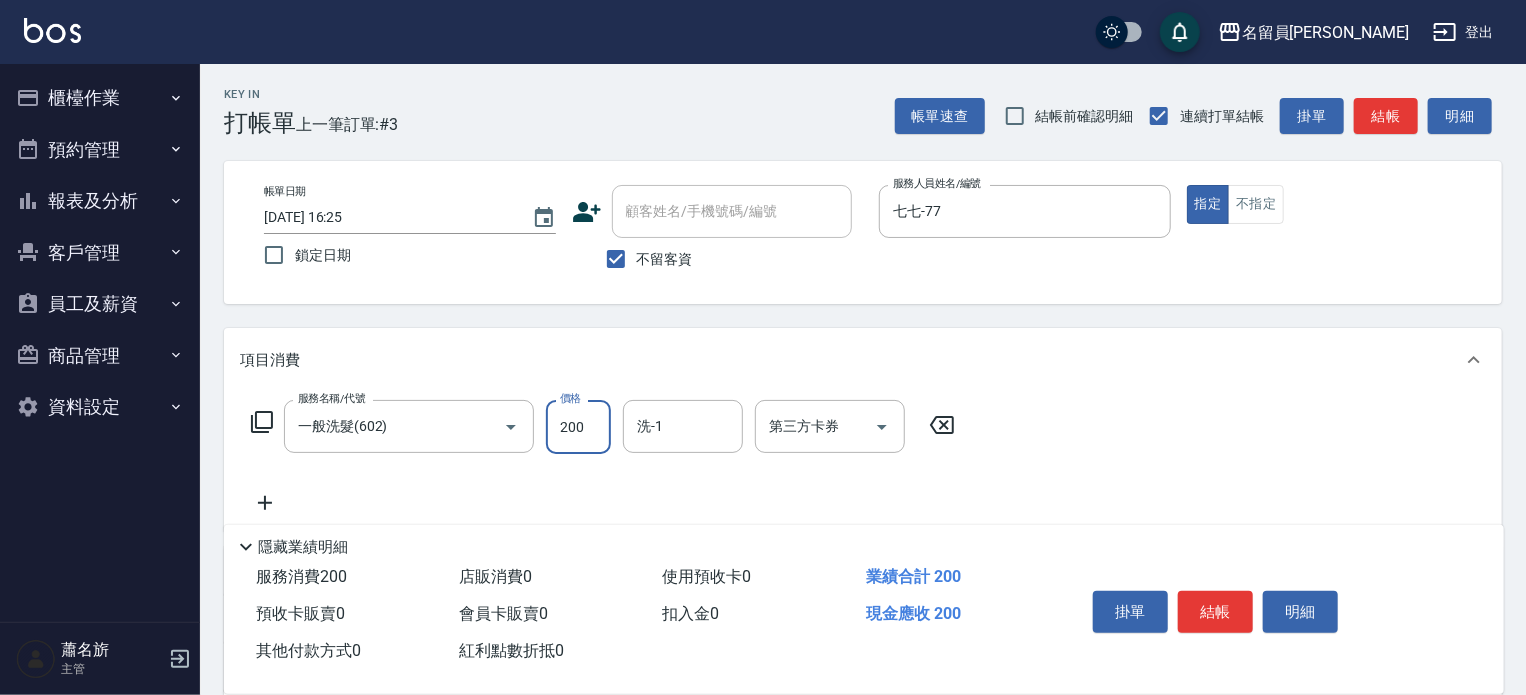 type on "200" 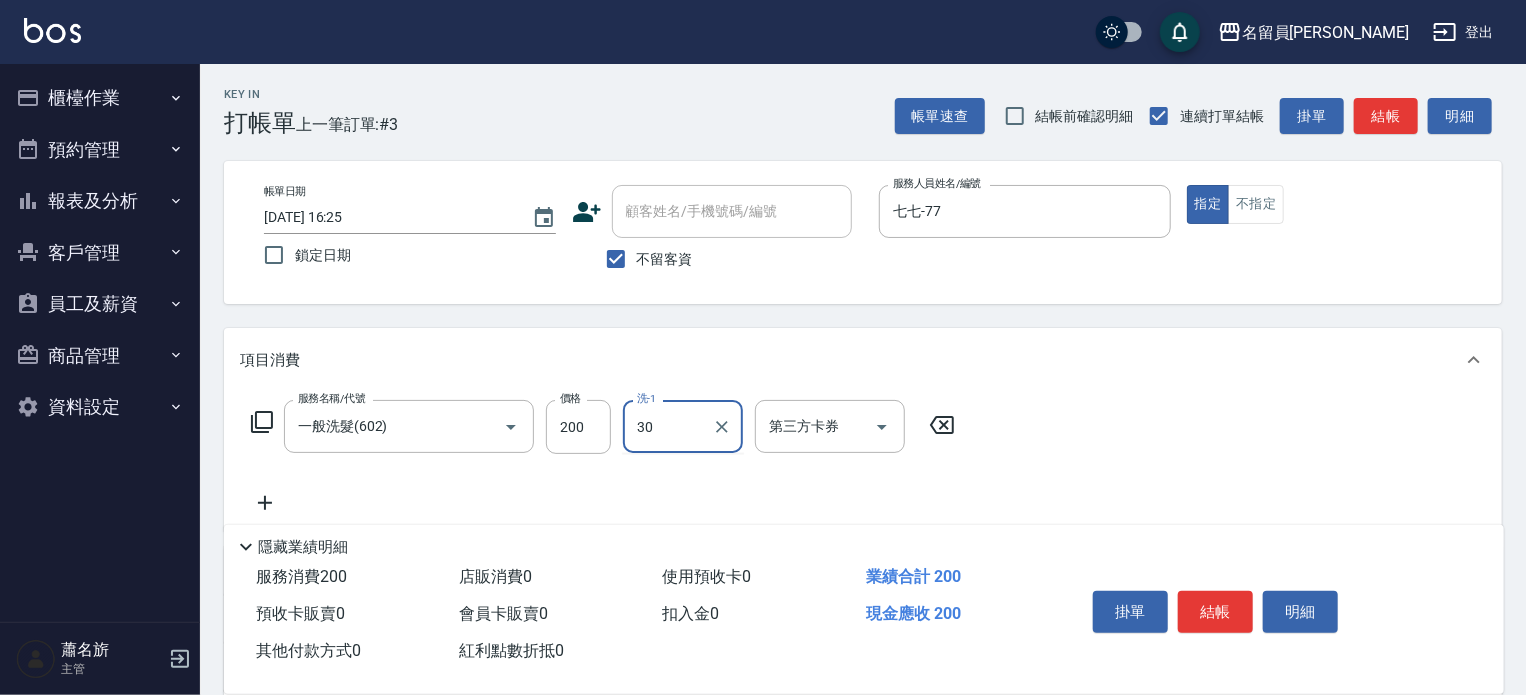 type on "余承佑-30" 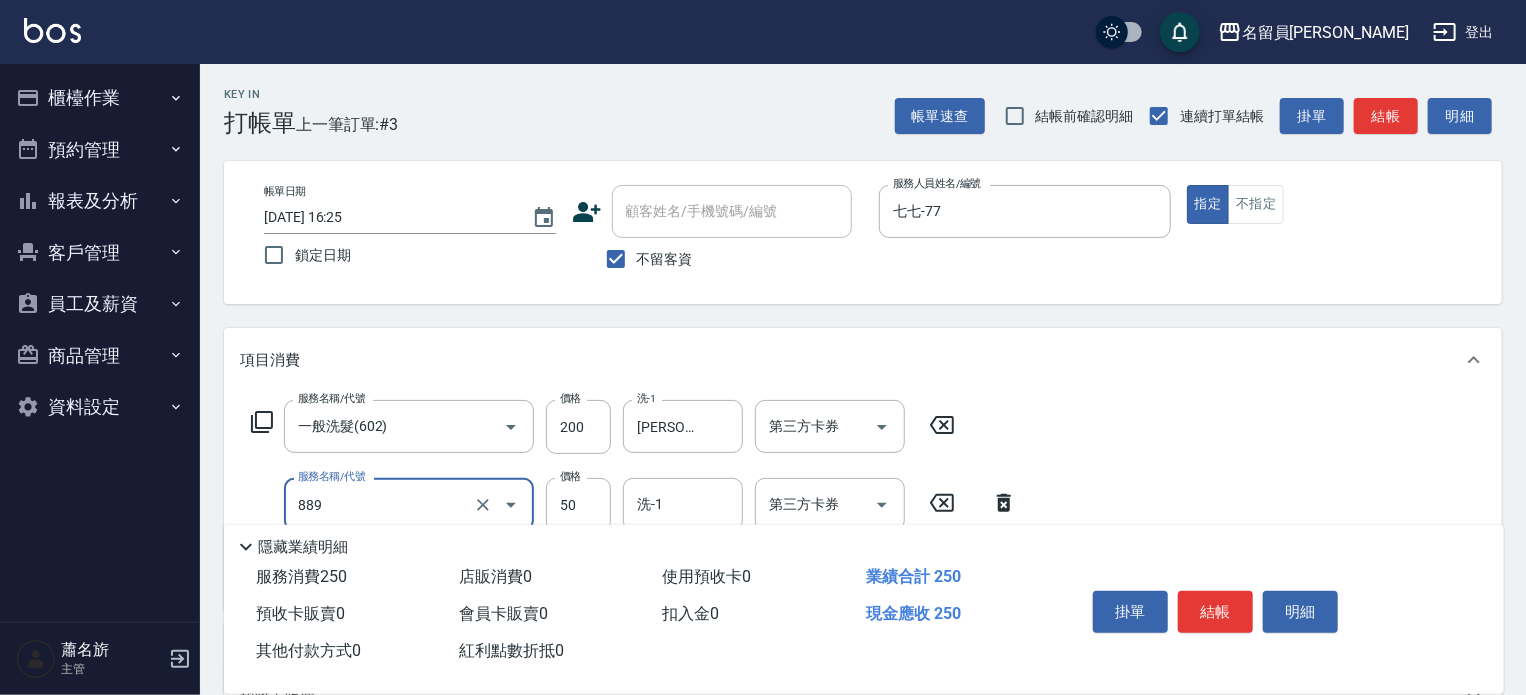 type on "精油(889)" 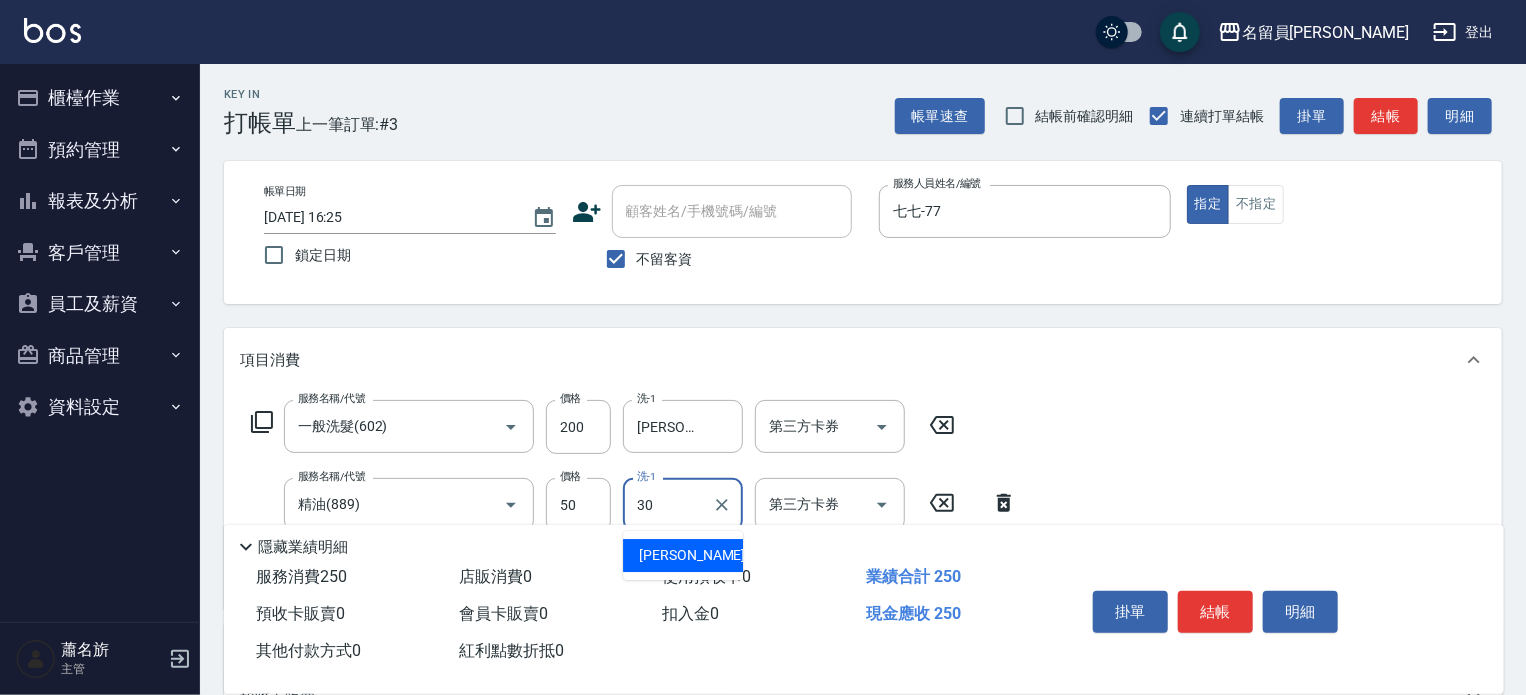 type on "余承佑-30" 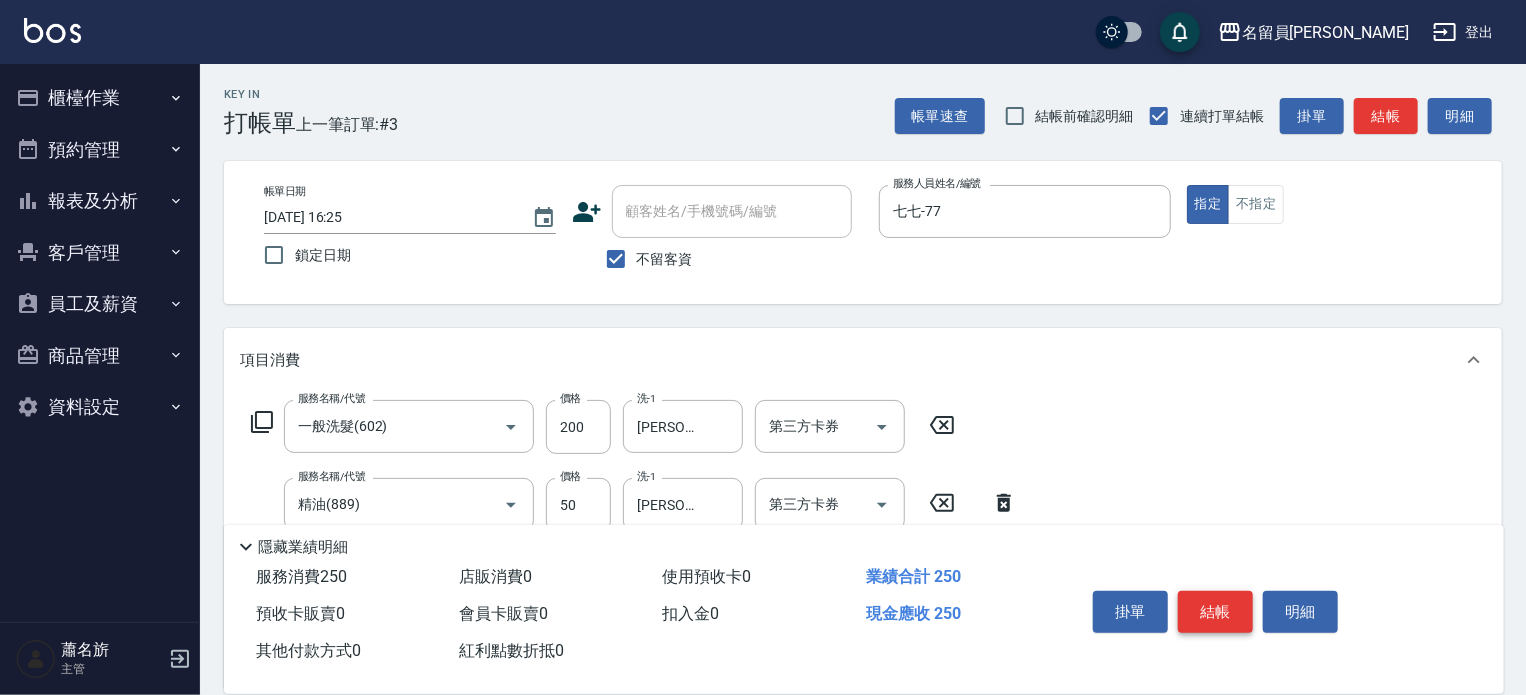 click on "結帳" at bounding box center [1215, 612] 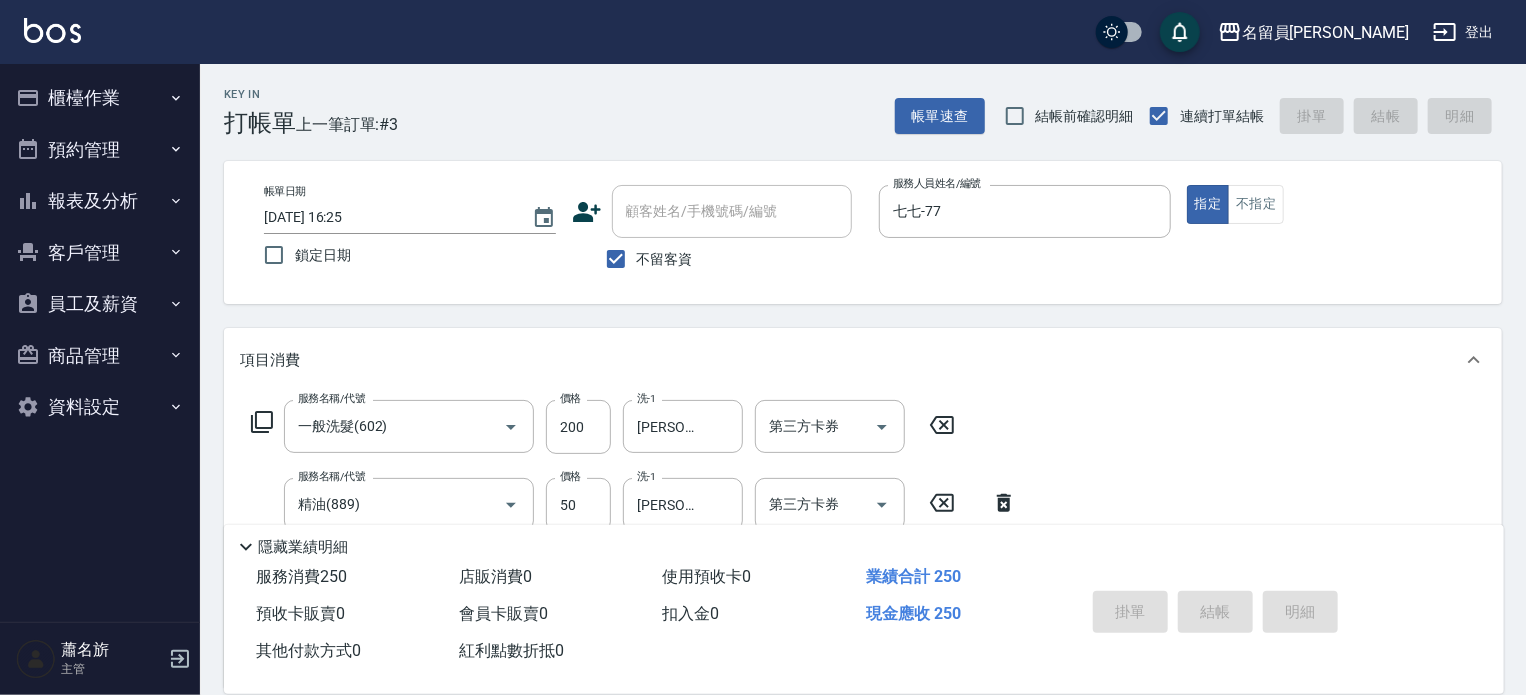 type 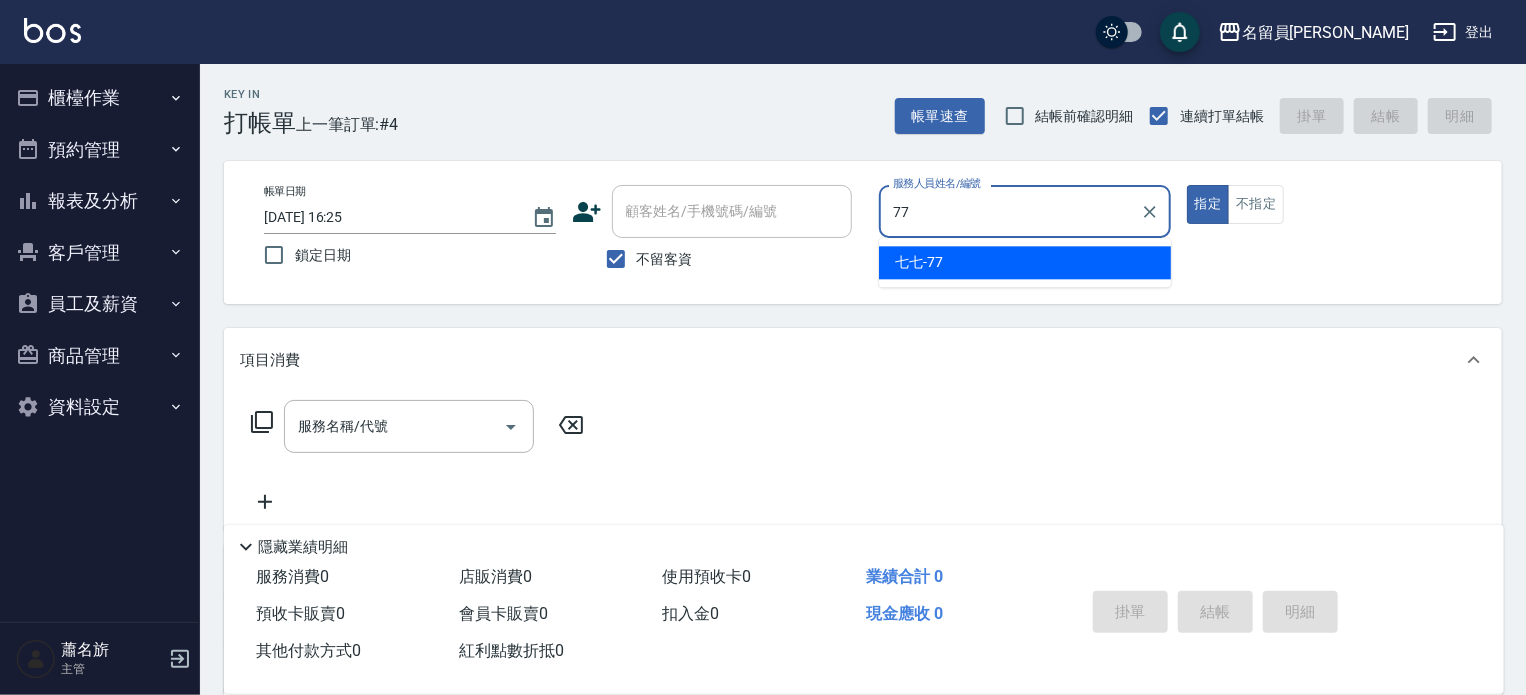type on "七七-77" 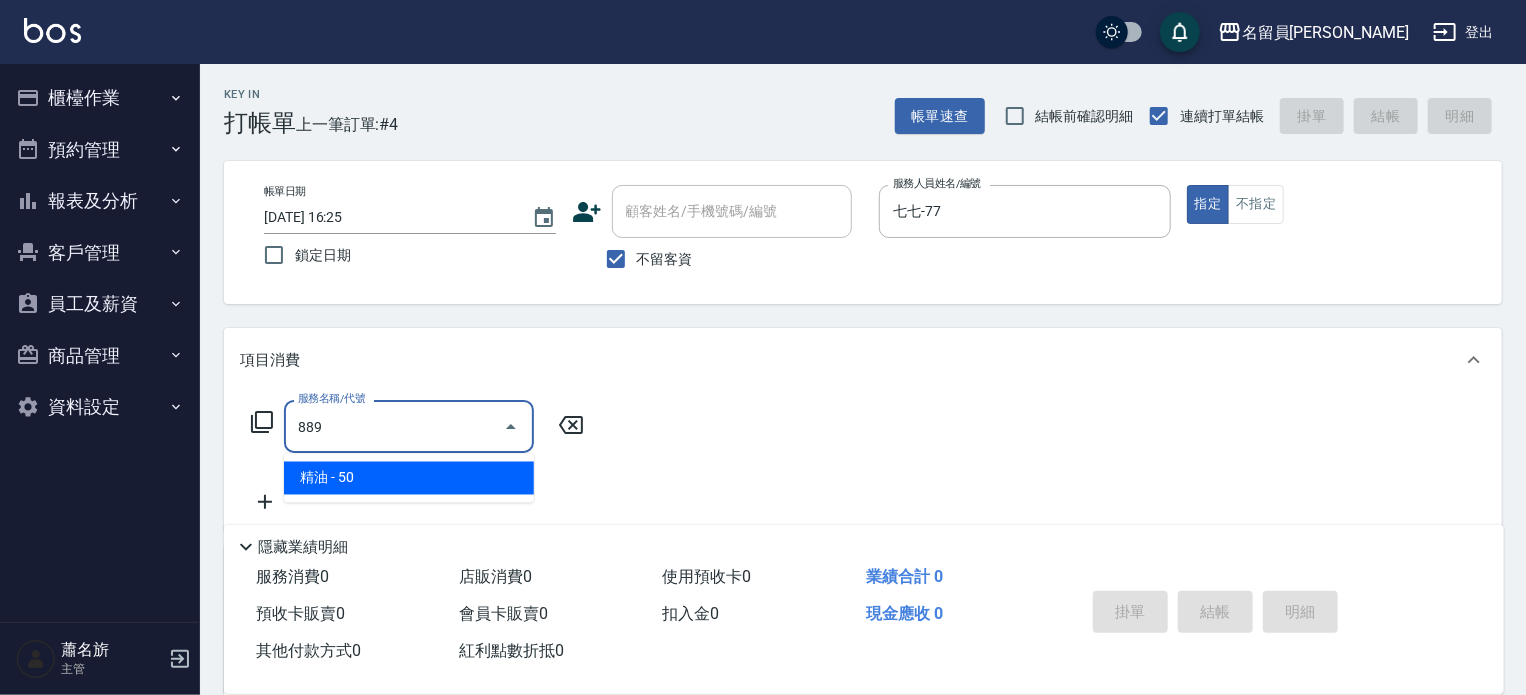 type on "精油(889)" 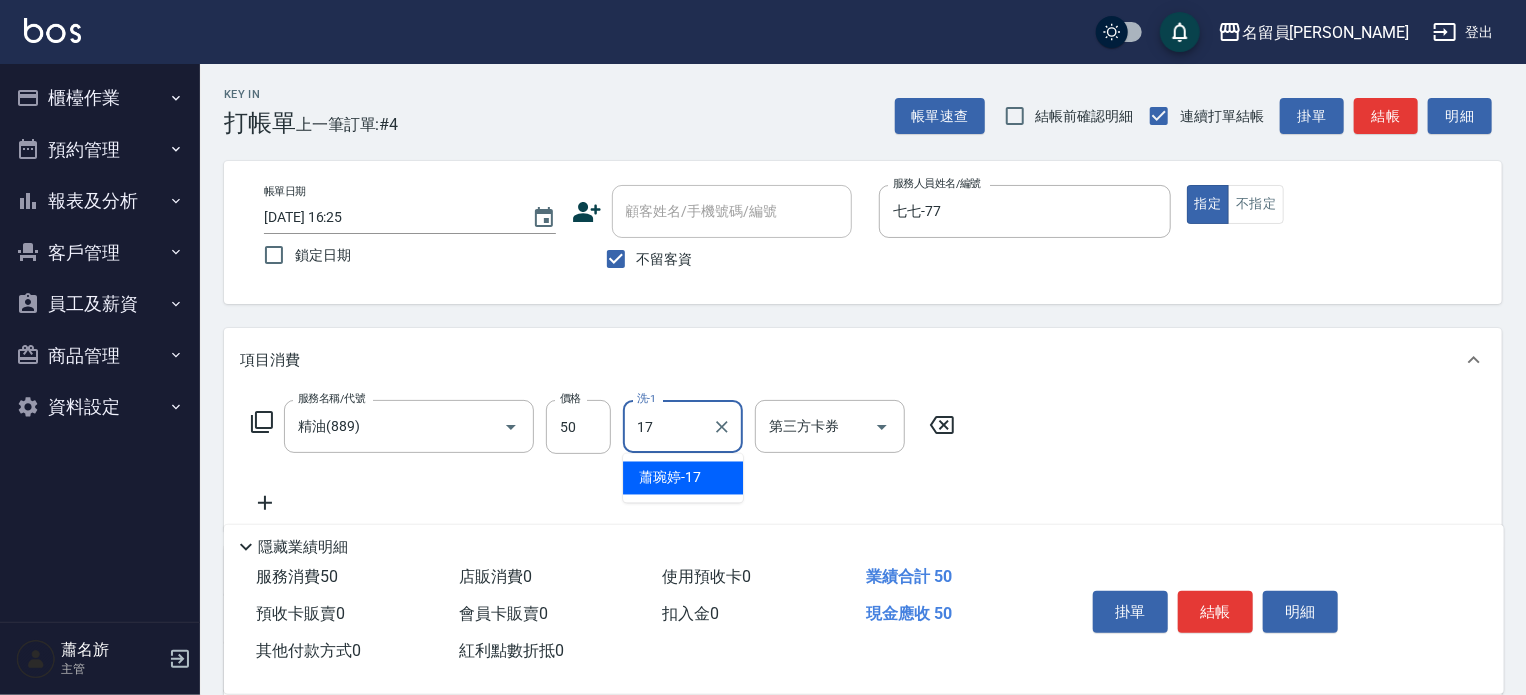 type on "蕭琬婷-17" 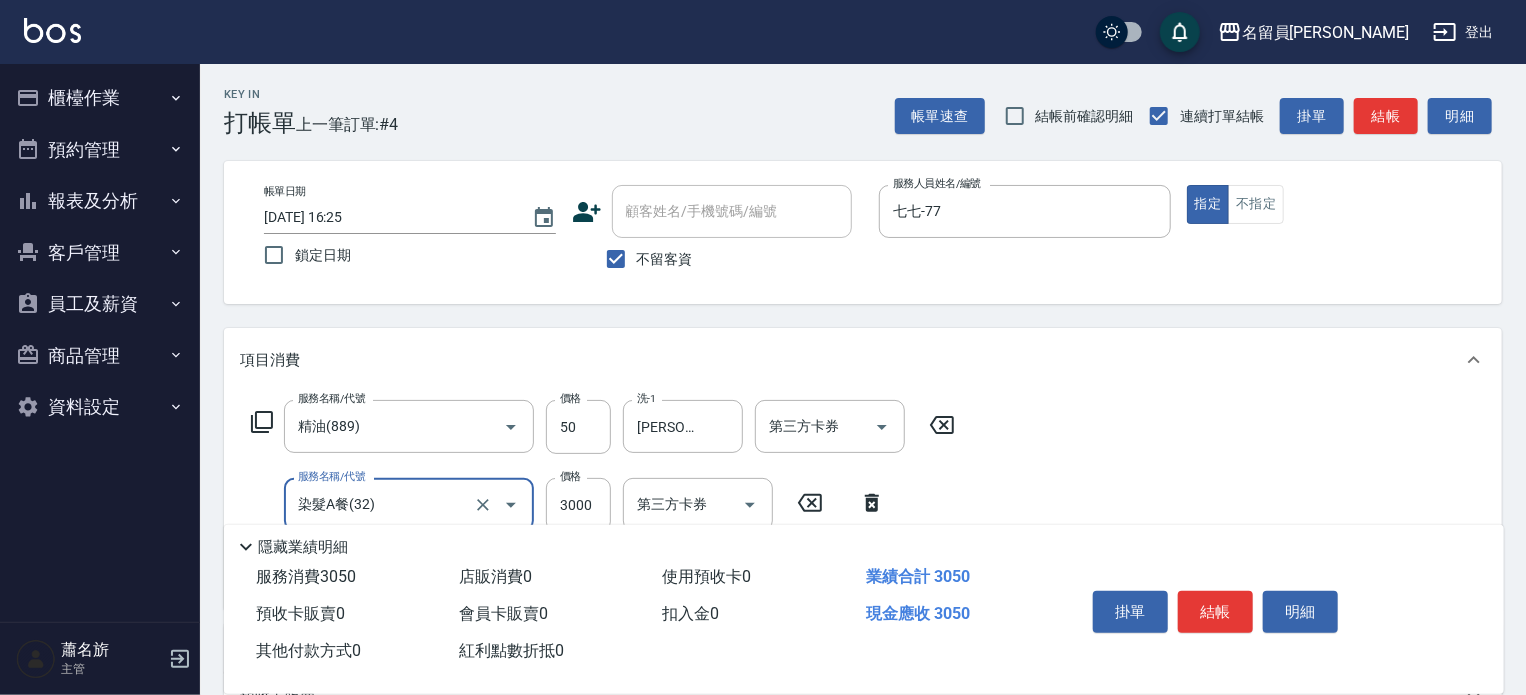 type on "染髮A餐(32)" 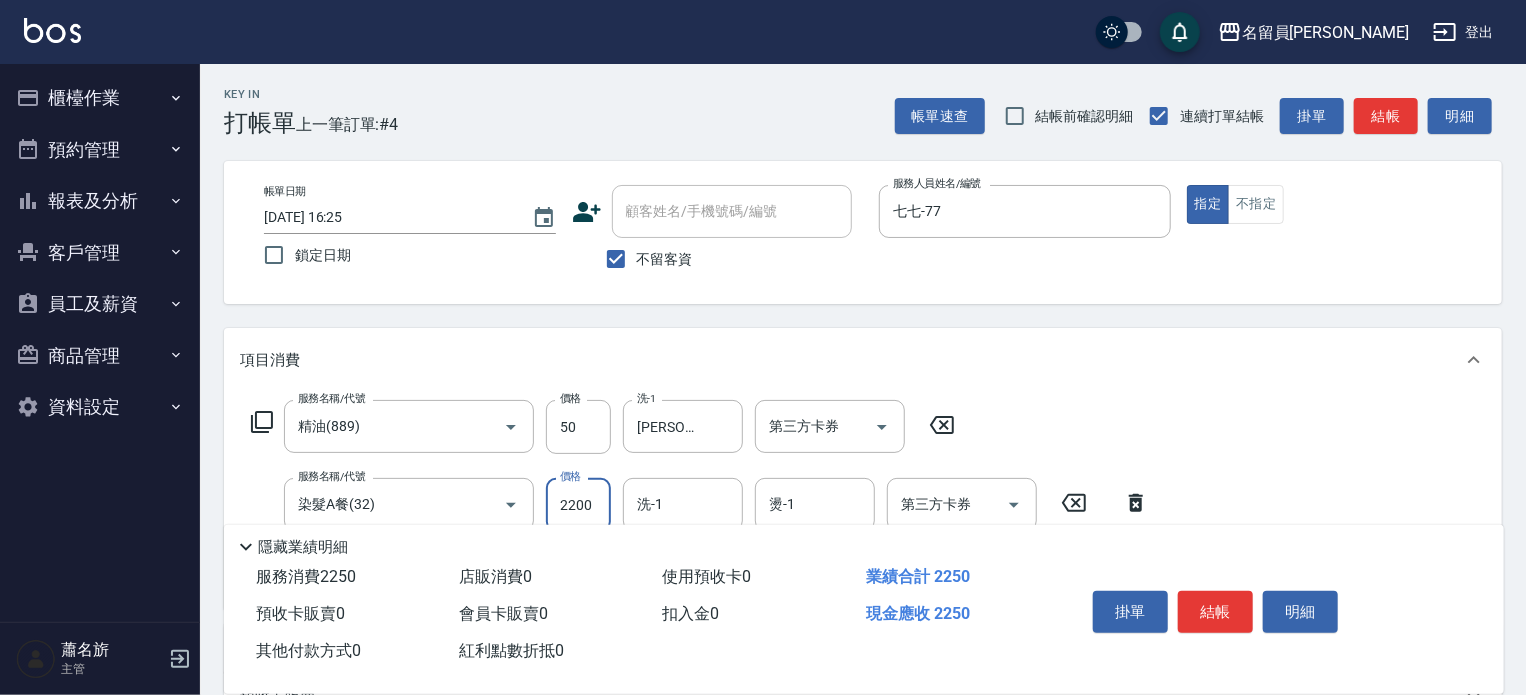 type on "2200" 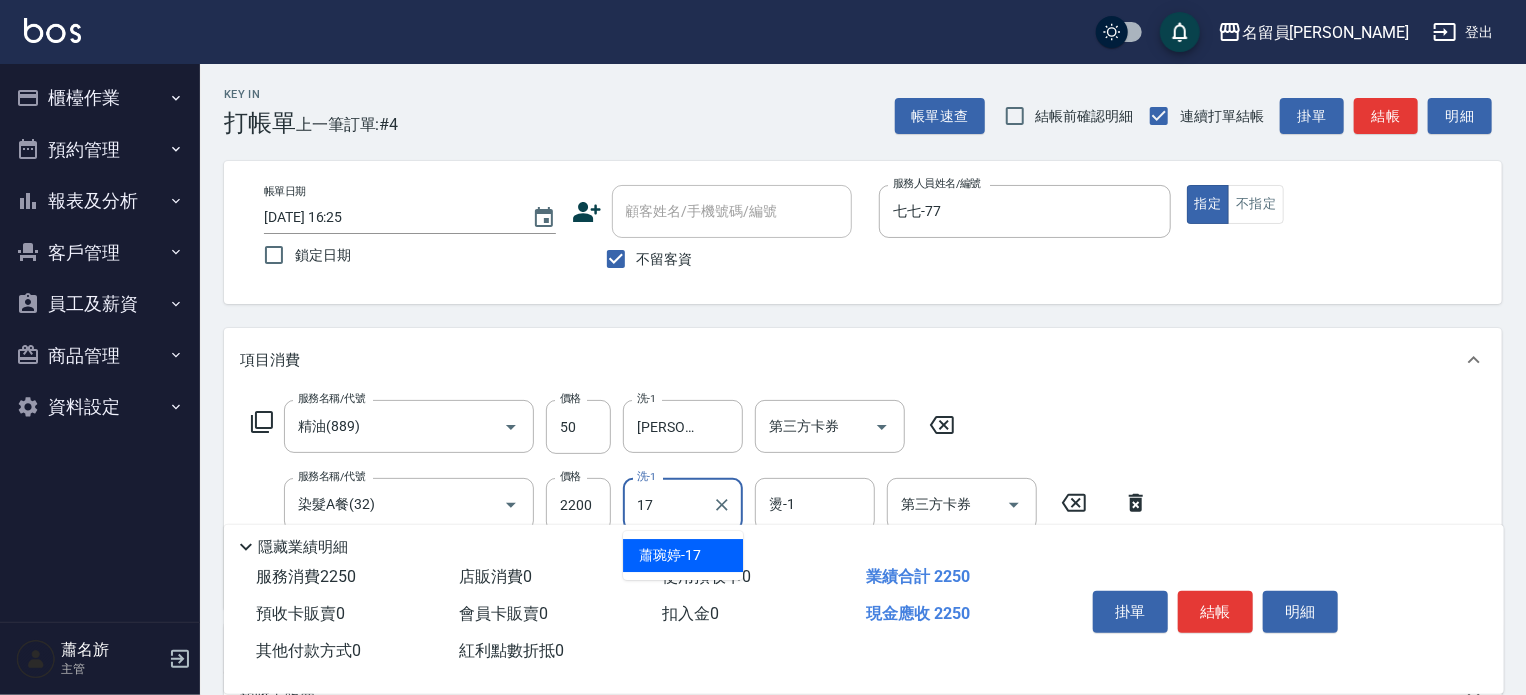 type on "蕭琬婷-17" 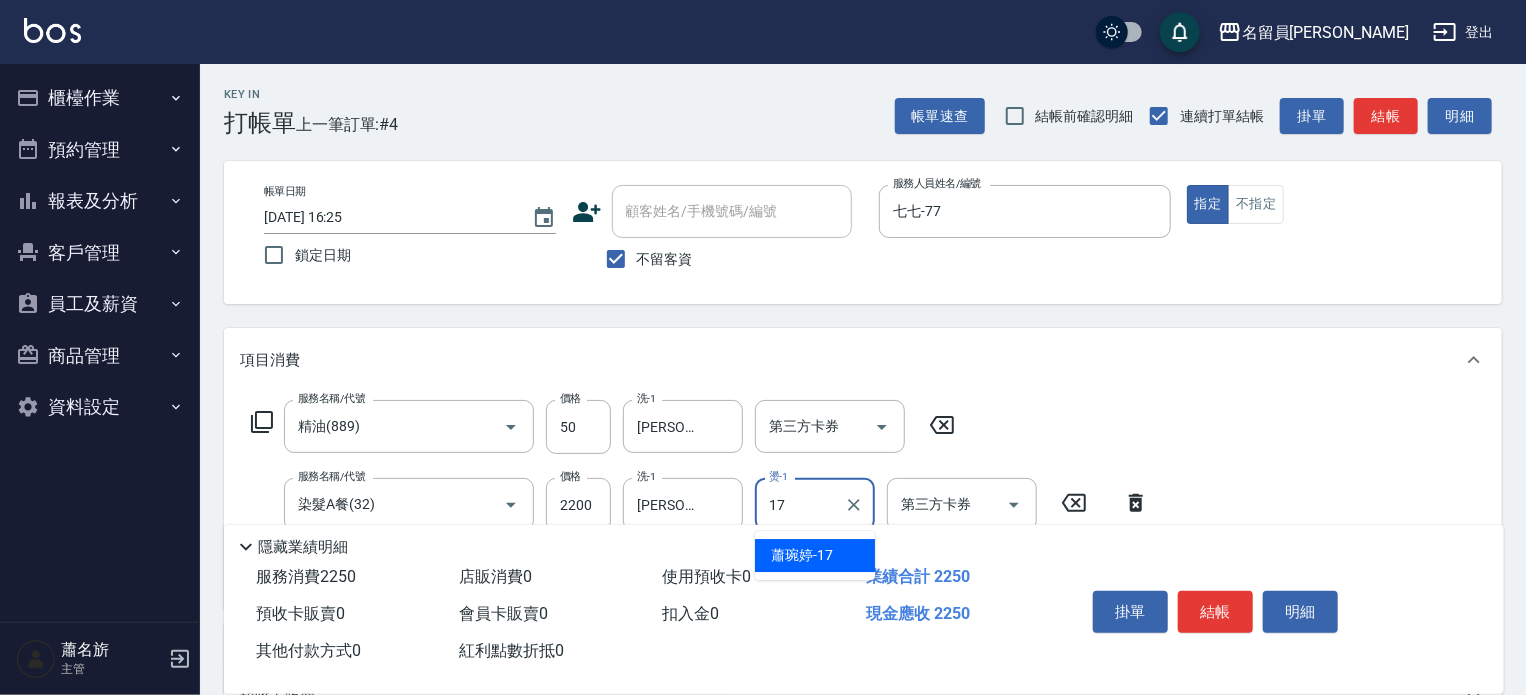 type on "蕭琬婷-17" 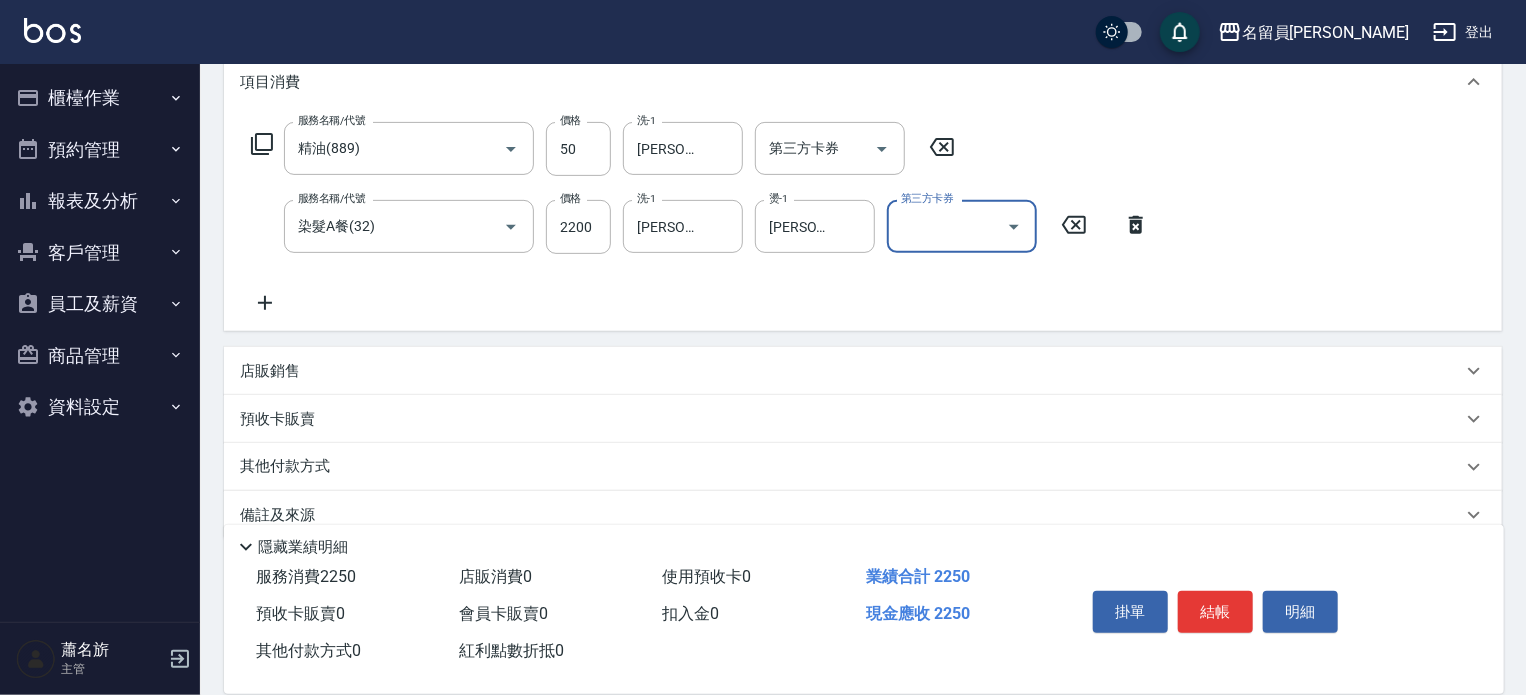 scroll, scrollTop: 300, scrollLeft: 0, axis: vertical 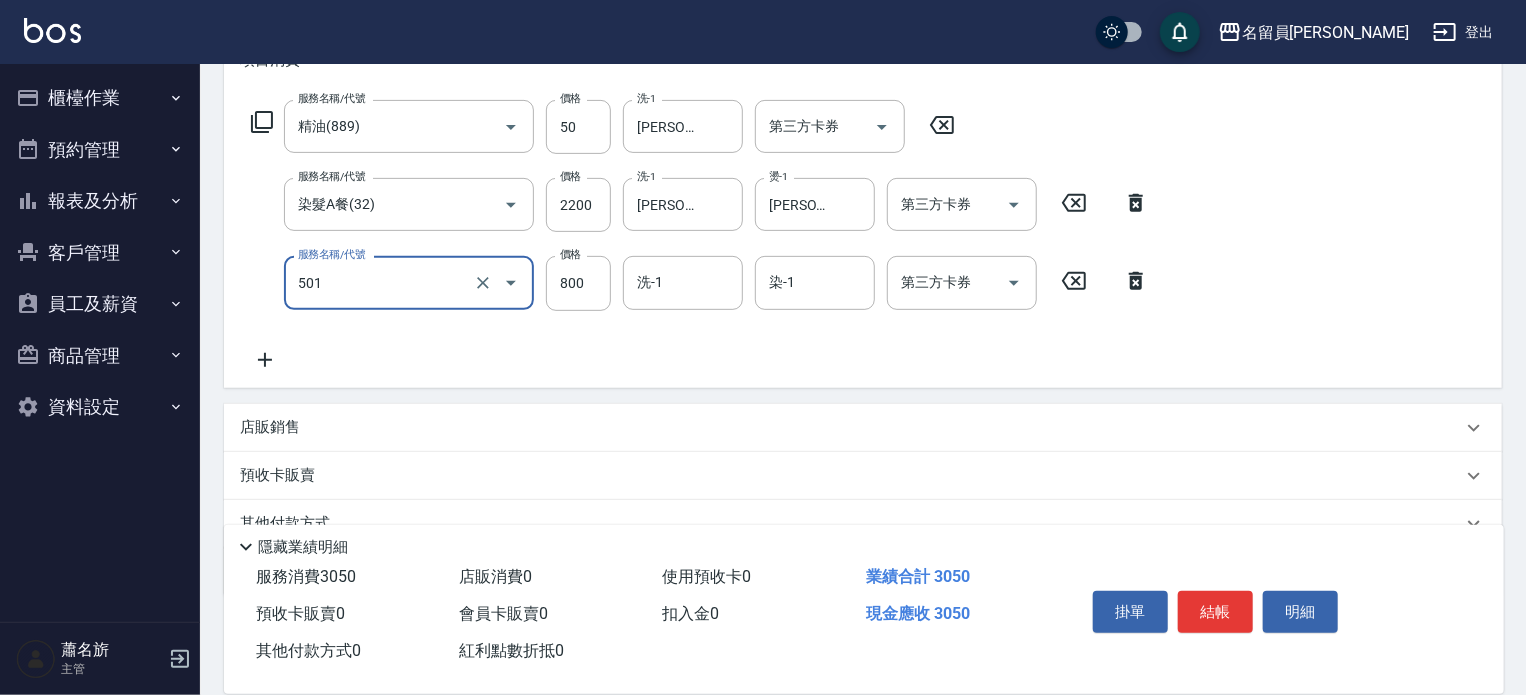 type on "染髮(501)" 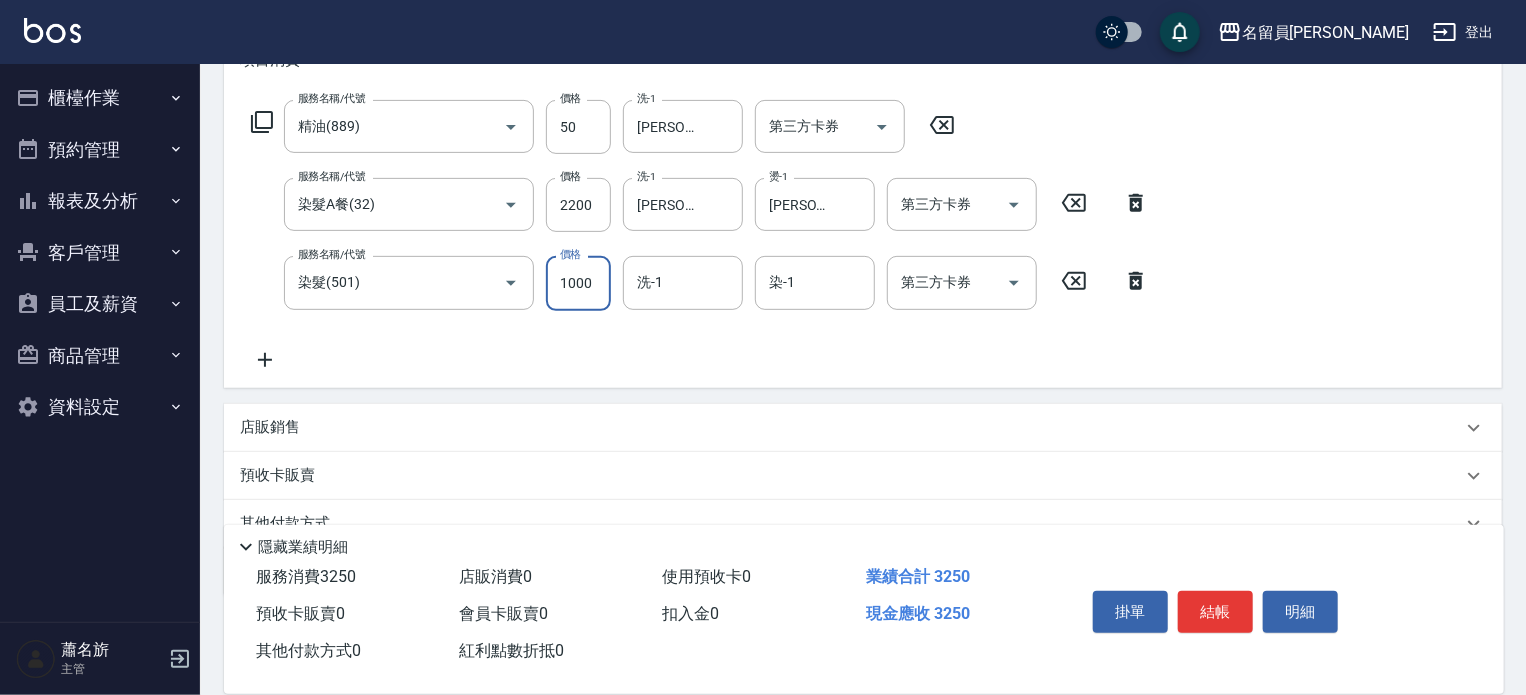 type on "1000" 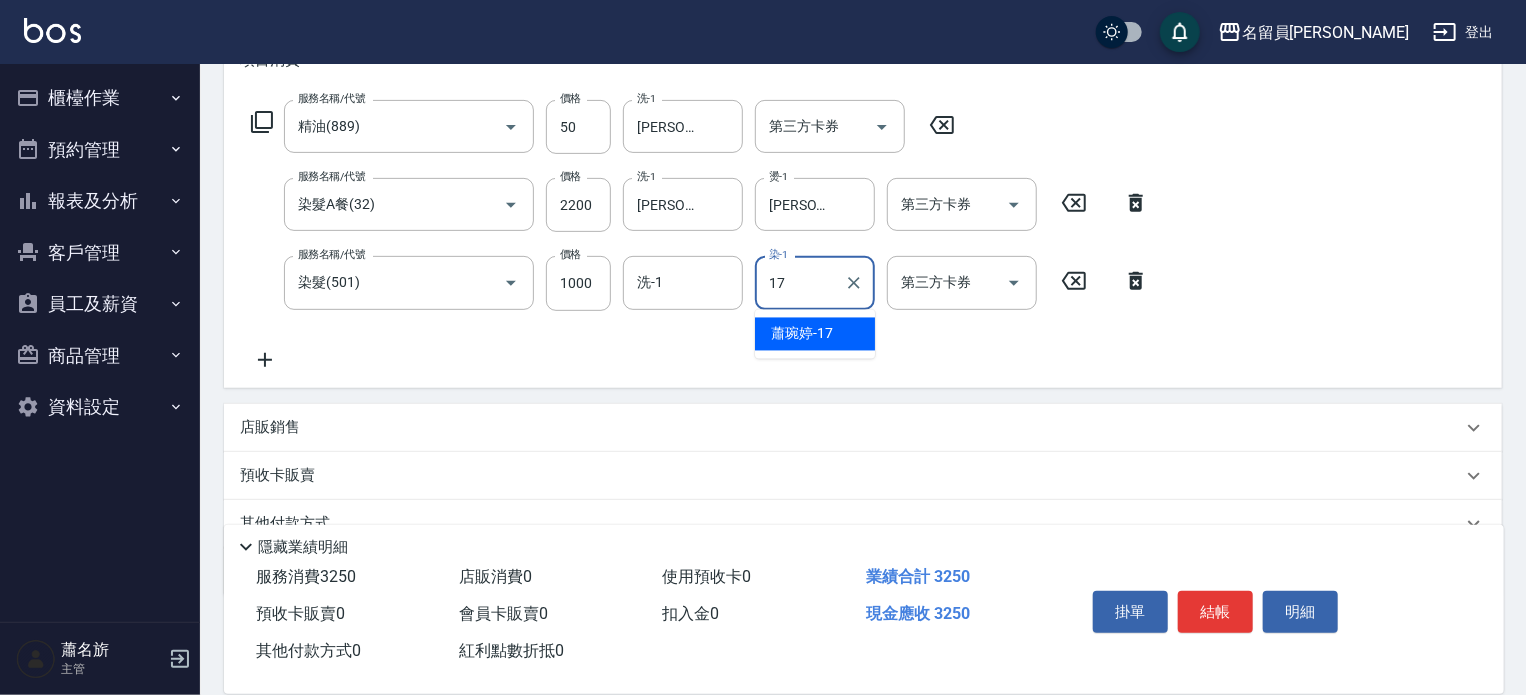 type on "蕭琬婷-17" 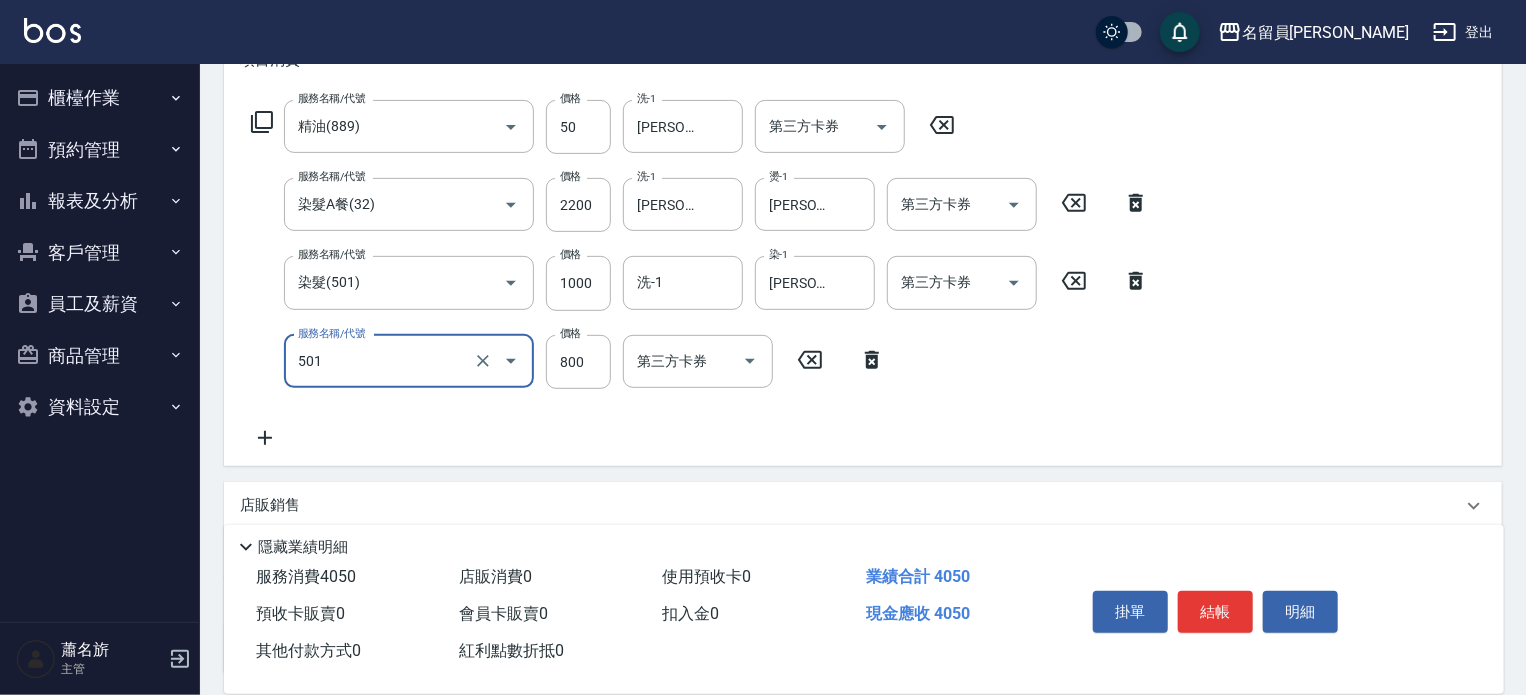 type on "染髮(501)" 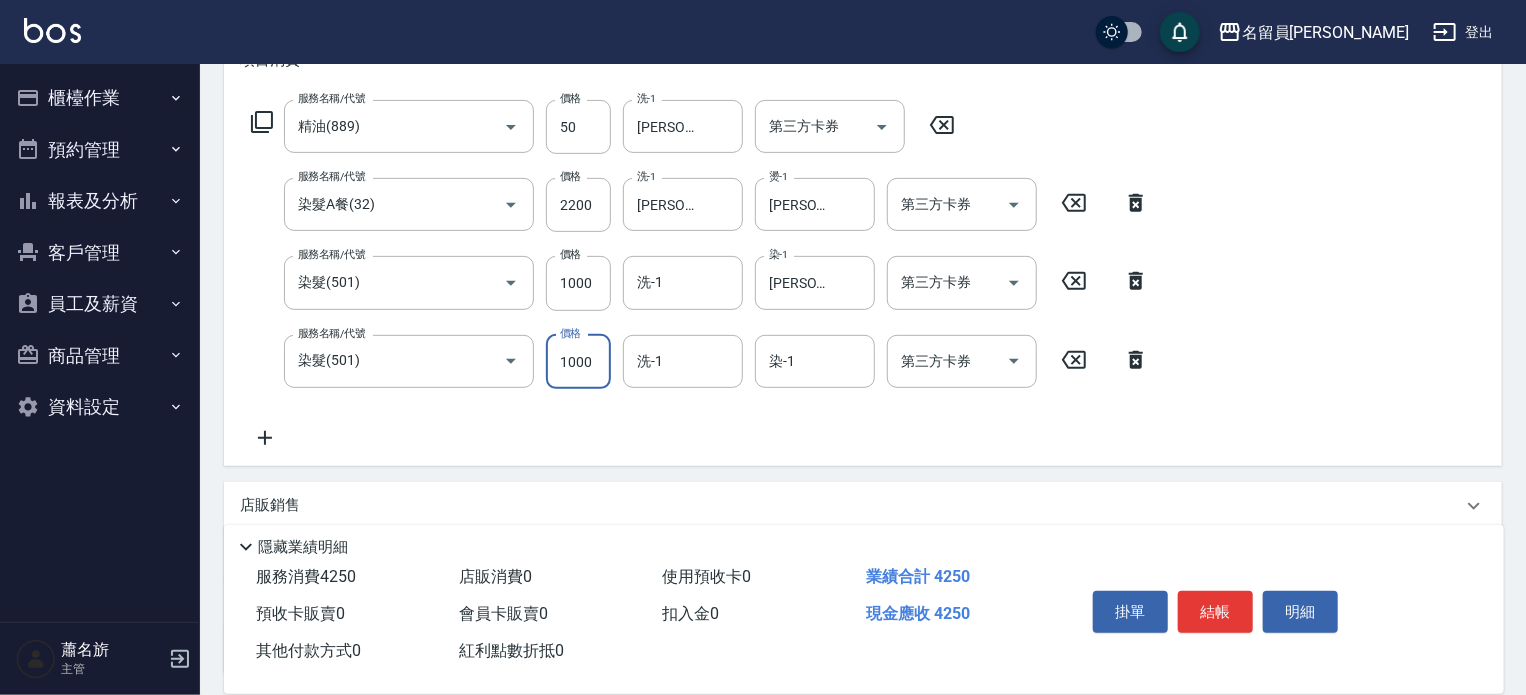 type on "1000" 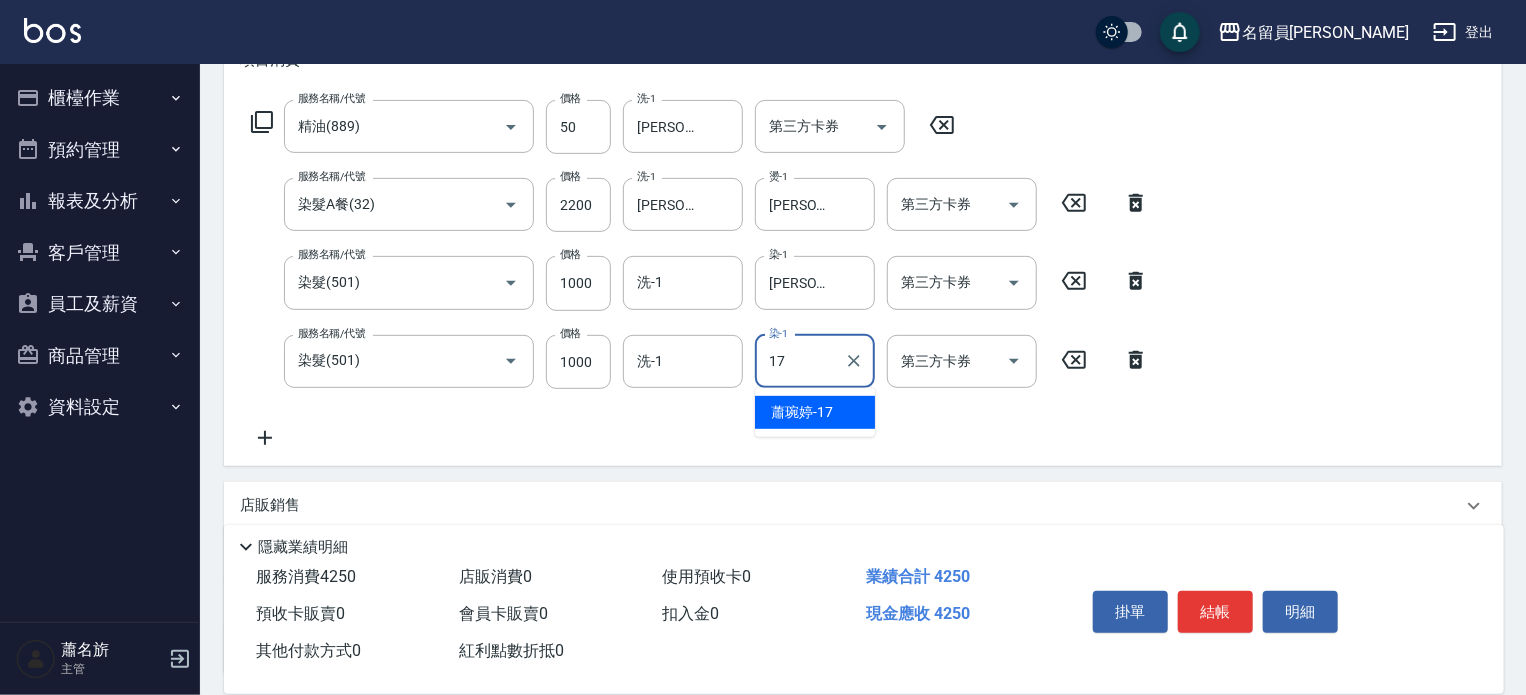 type on "蕭琬婷-17" 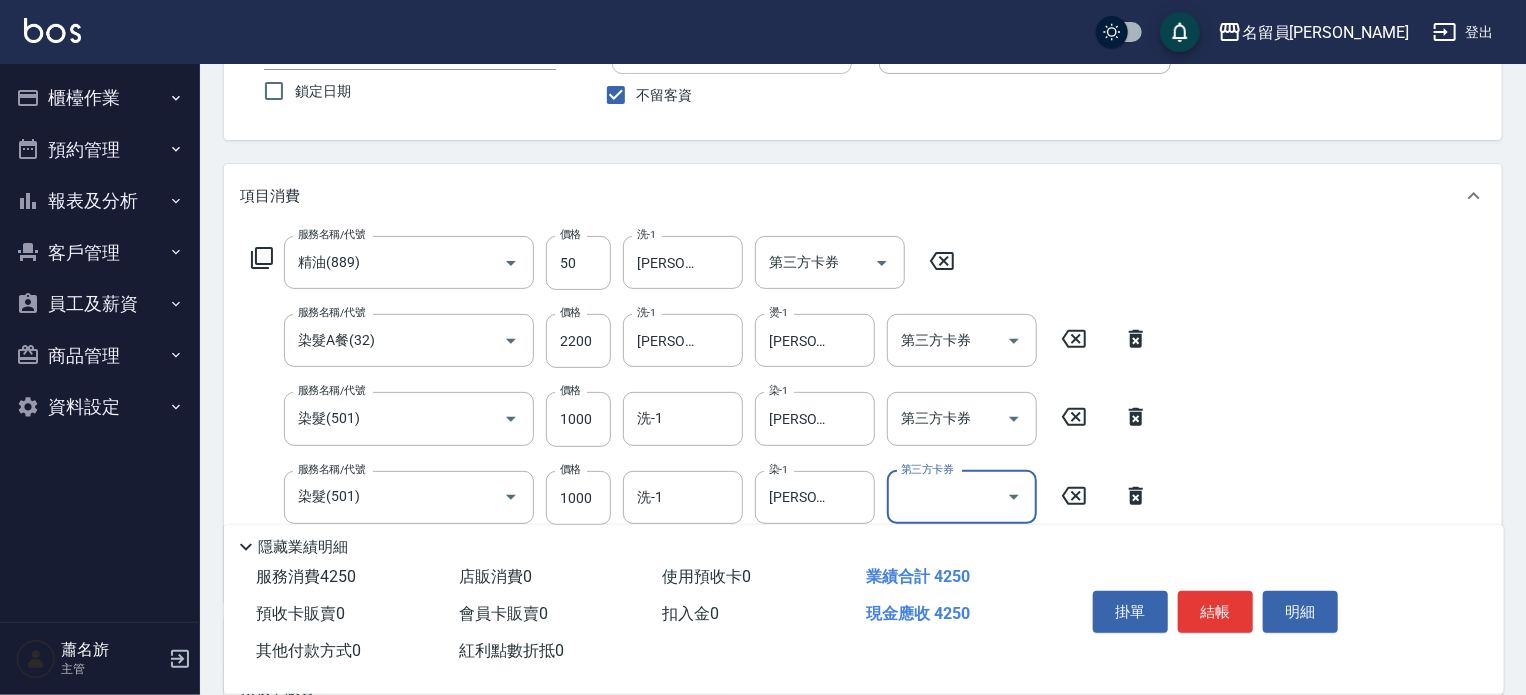 scroll, scrollTop: 200, scrollLeft: 0, axis: vertical 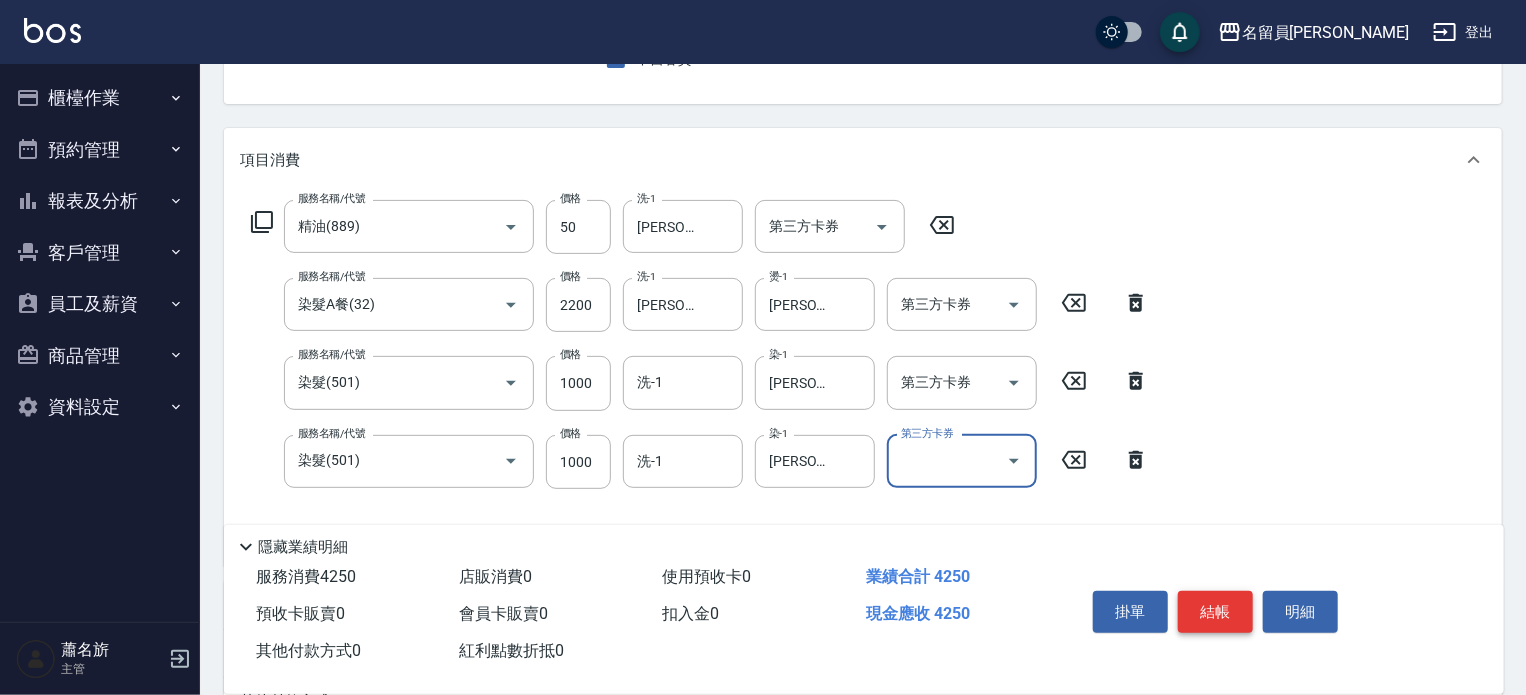 click on "結帳" at bounding box center (1215, 612) 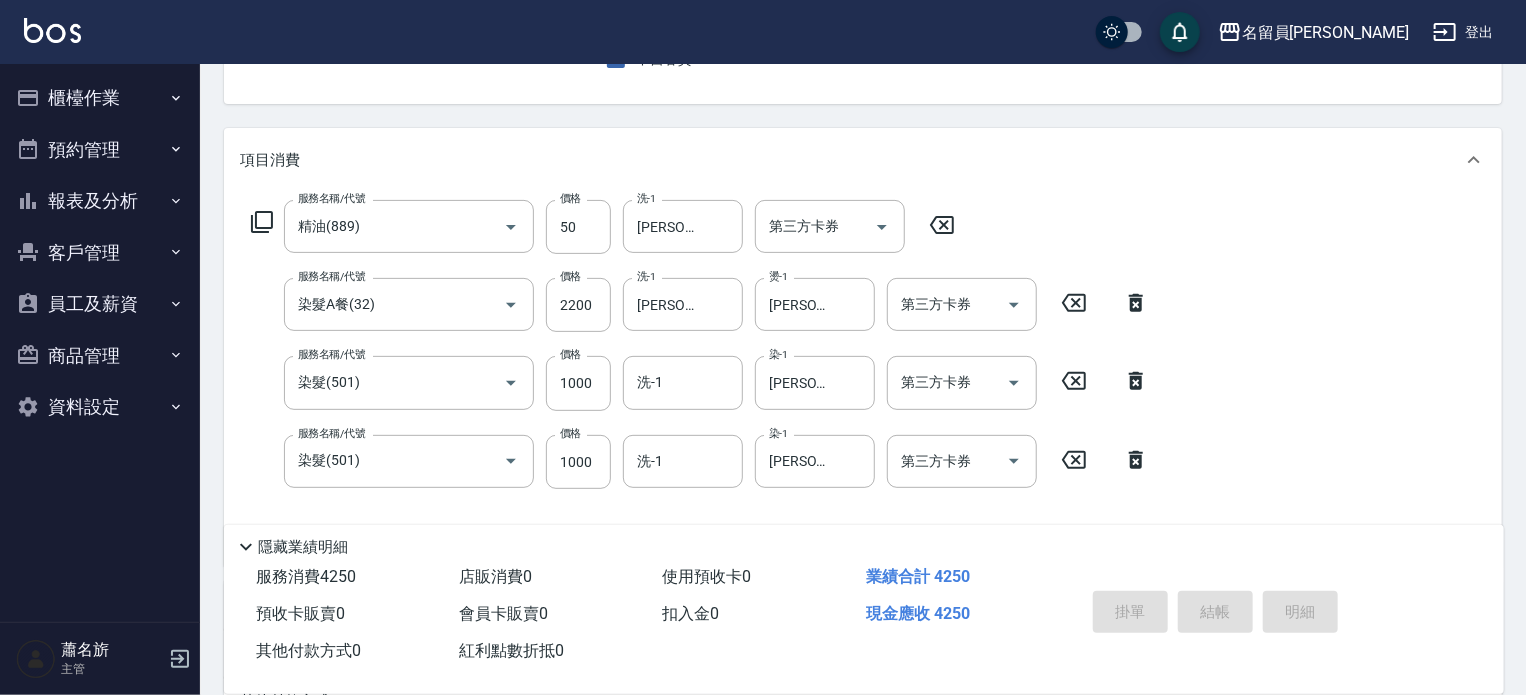 type on "2025/07/13 16:26" 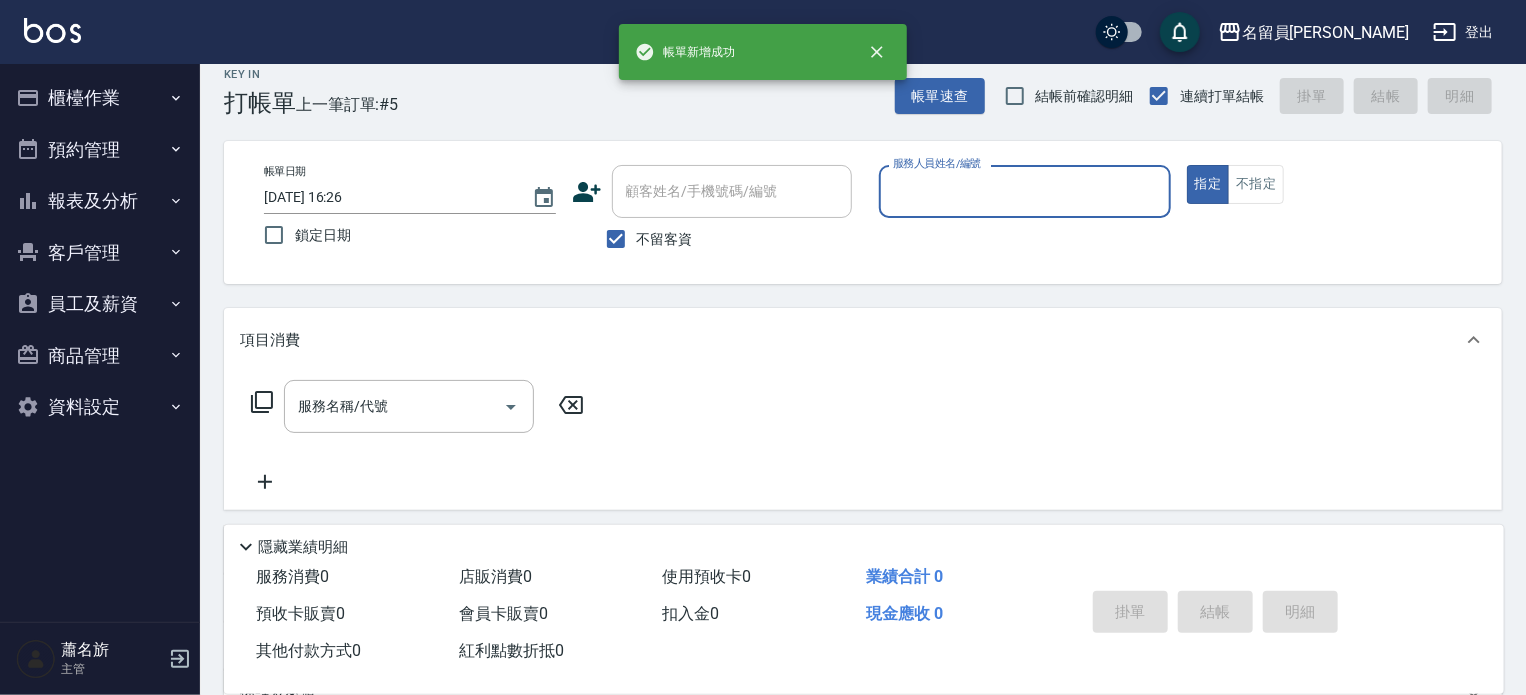 scroll, scrollTop: 0, scrollLeft: 0, axis: both 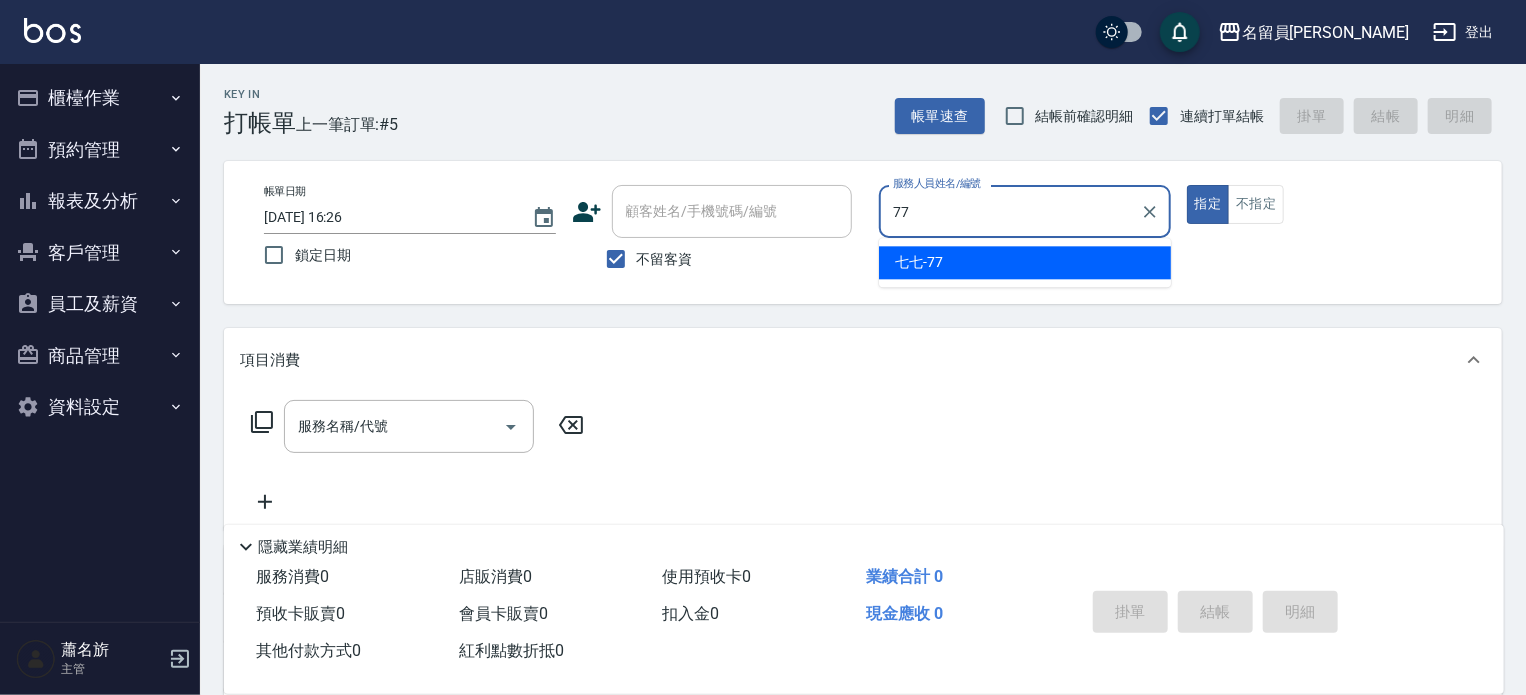 type on "七七-77" 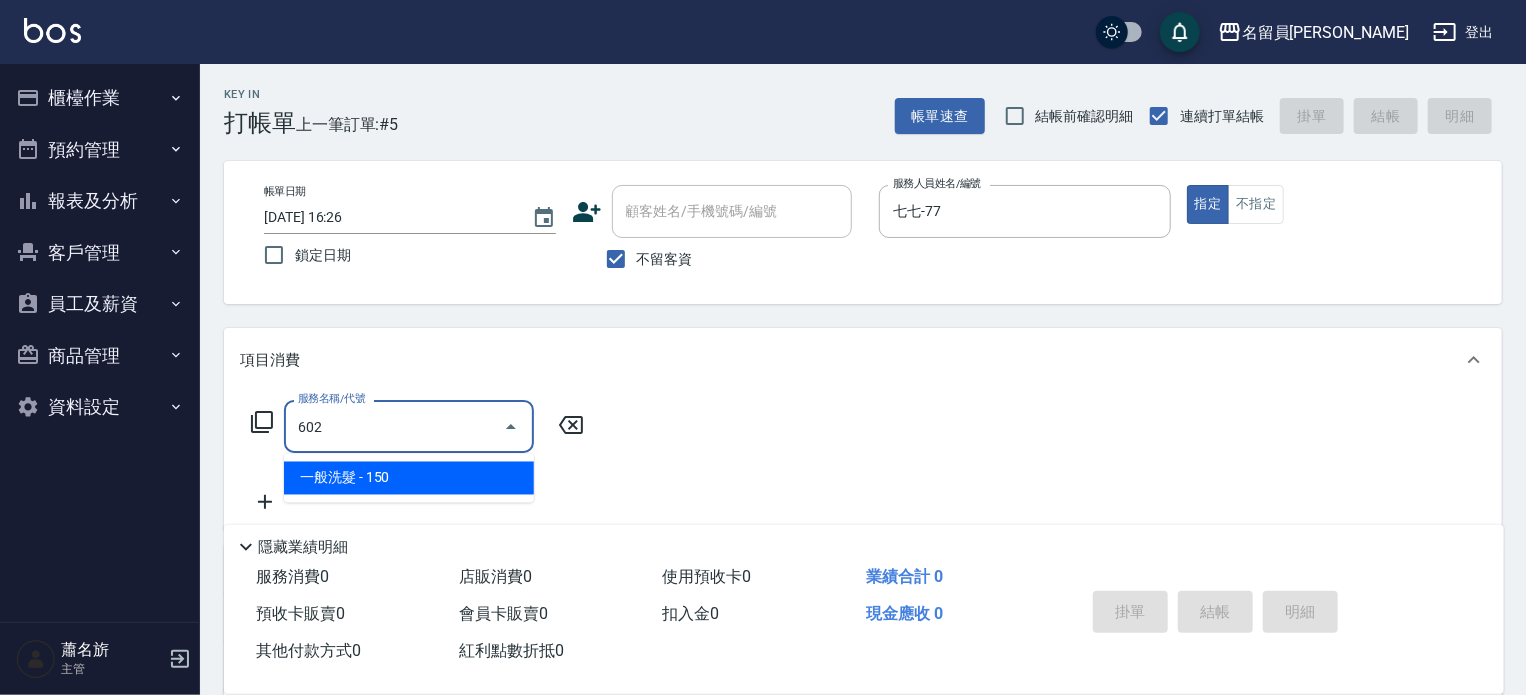 type on "一般洗髮(602)" 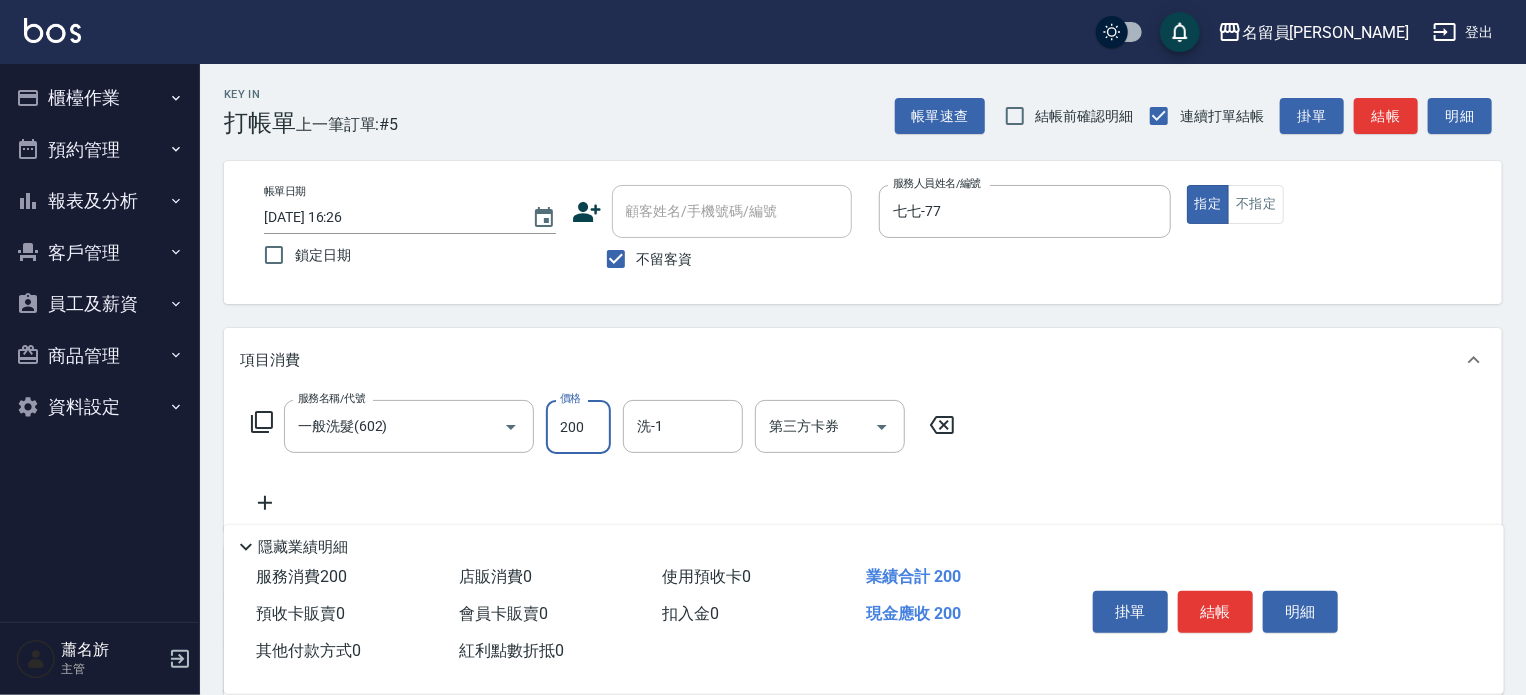 type on "200" 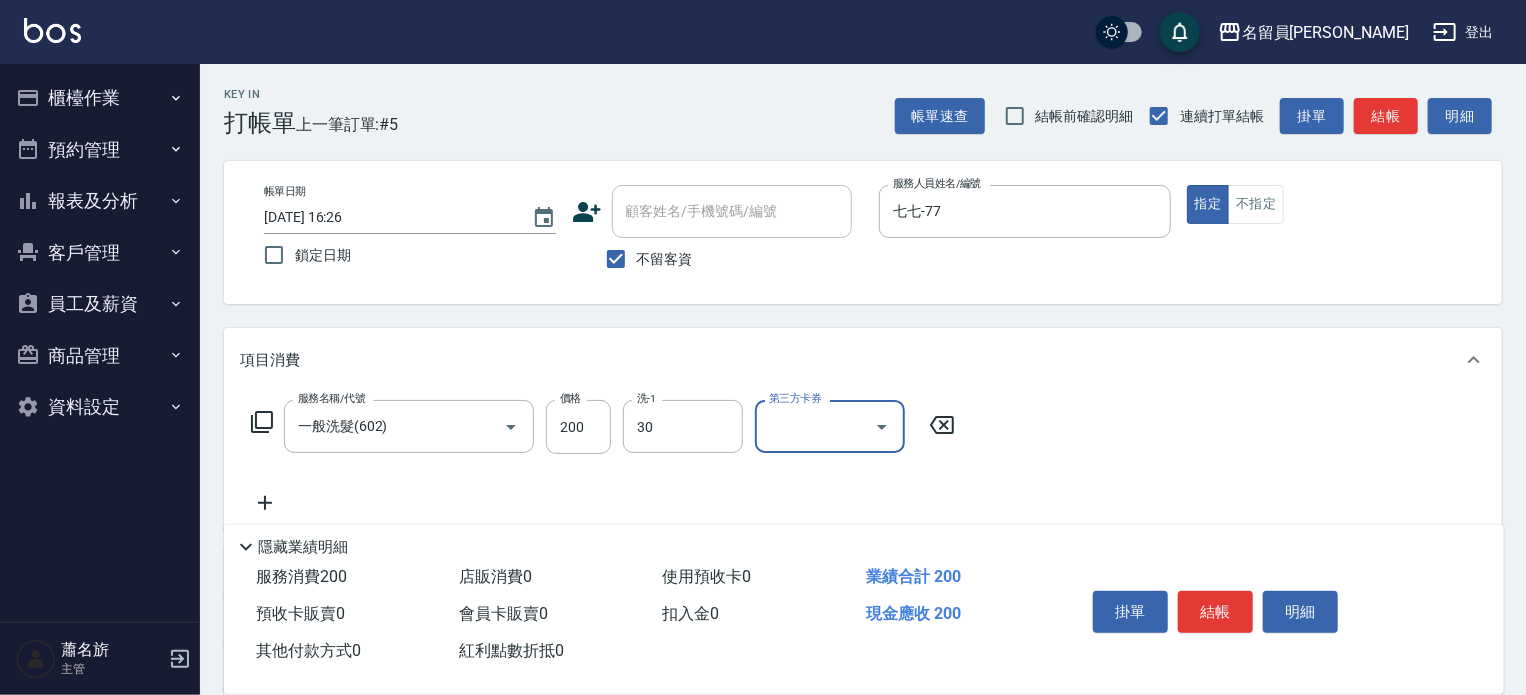 type on "余承佑-30" 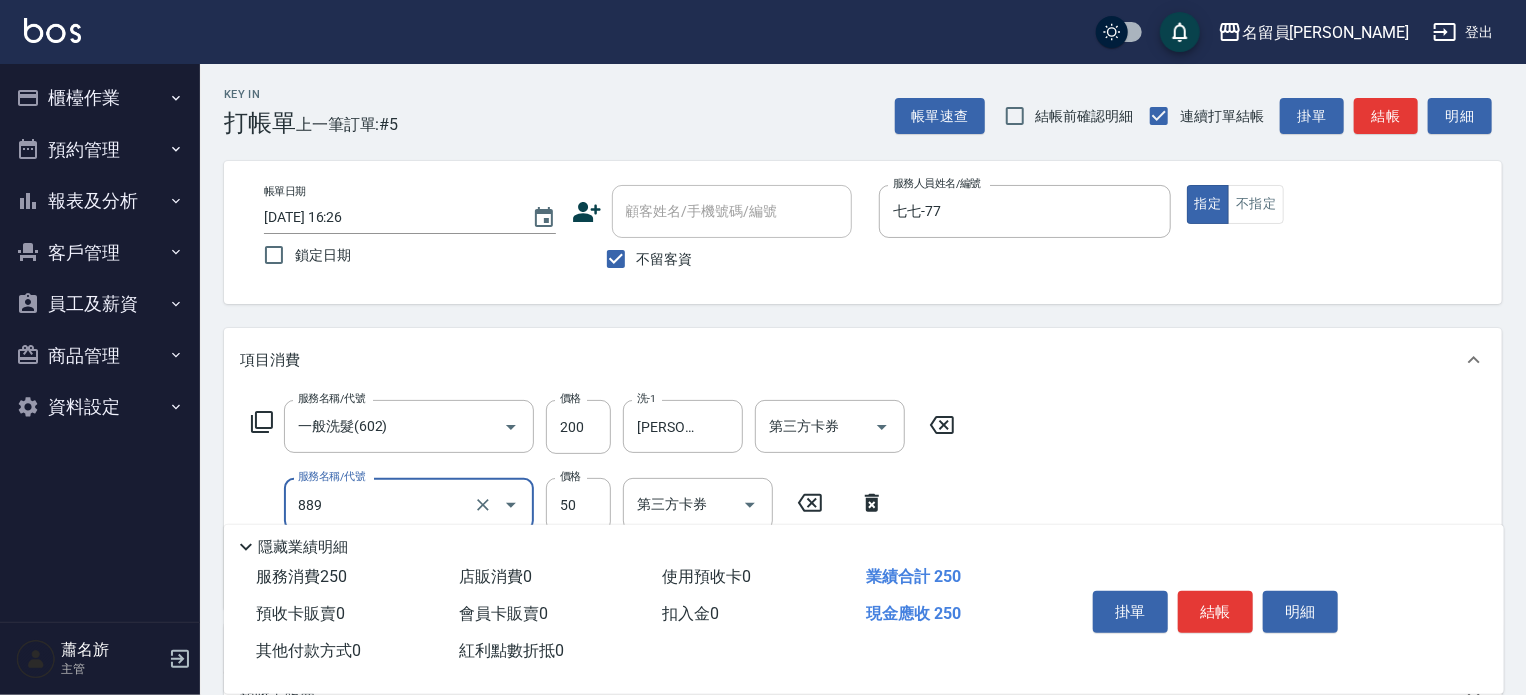 type on "精油(889)" 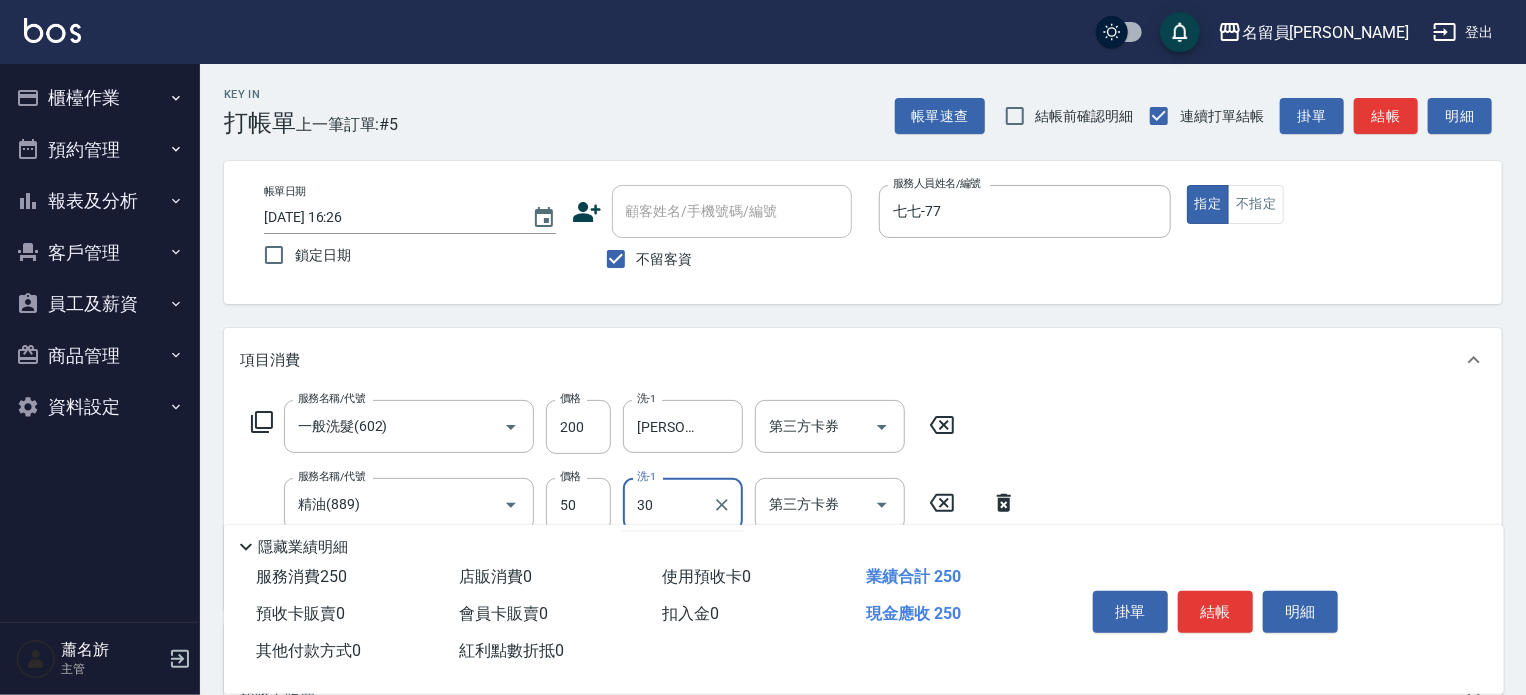 type on "余承佑-30" 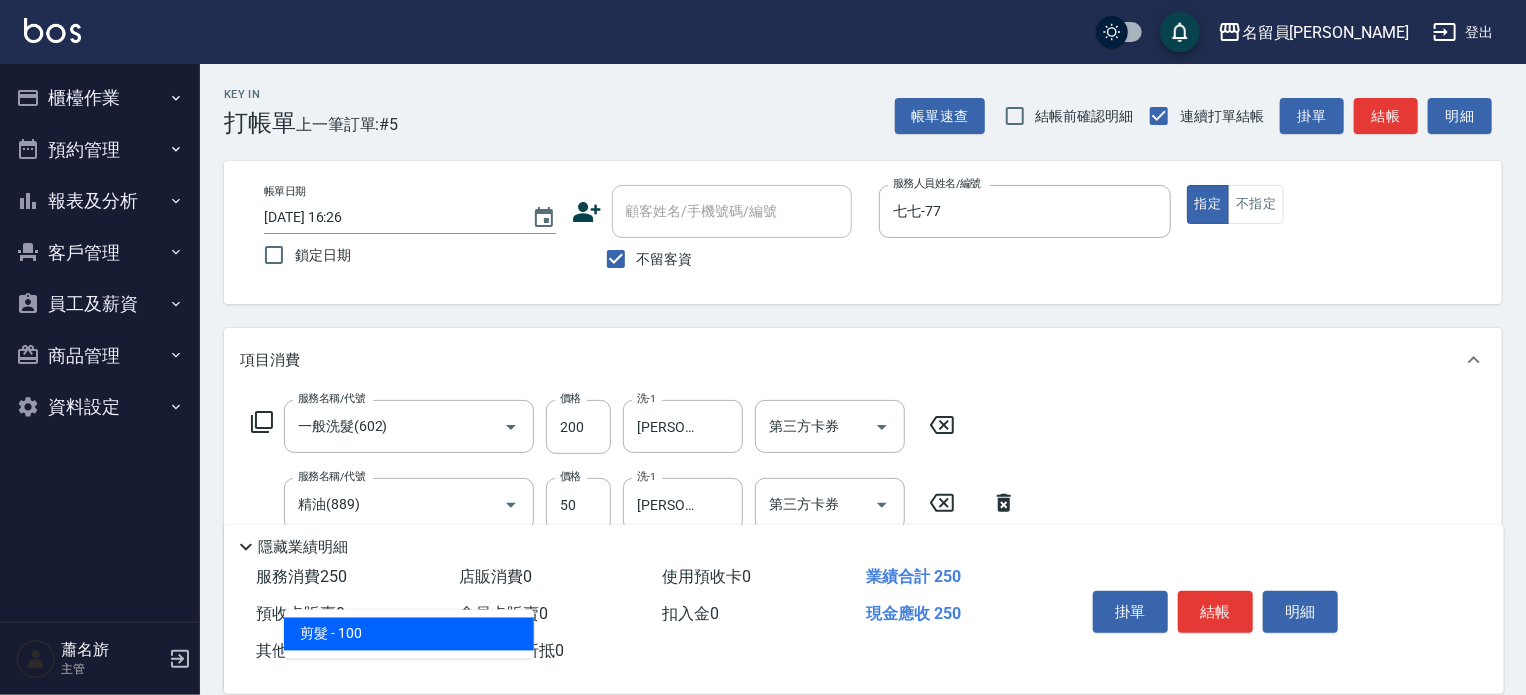 type on "剪髮(302)" 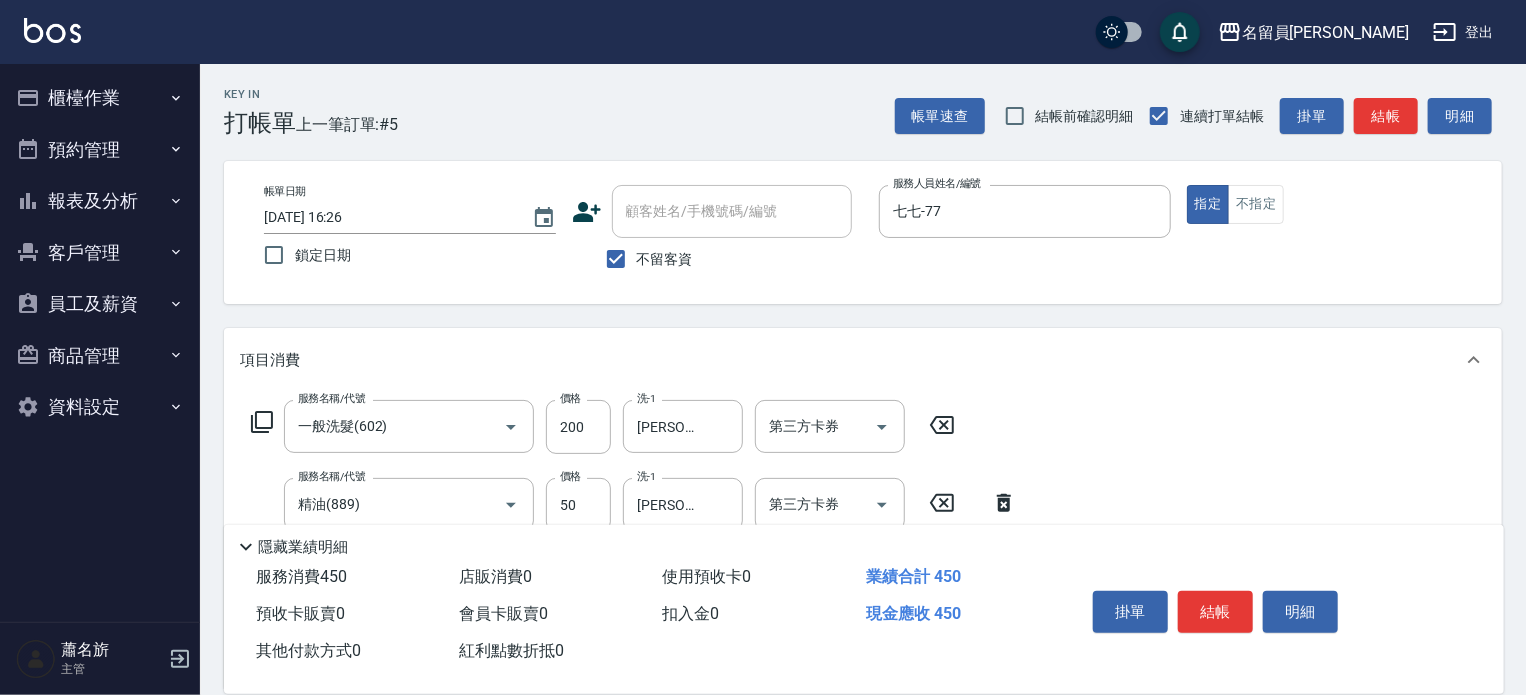 type on "200" 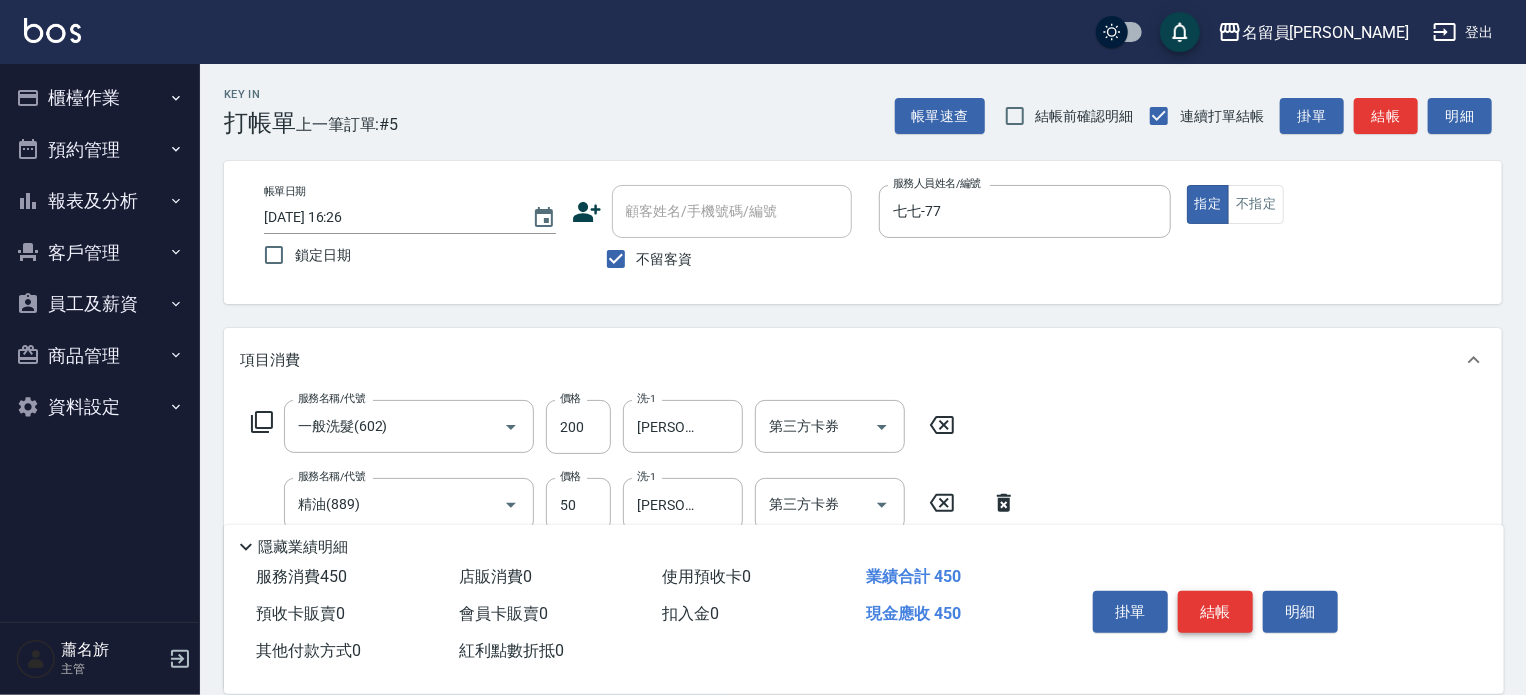click on "結帳" at bounding box center [1215, 612] 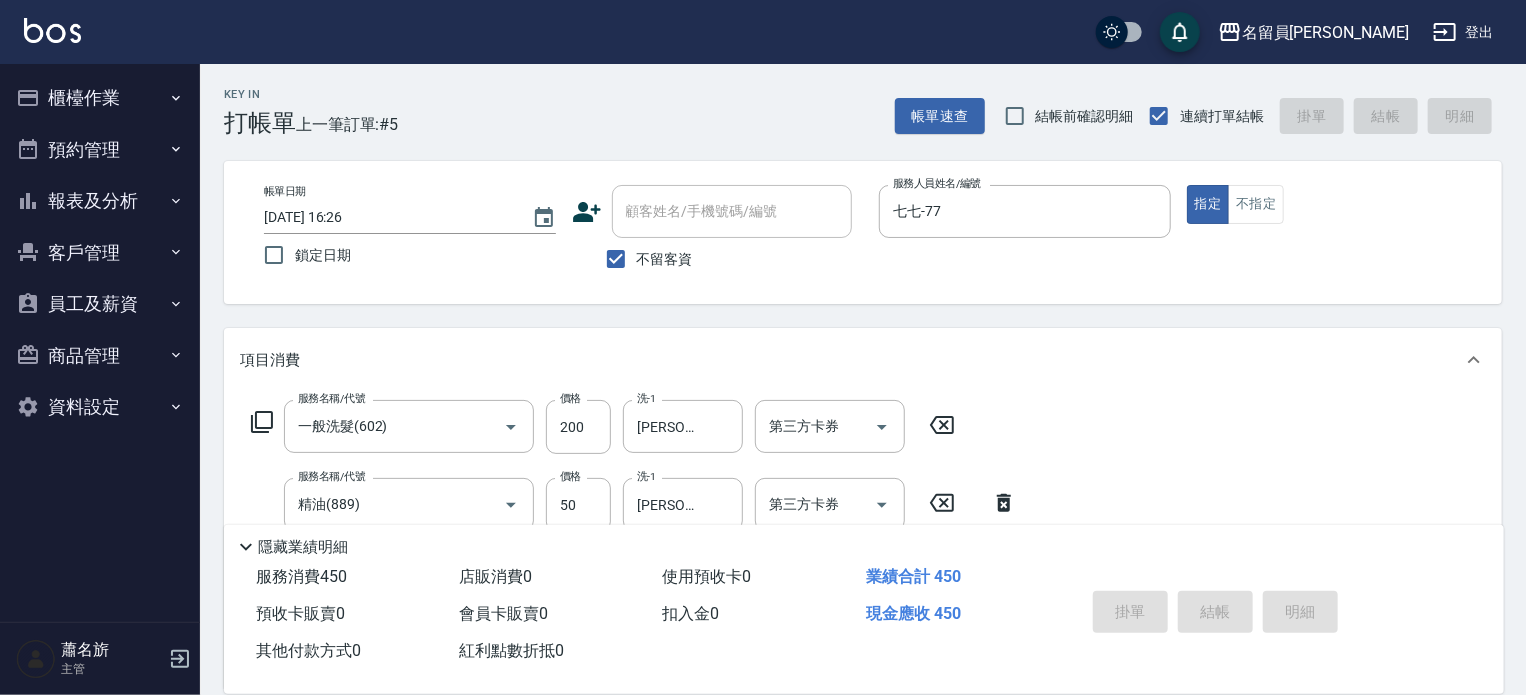 type 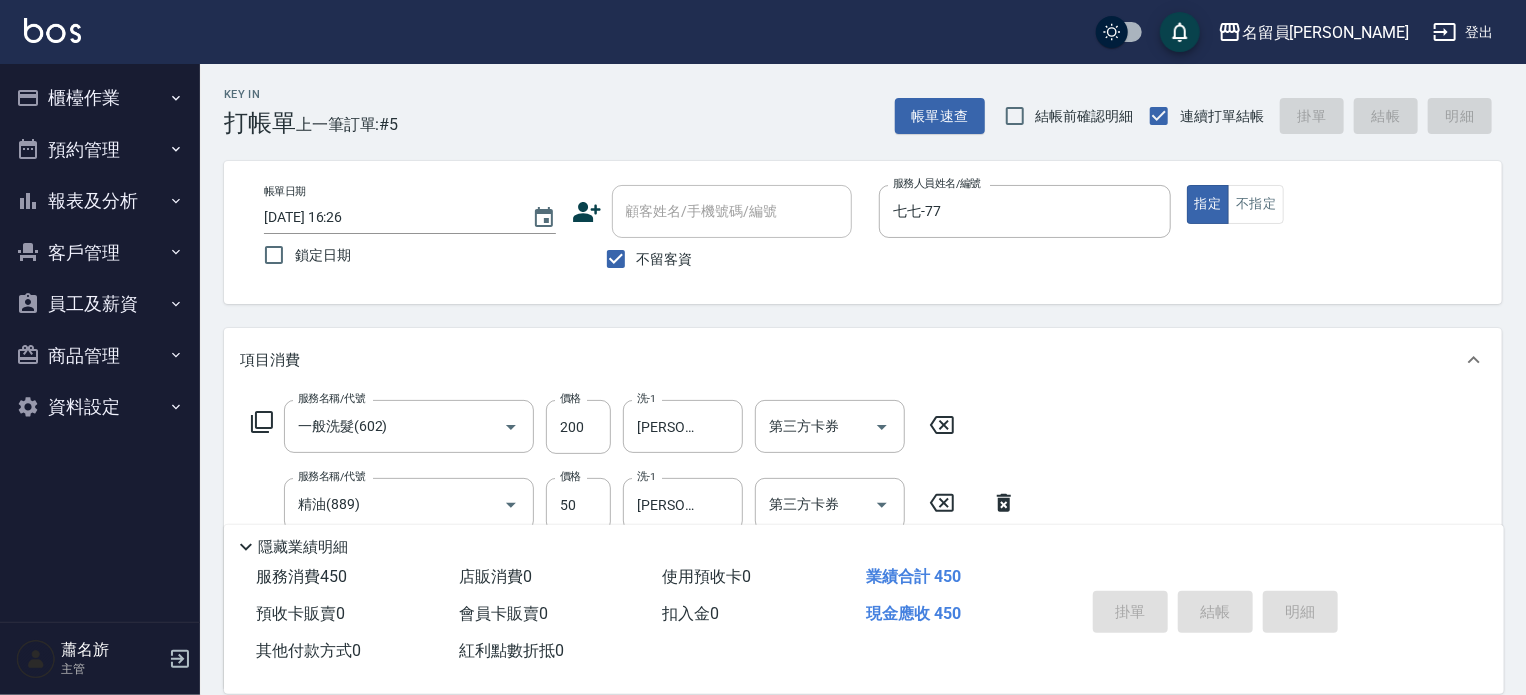 type 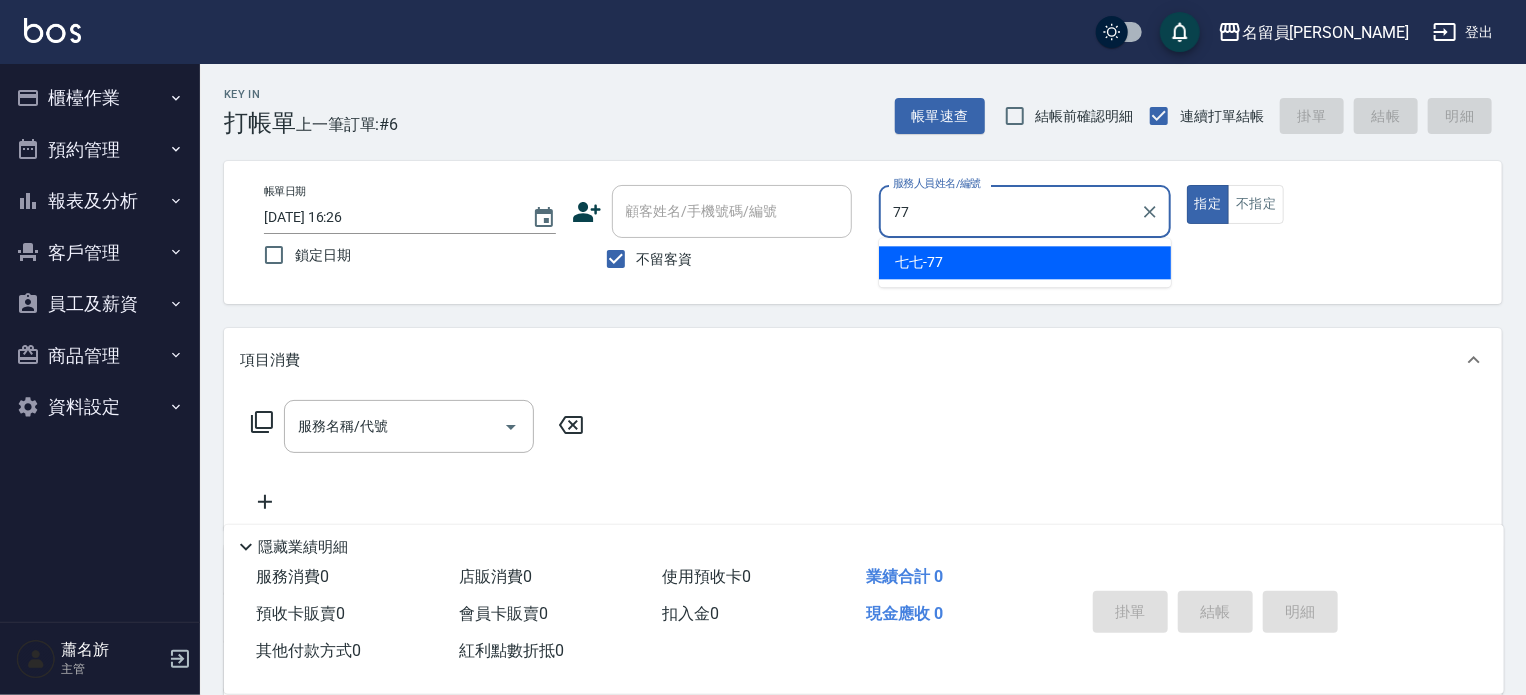 type on "七七-77" 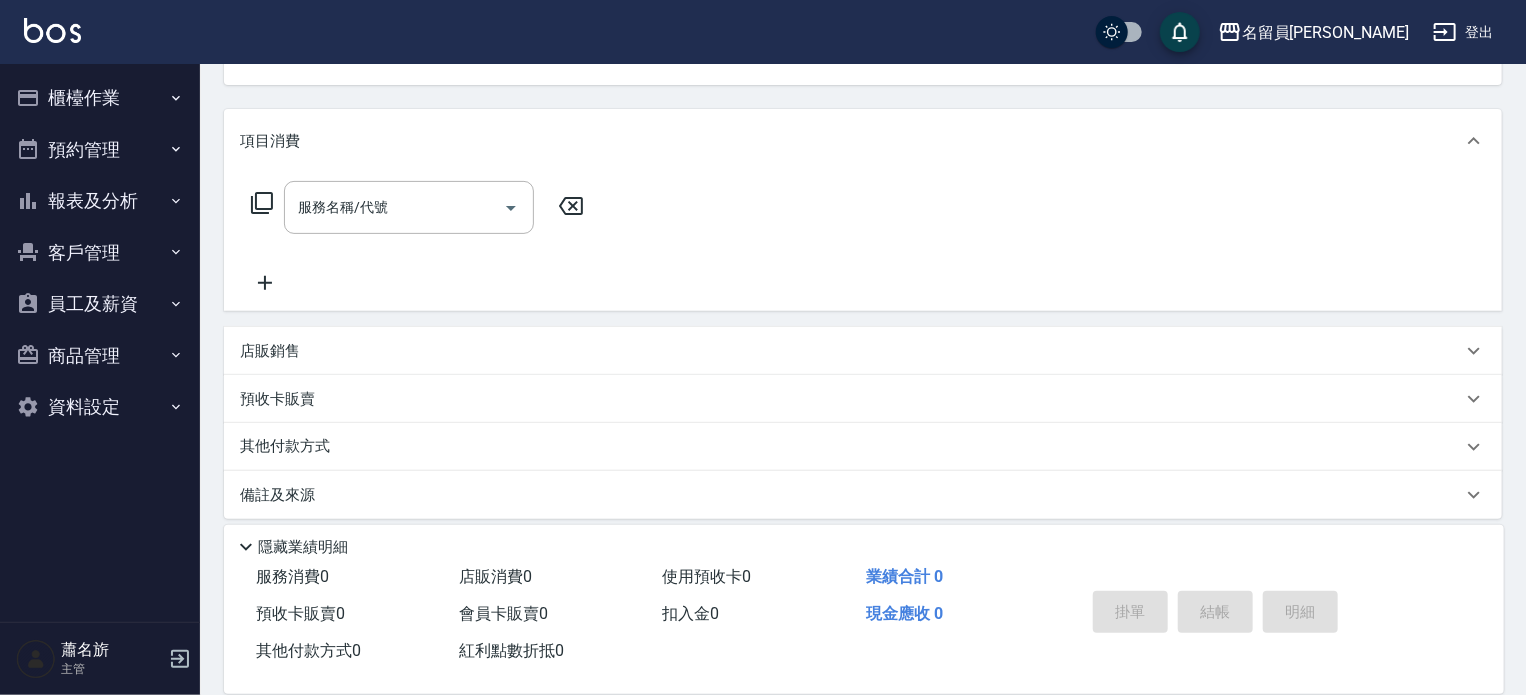 scroll, scrollTop: 232, scrollLeft: 0, axis: vertical 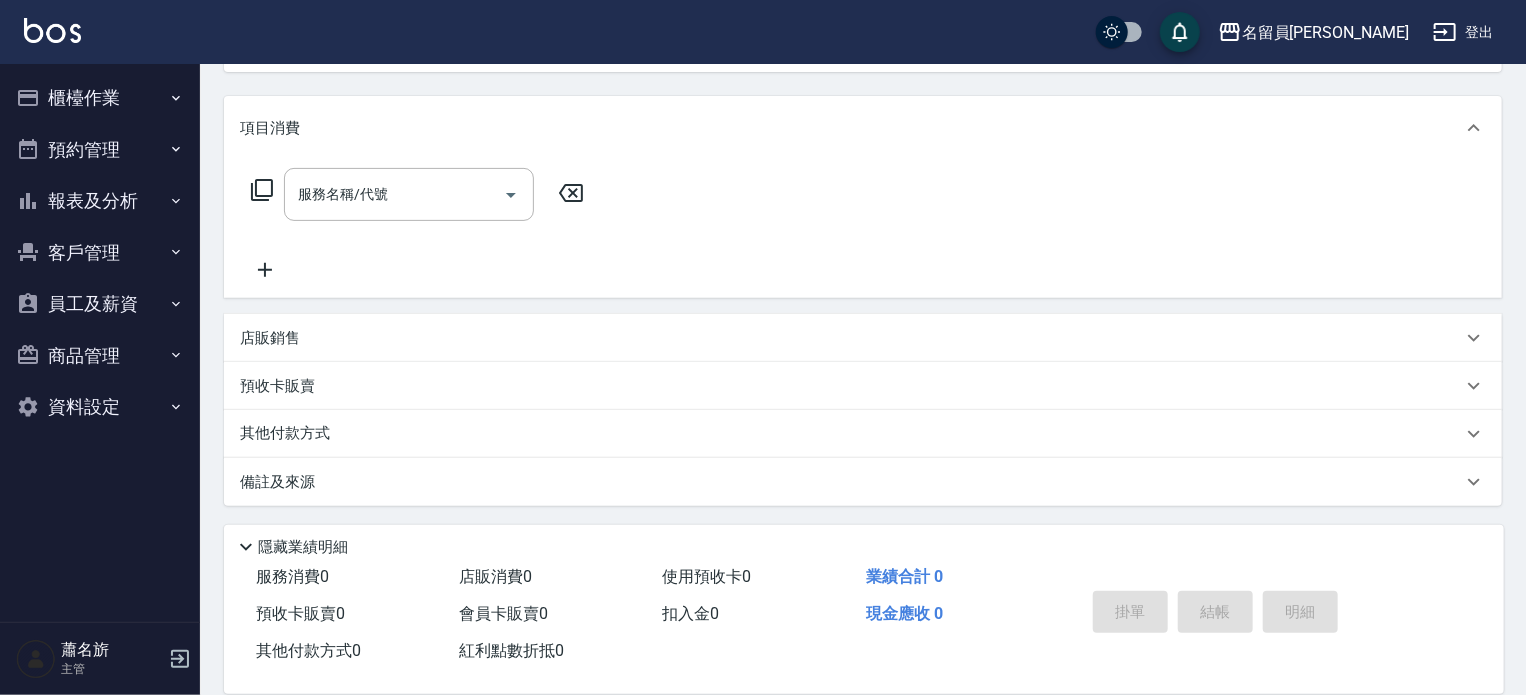 drag, startPoint x: 300, startPoint y: 327, endPoint x: 310, endPoint y: 323, distance: 10.770329 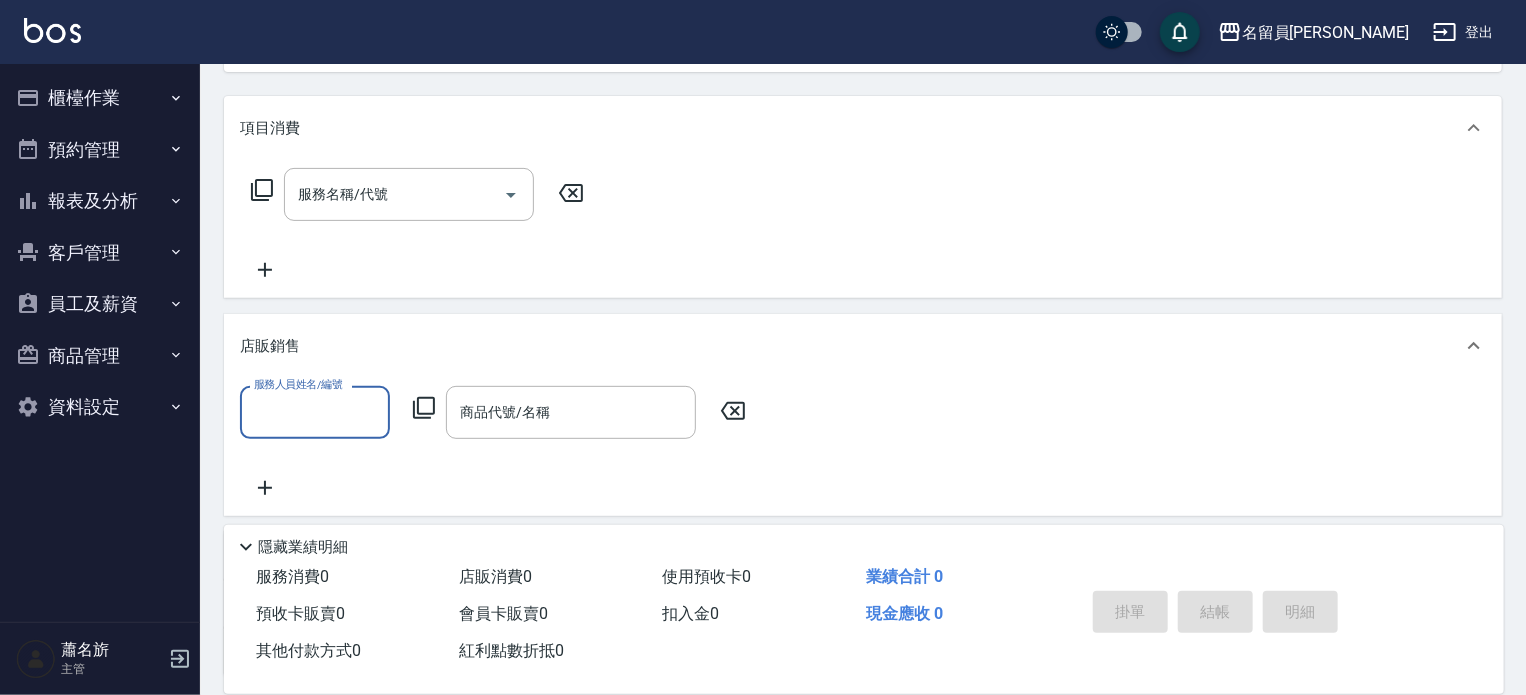 scroll, scrollTop: 0, scrollLeft: 0, axis: both 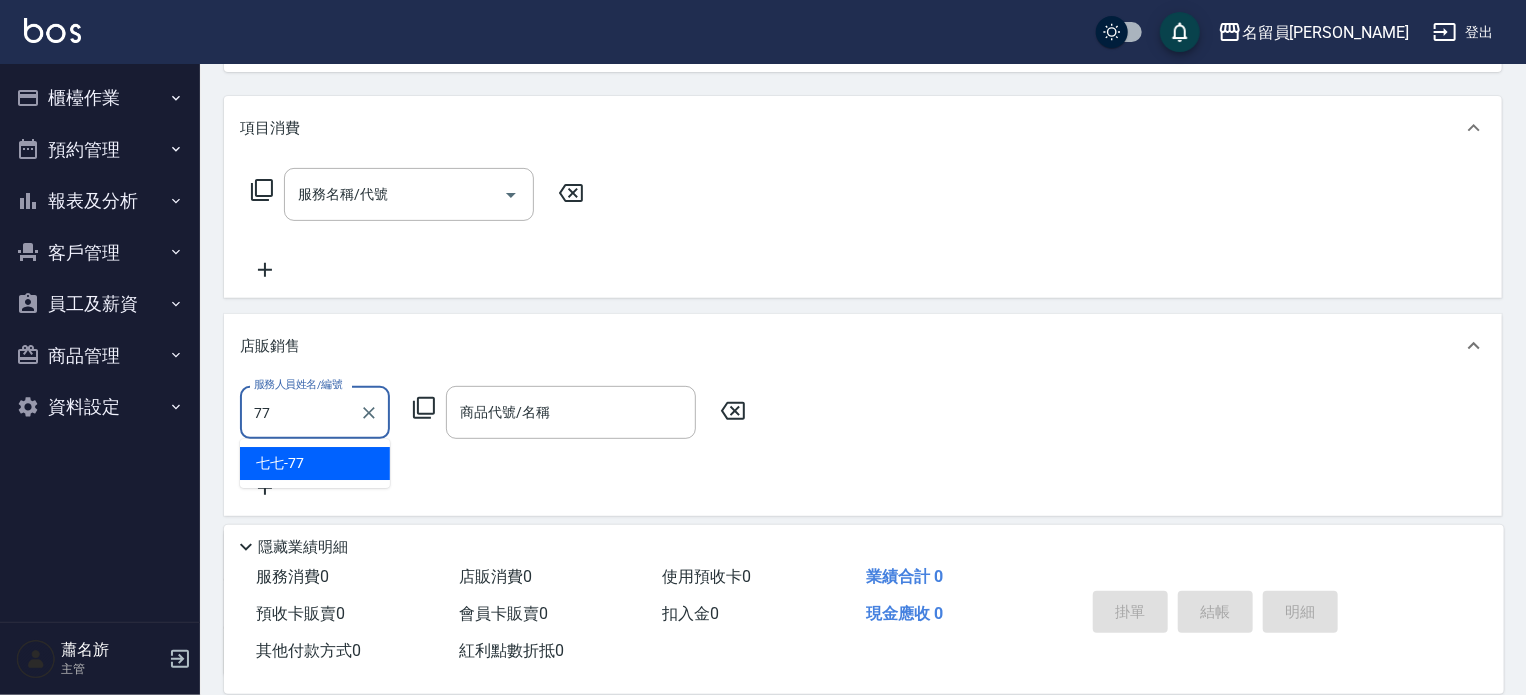 type on "七七-77" 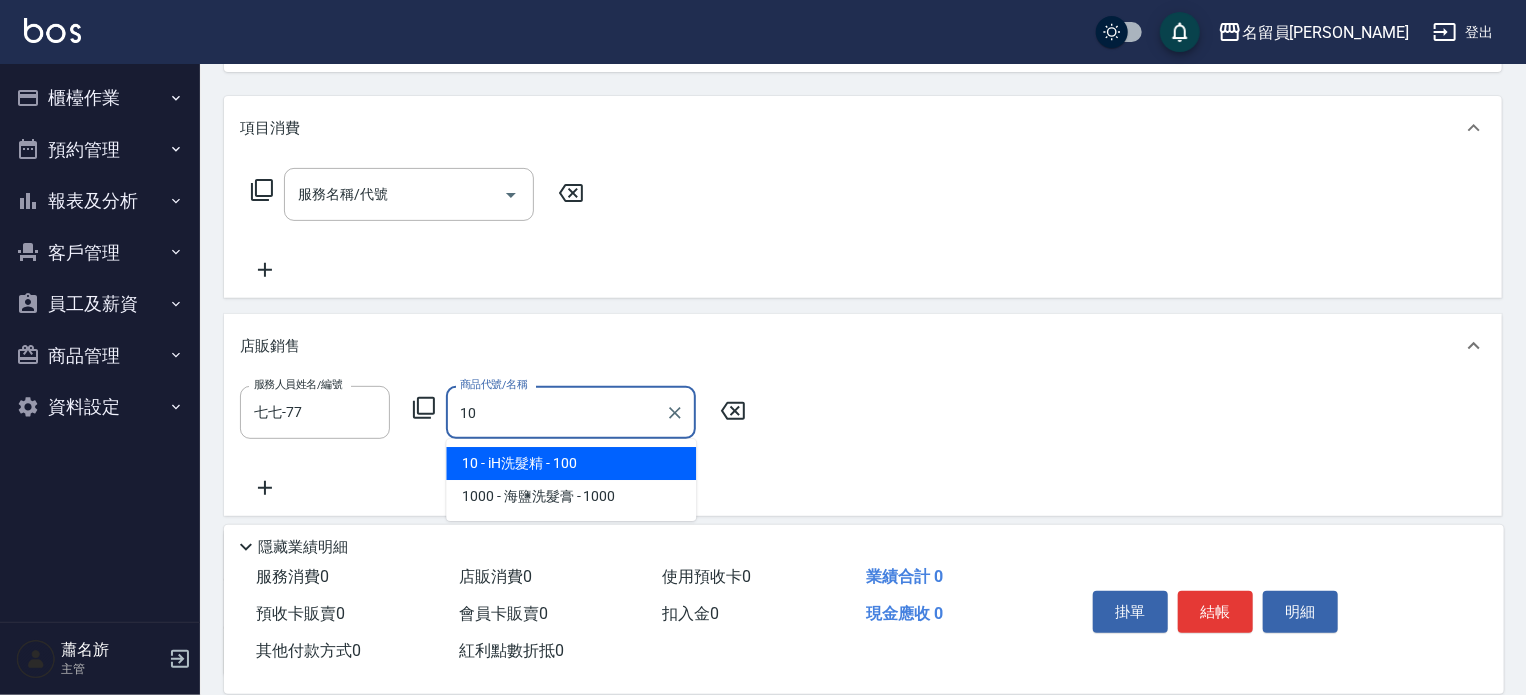 type on "iH洗髮精" 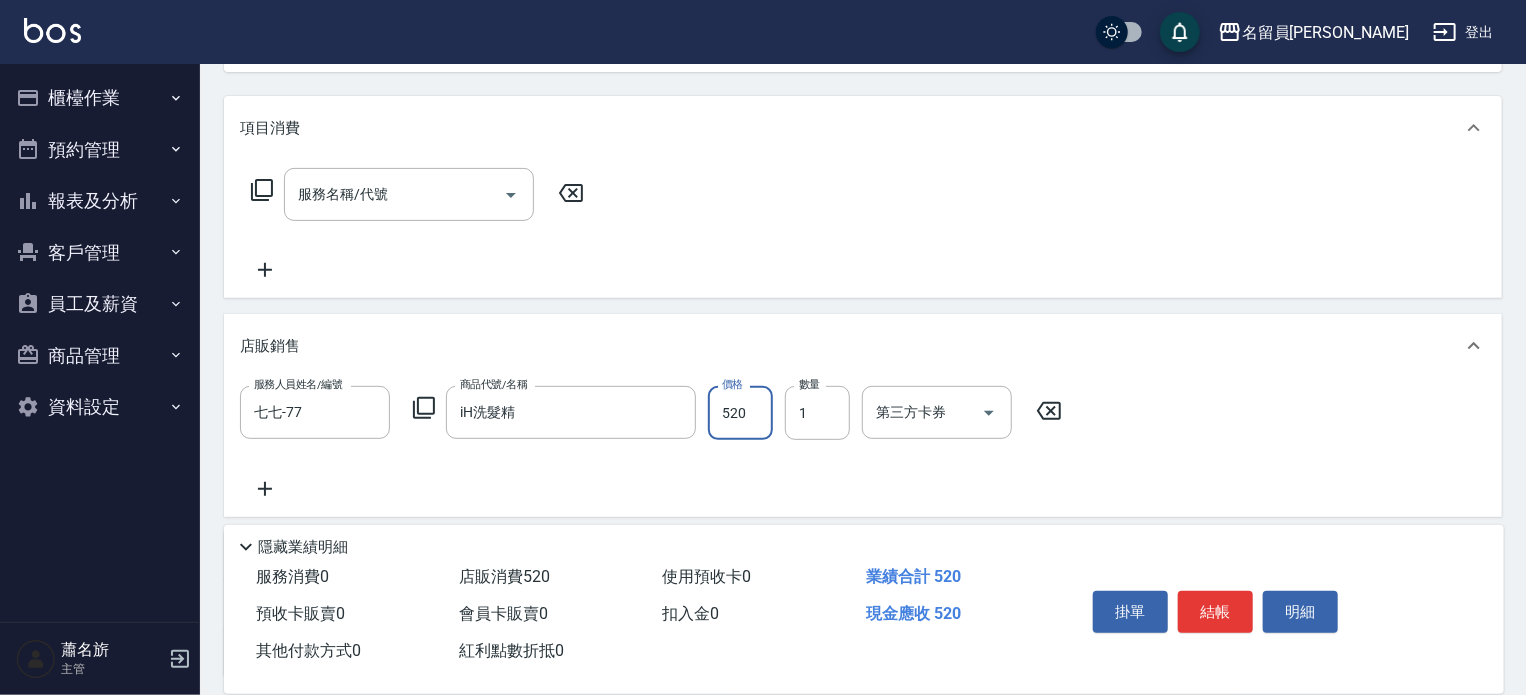 type on "520" 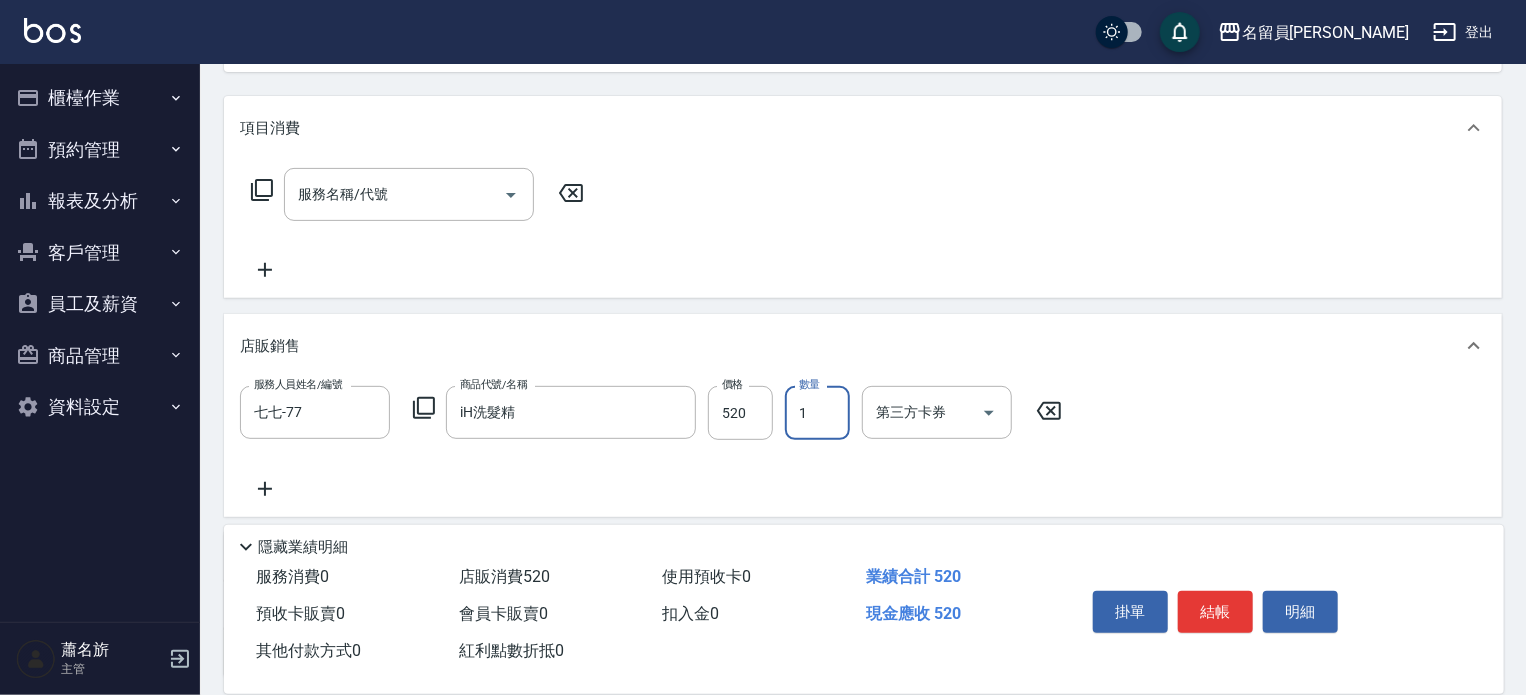 drag, startPoint x: 1180, startPoint y: 622, endPoint x: 1194, endPoint y: 611, distance: 17.804493 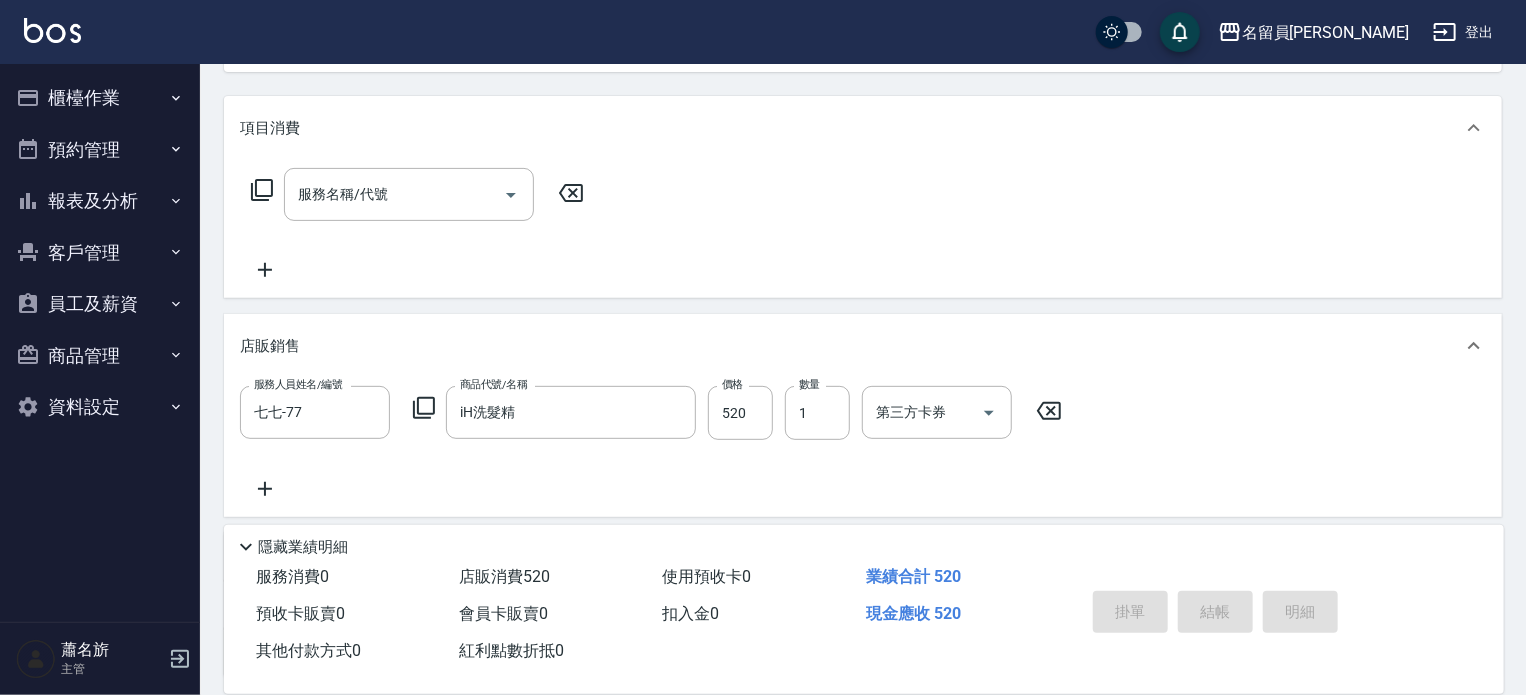 type 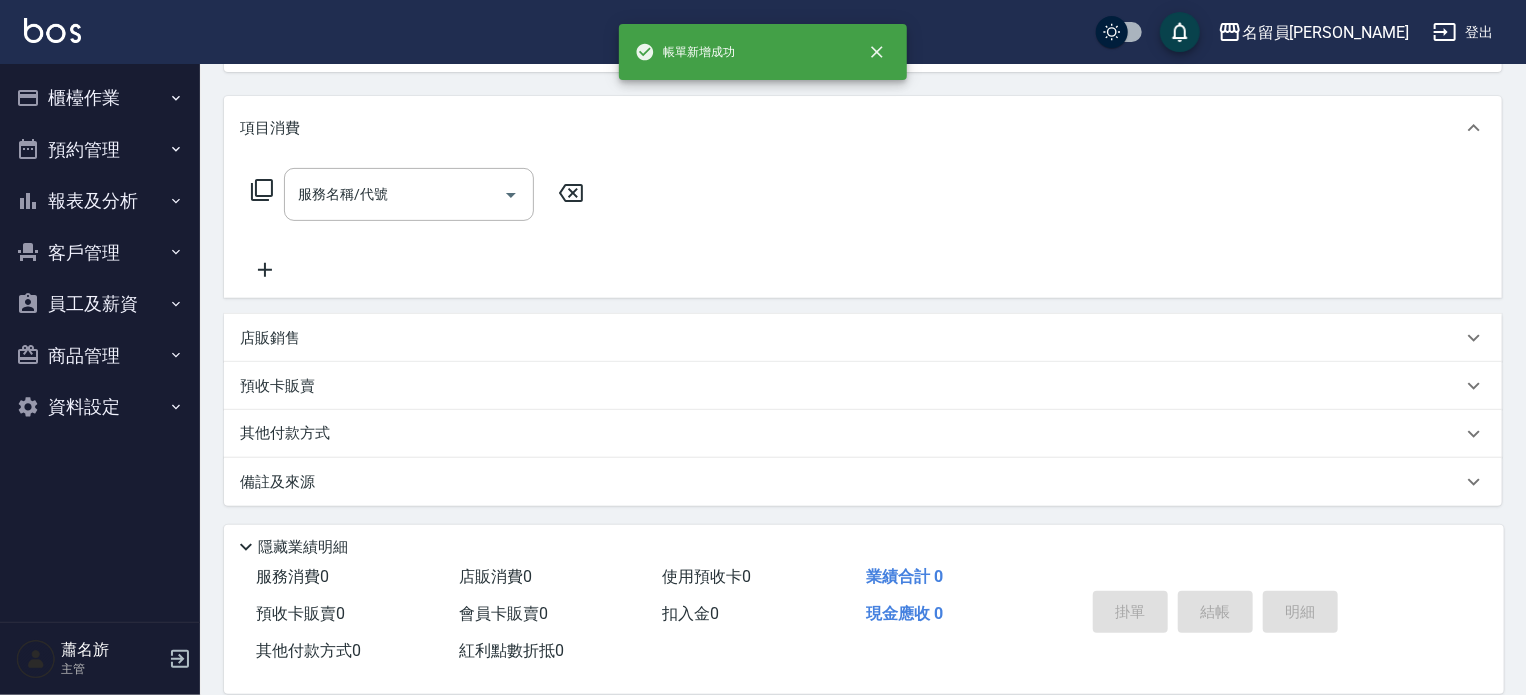 scroll, scrollTop: 0, scrollLeft: 0, axis: both 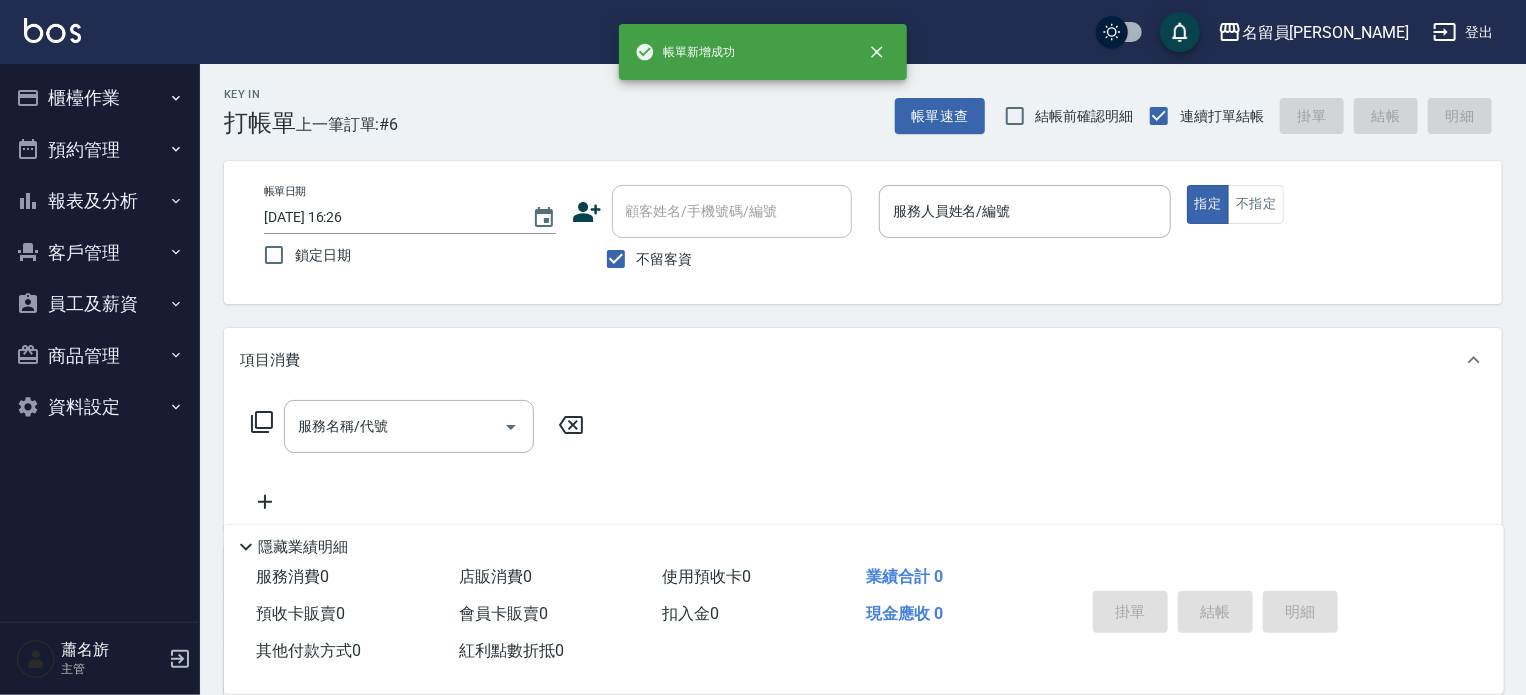 click on "掛單 結帳 明細" at bounding box center (1215, 614) 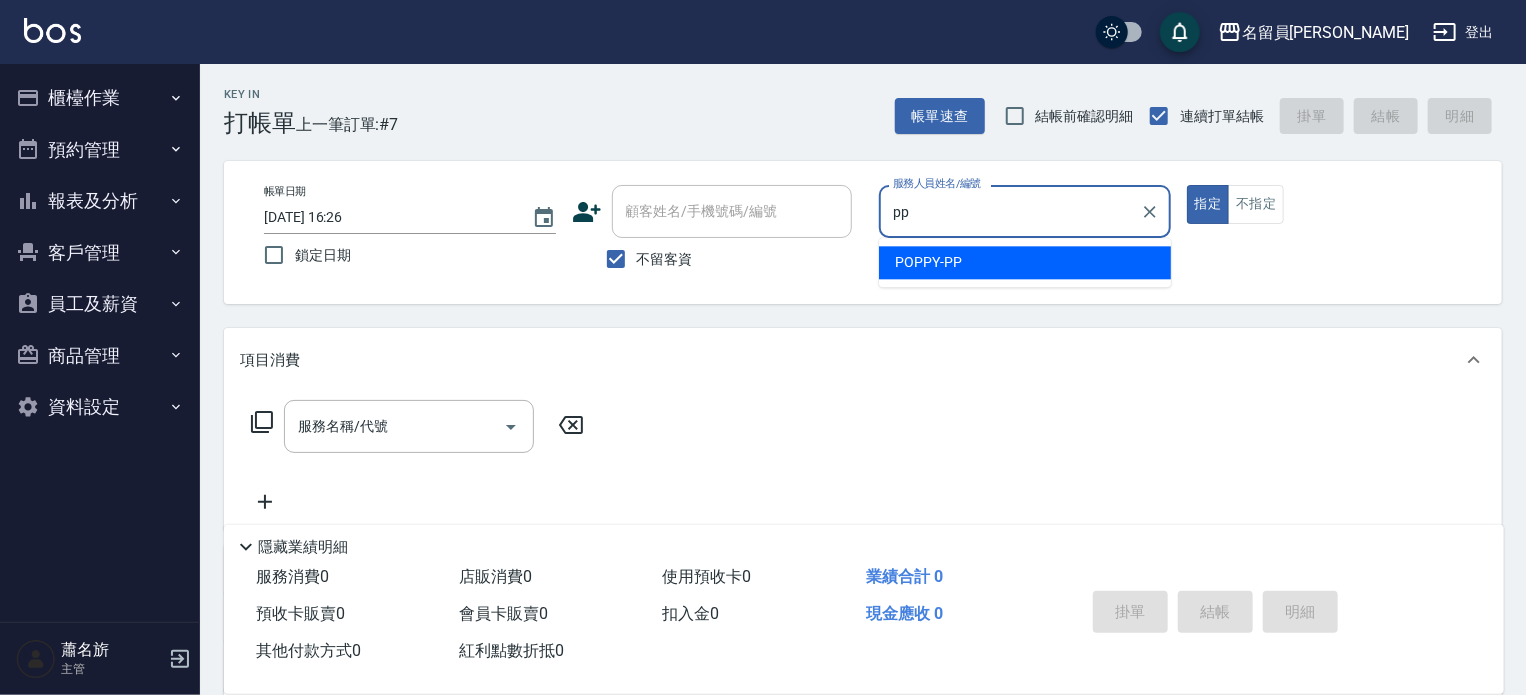 type on "POPPY-PP" 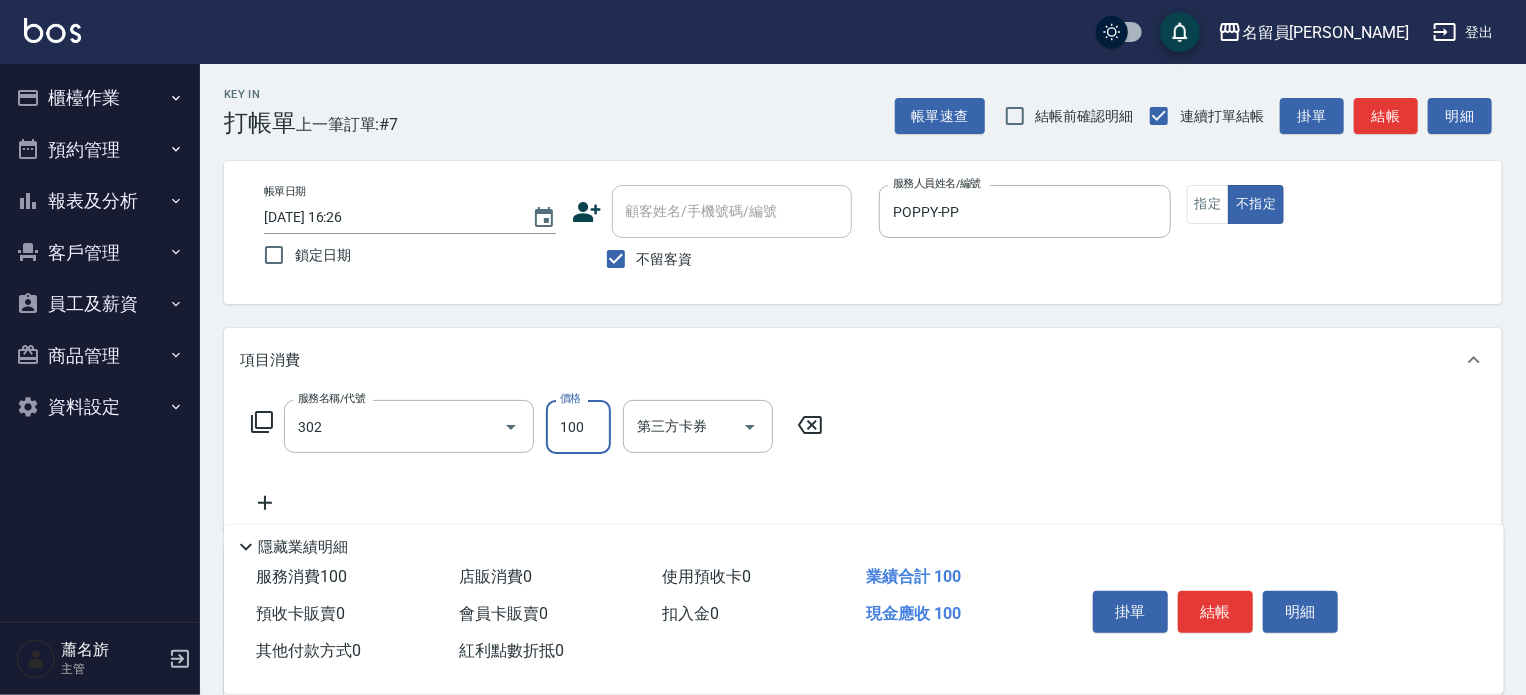 type on "剪髮(302)" 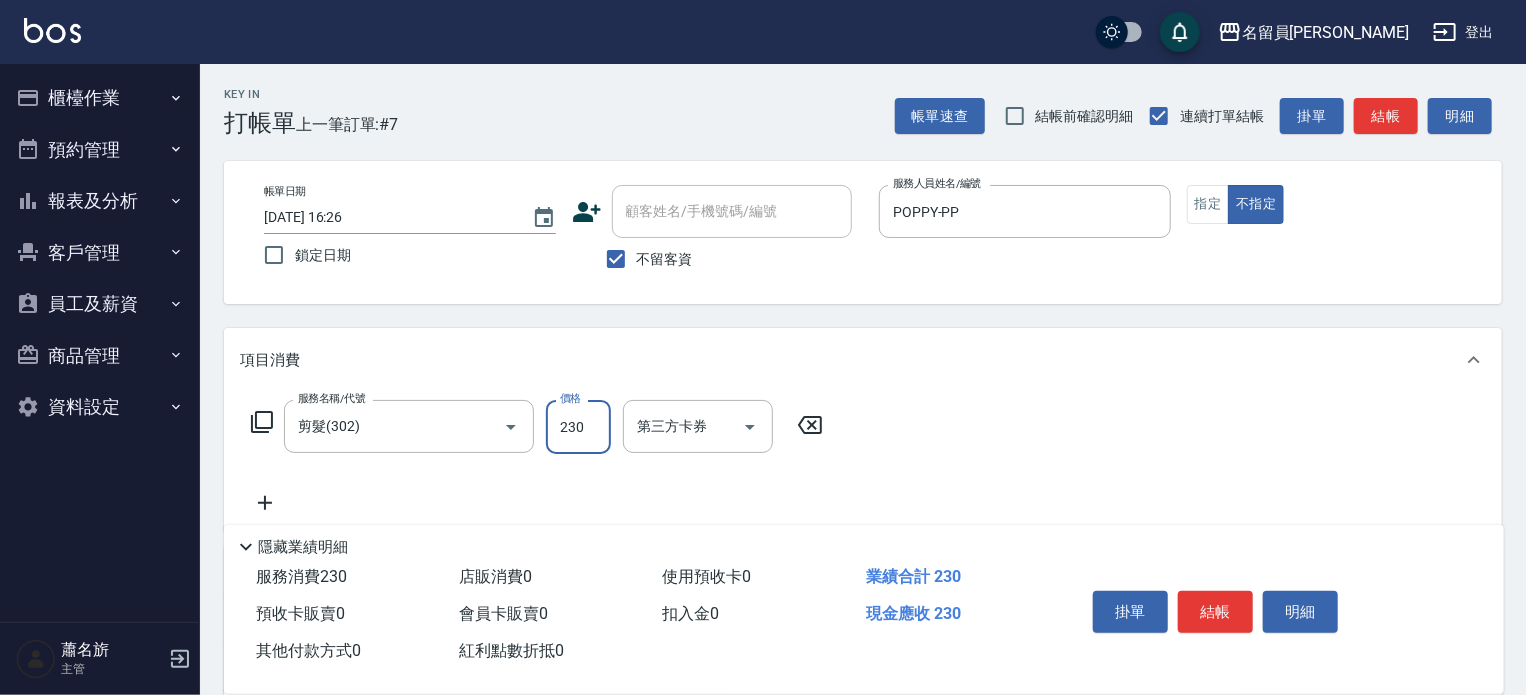 type on "230" 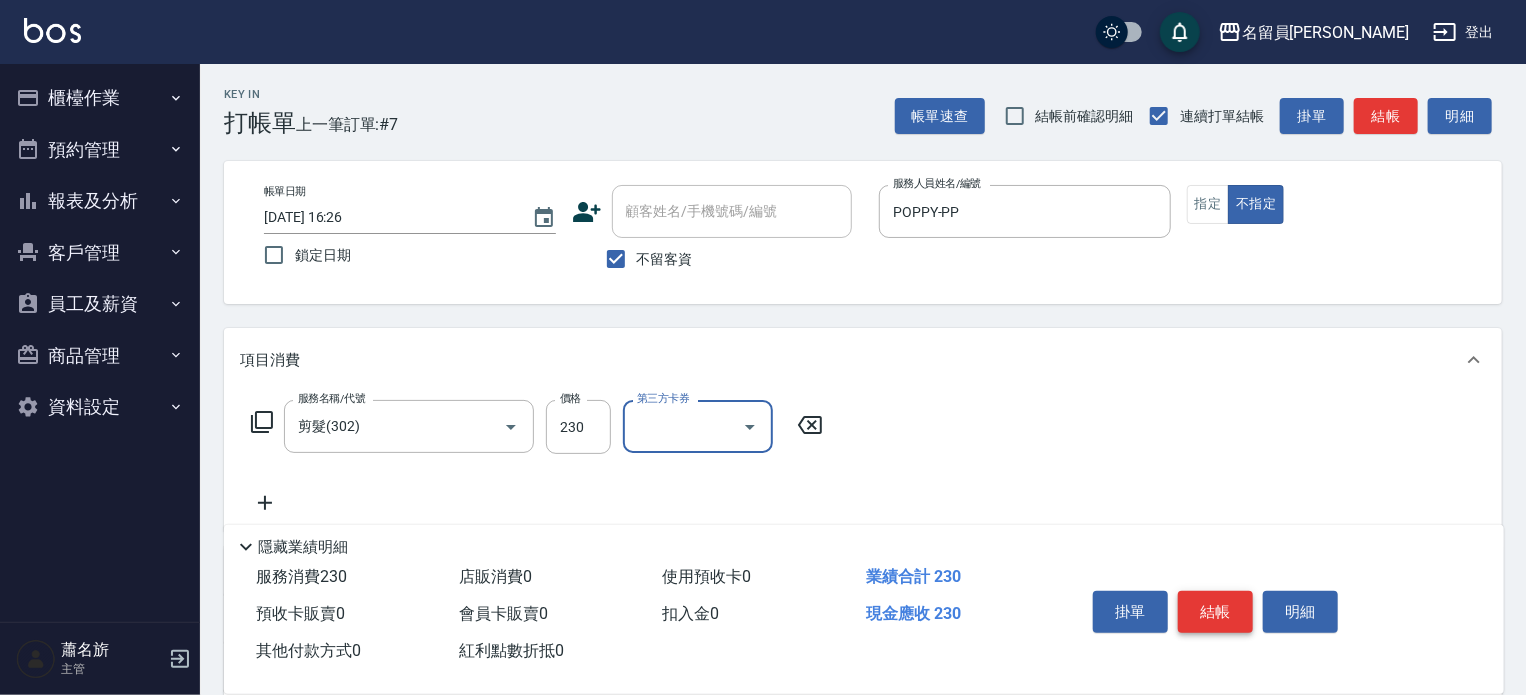 click on "結帳" at bounding box center (1215, 612) 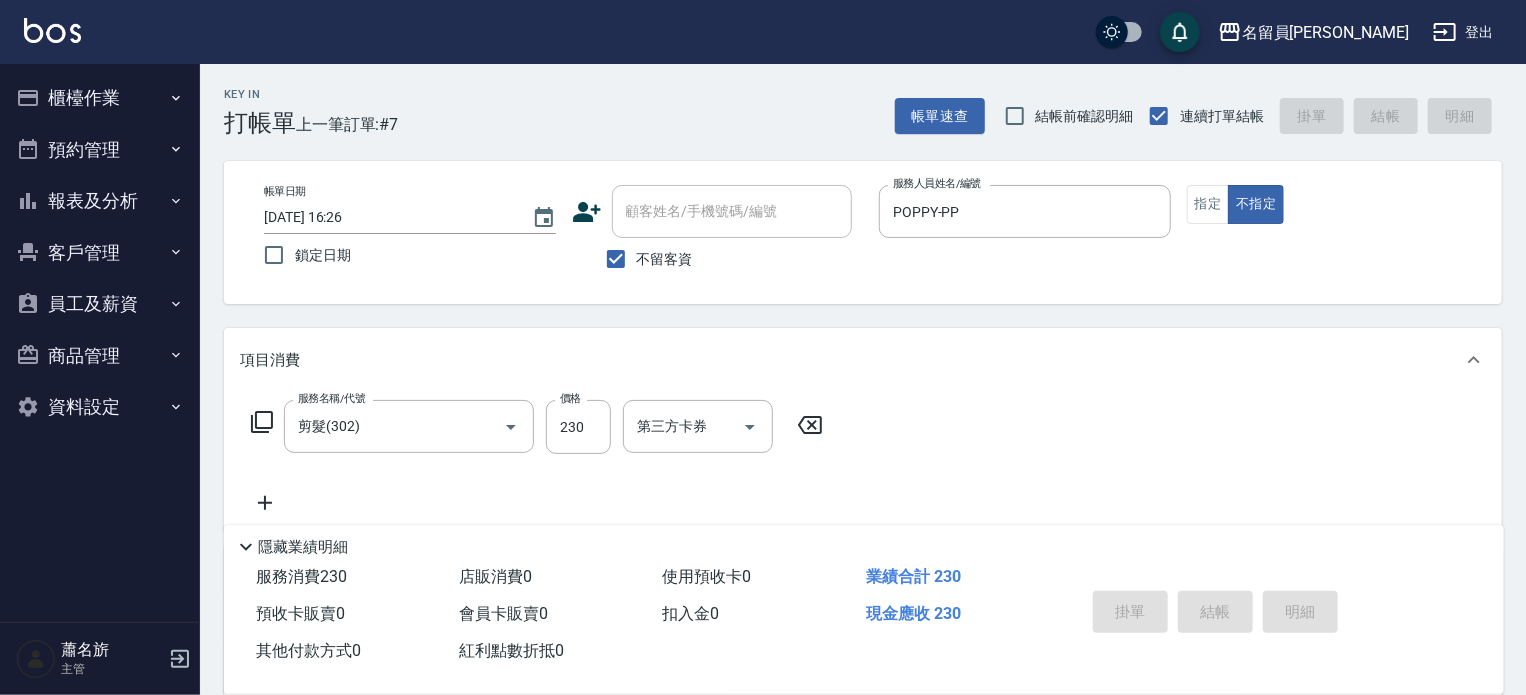type 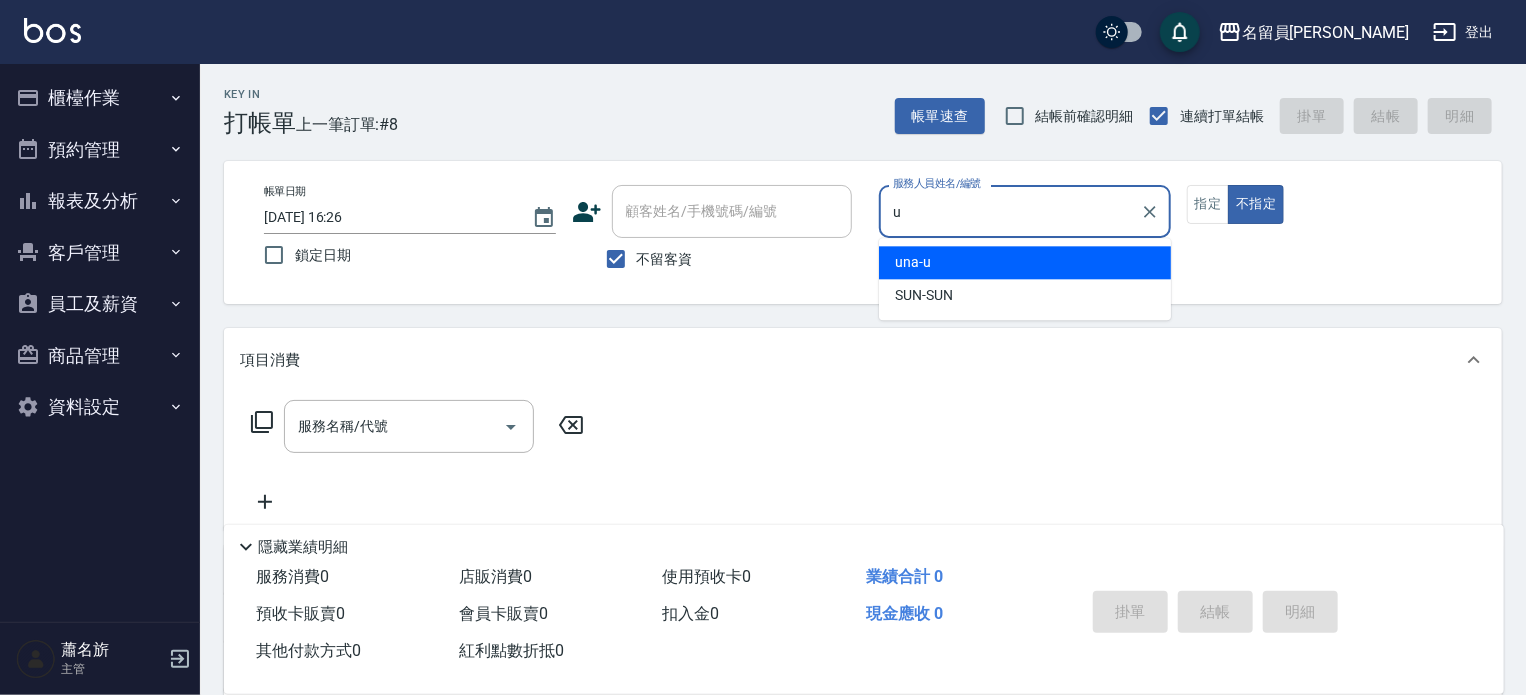 type on "una-u" 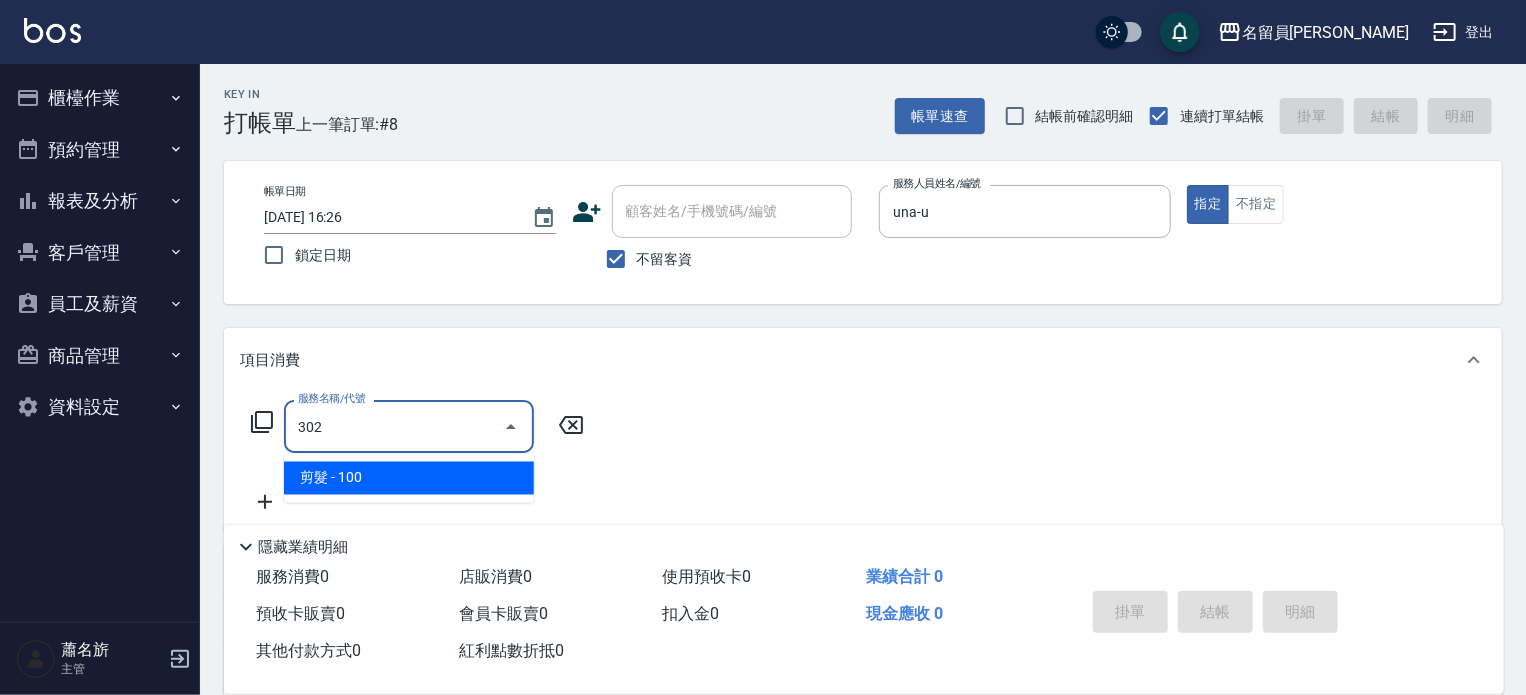 type on "剪髮(302)" 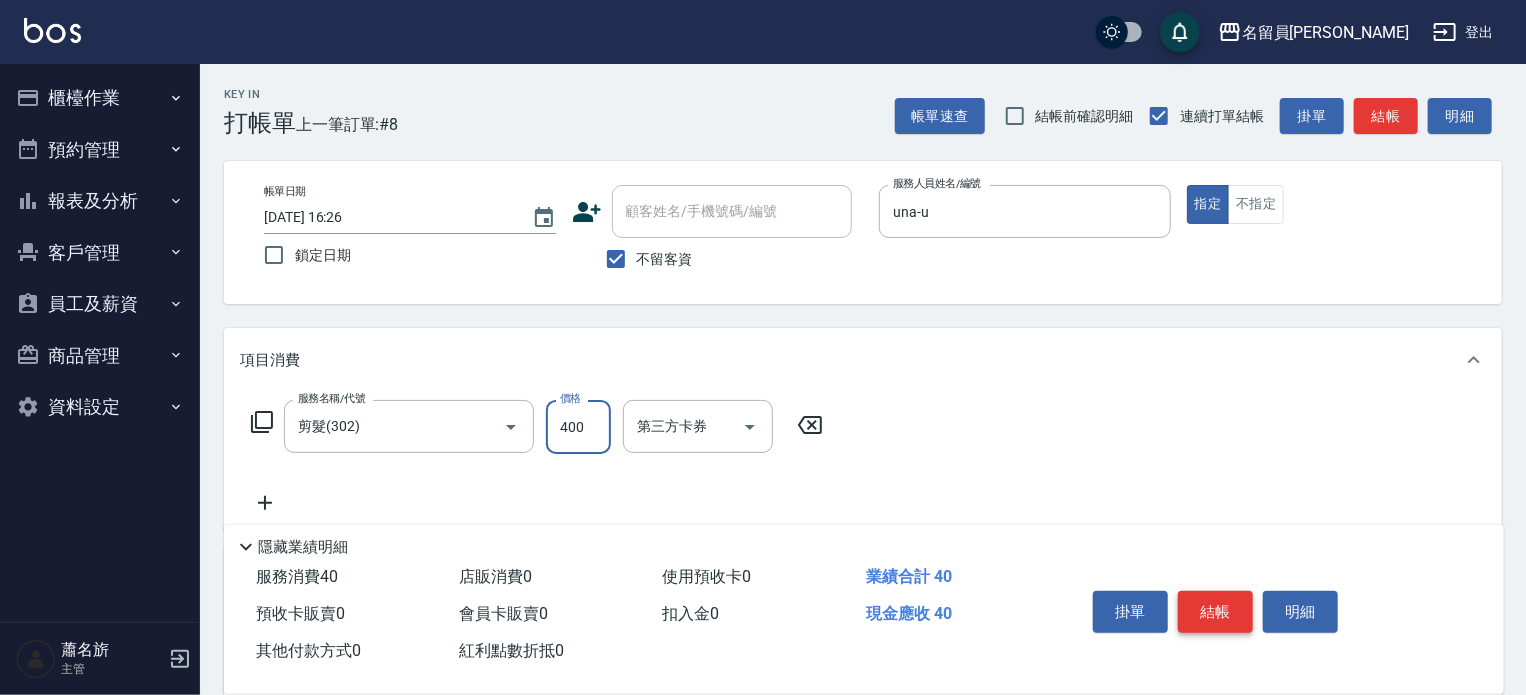 type on "400" 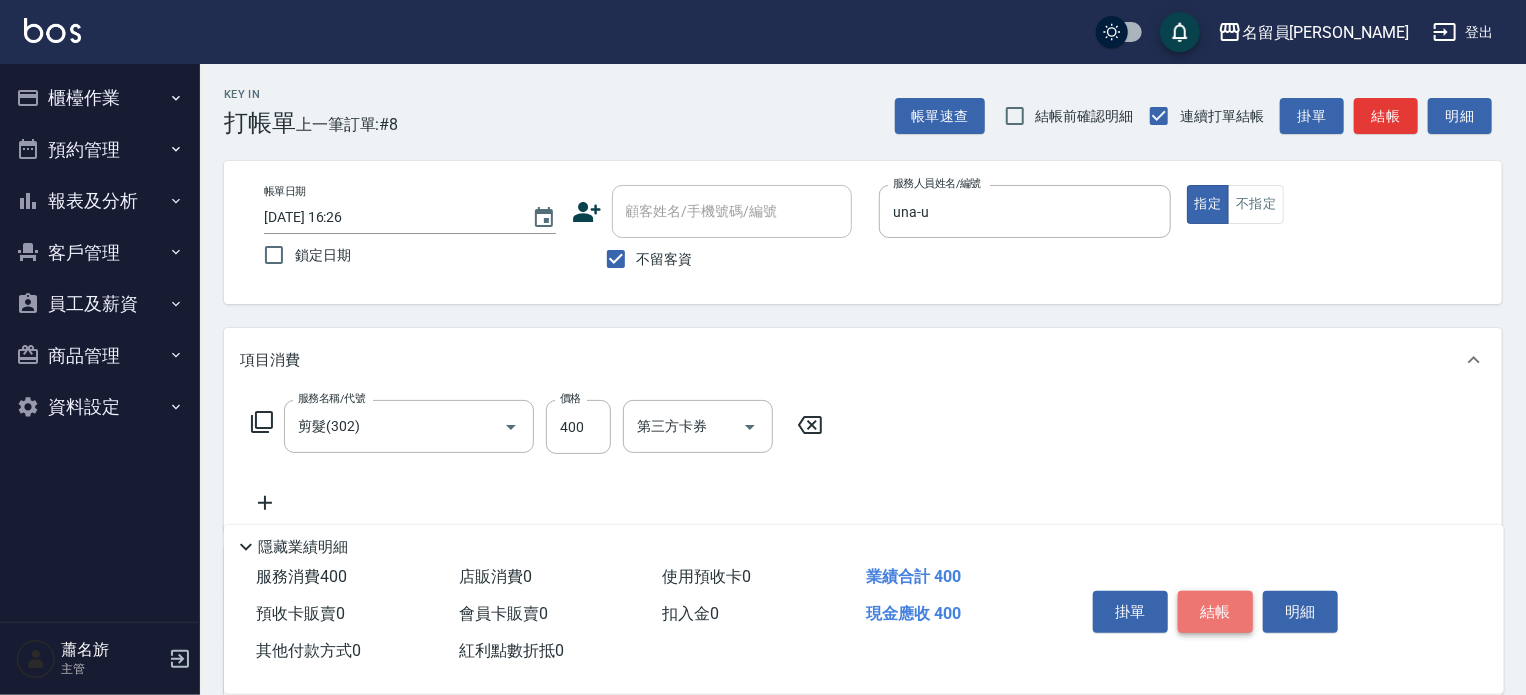 click on "結帳" at bounding box center [1215, 612] 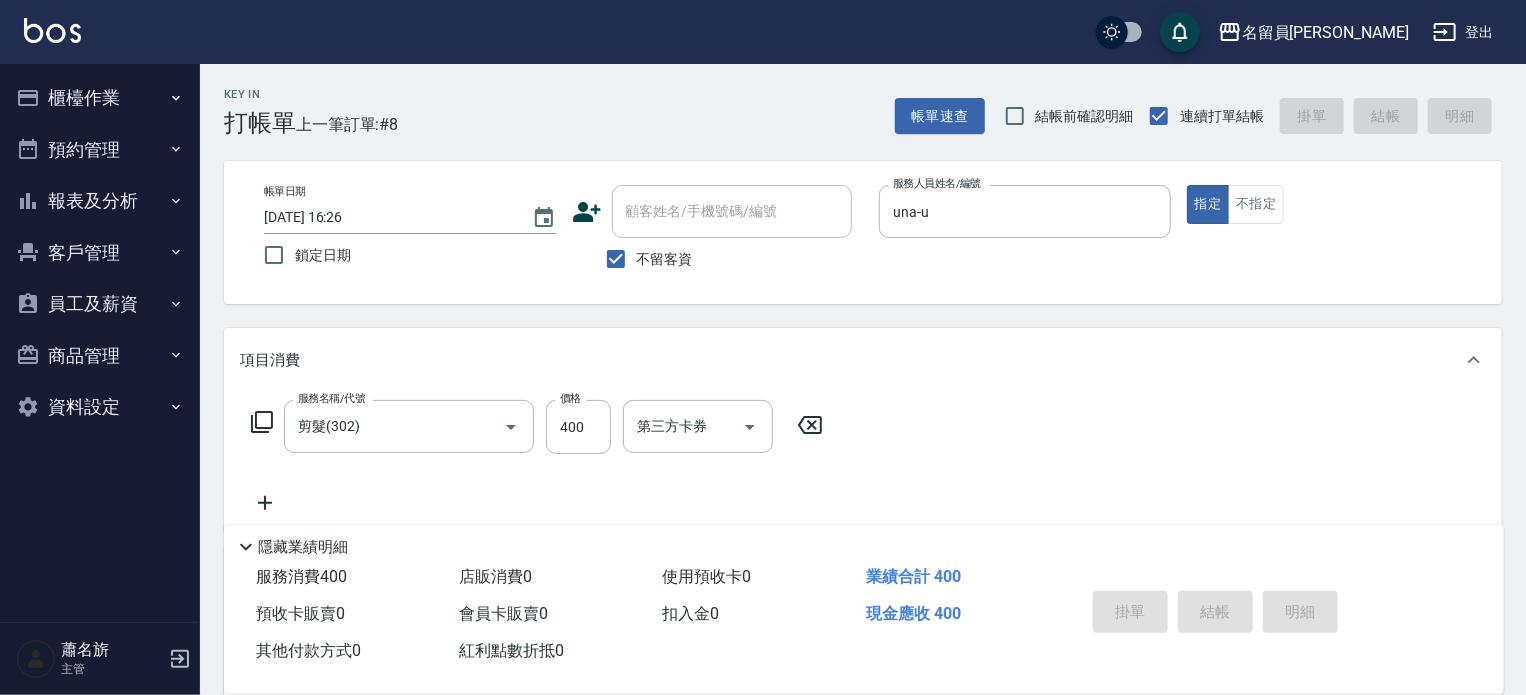 type on "2025/07/13 16:27" 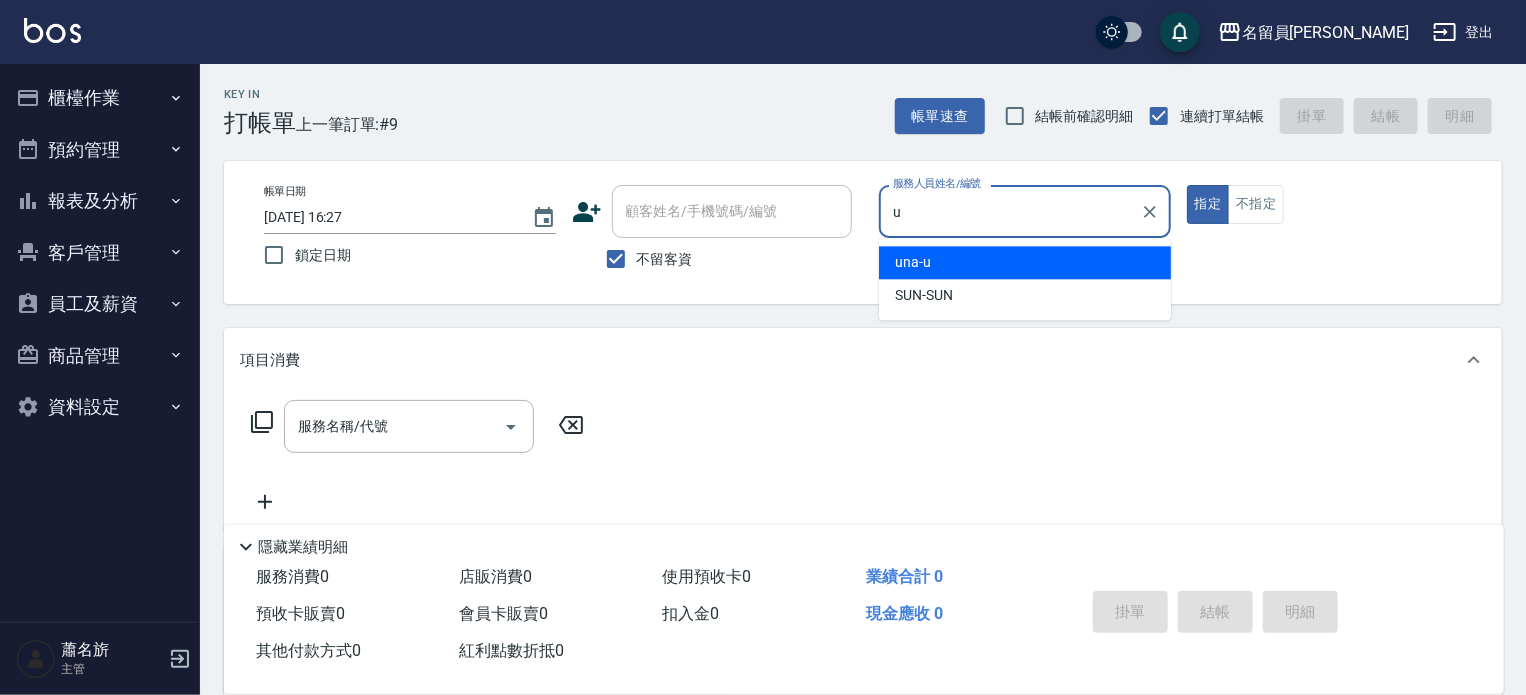 type on "una-u" 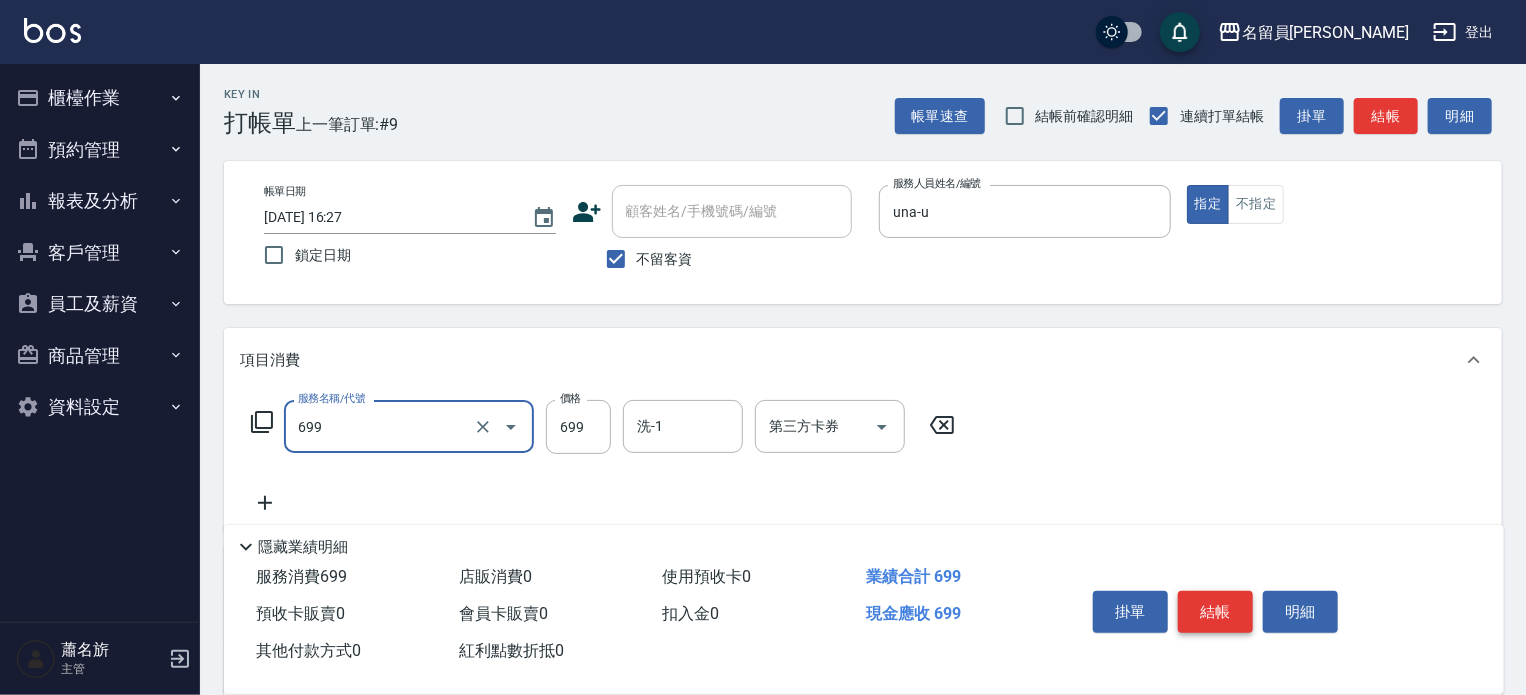 type on "精油洗髮(699)" 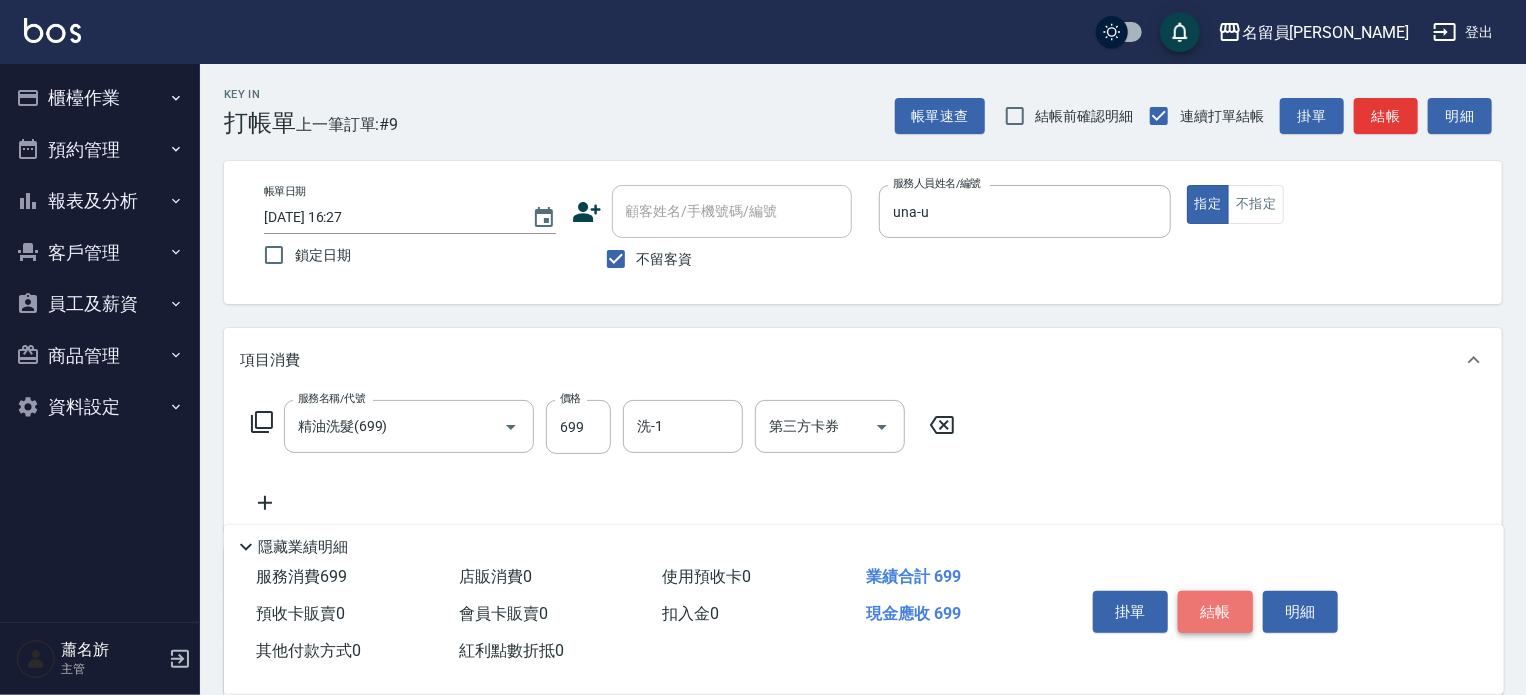 click on "結帳" at bounding box center [1215, 612] 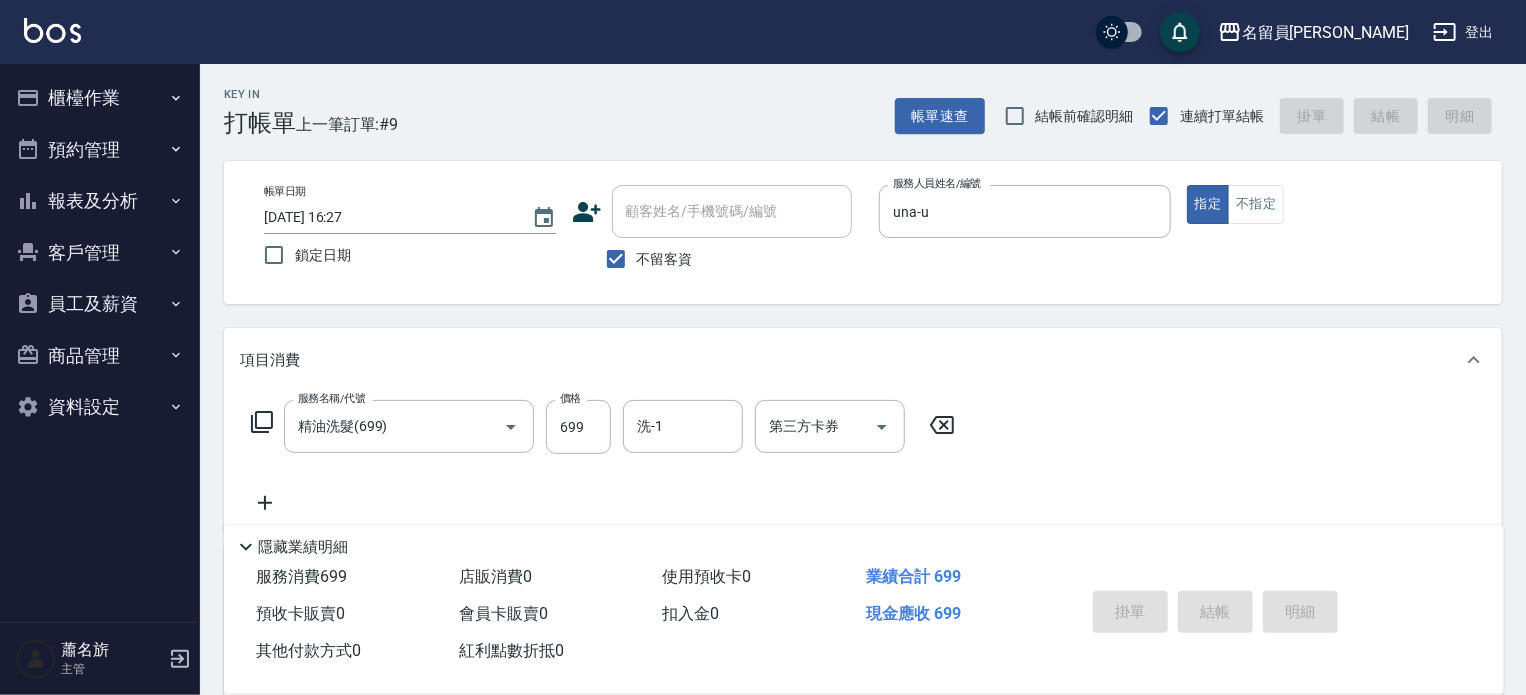 type 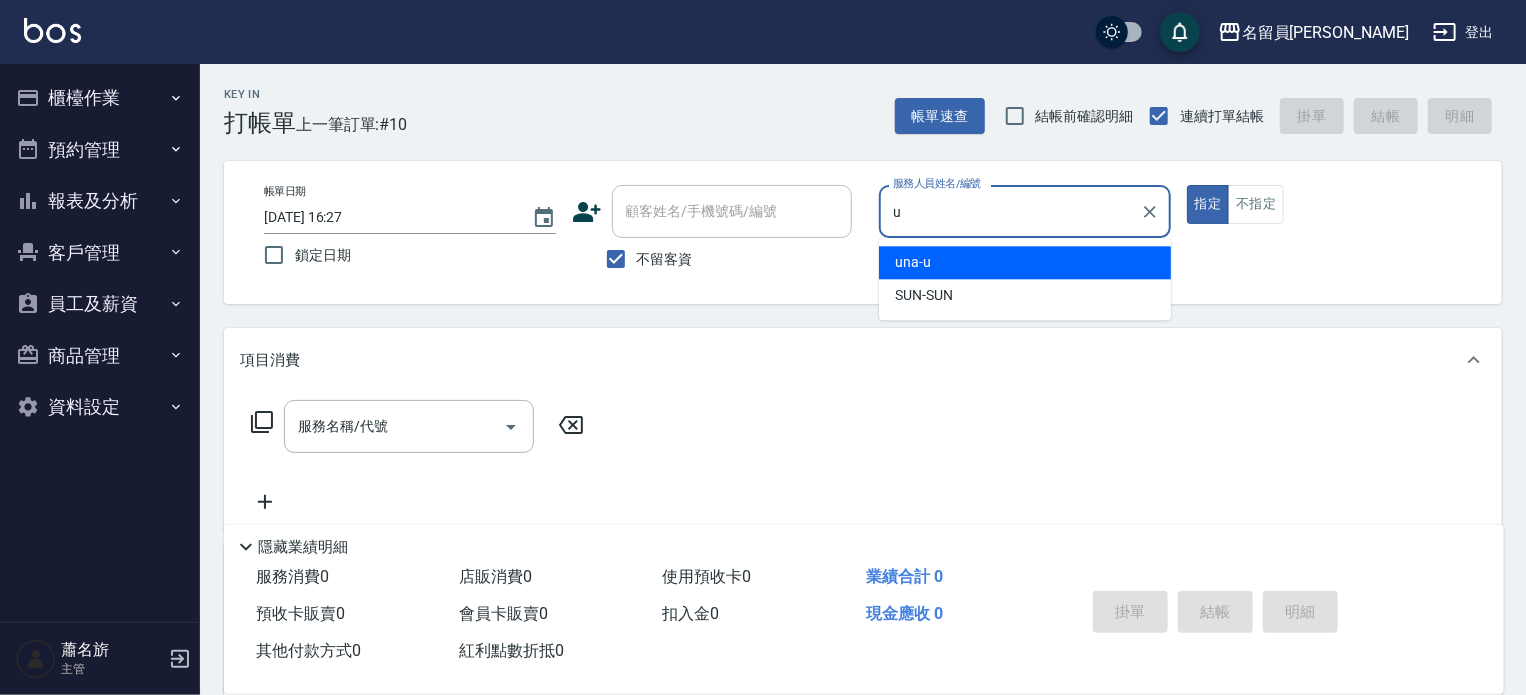 type on "una-u" 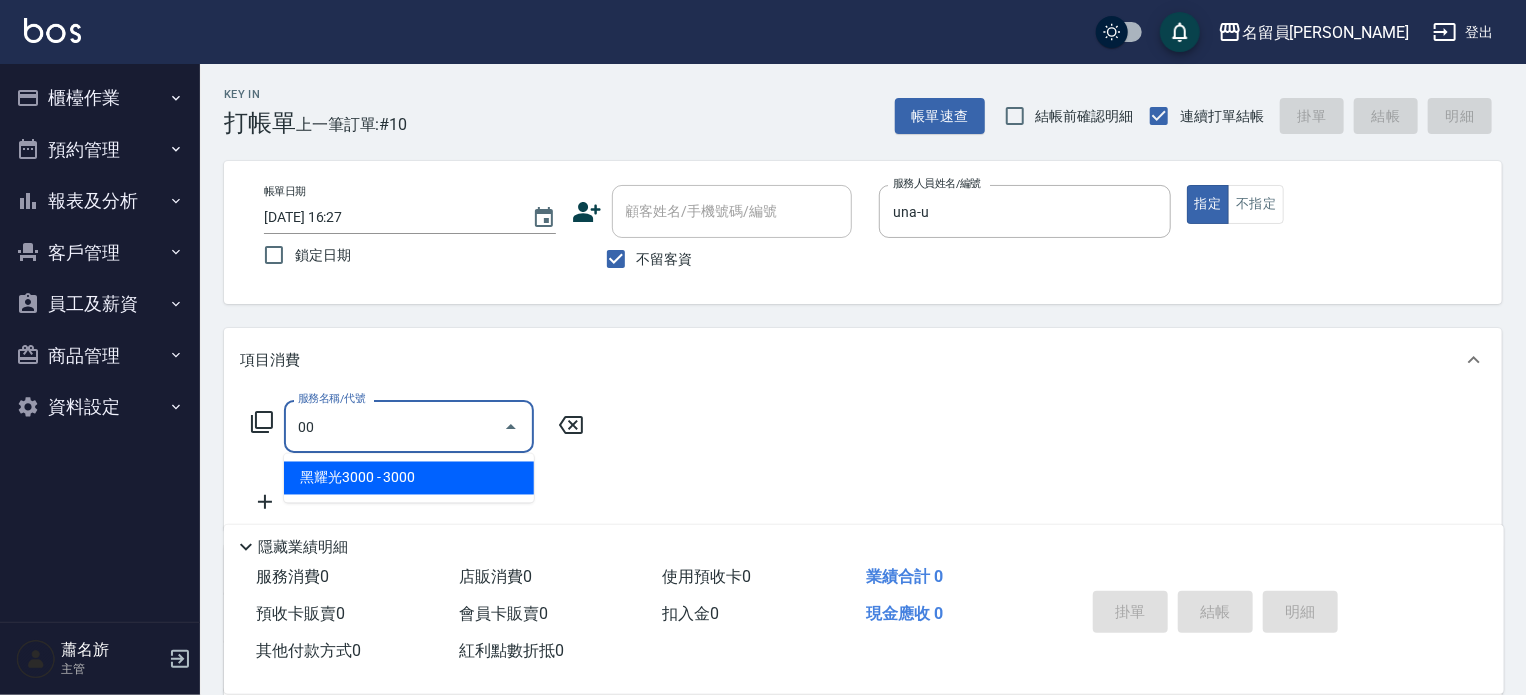 type on "0" 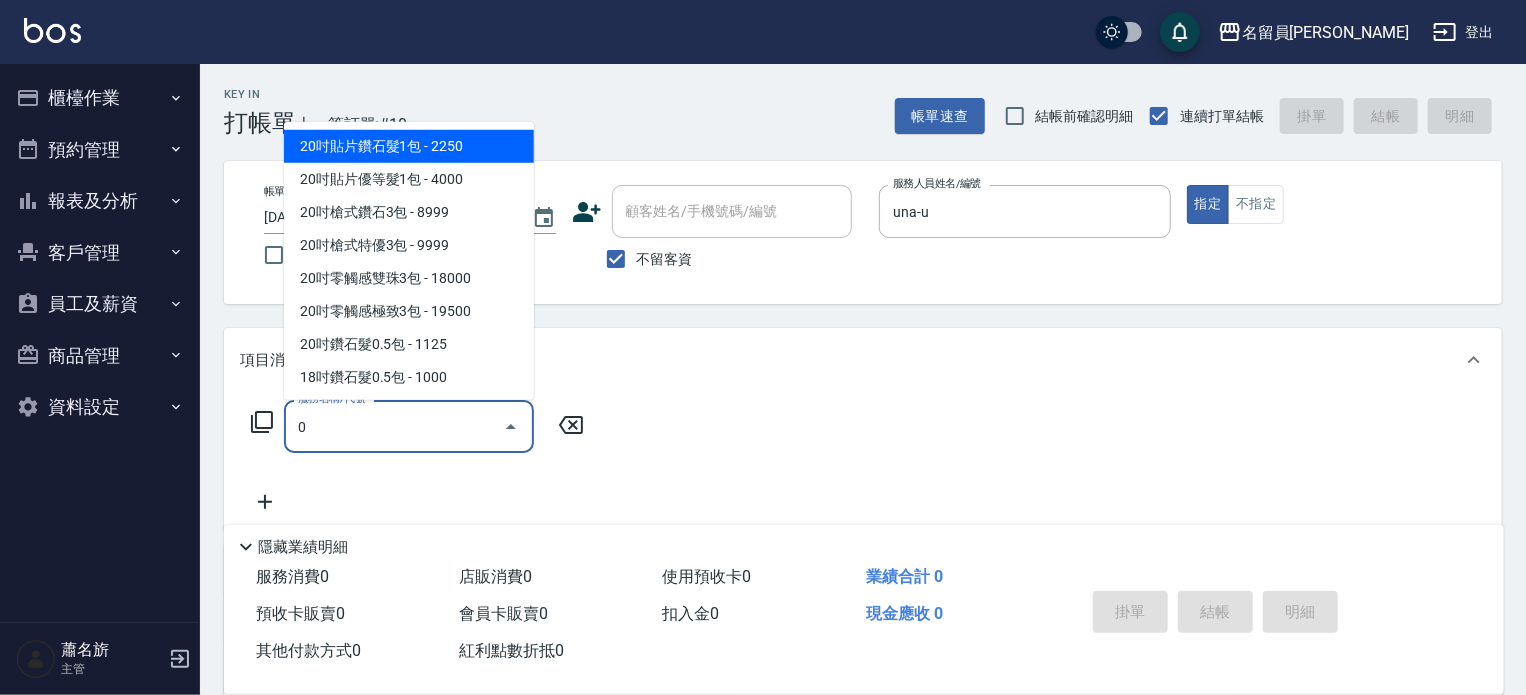 type 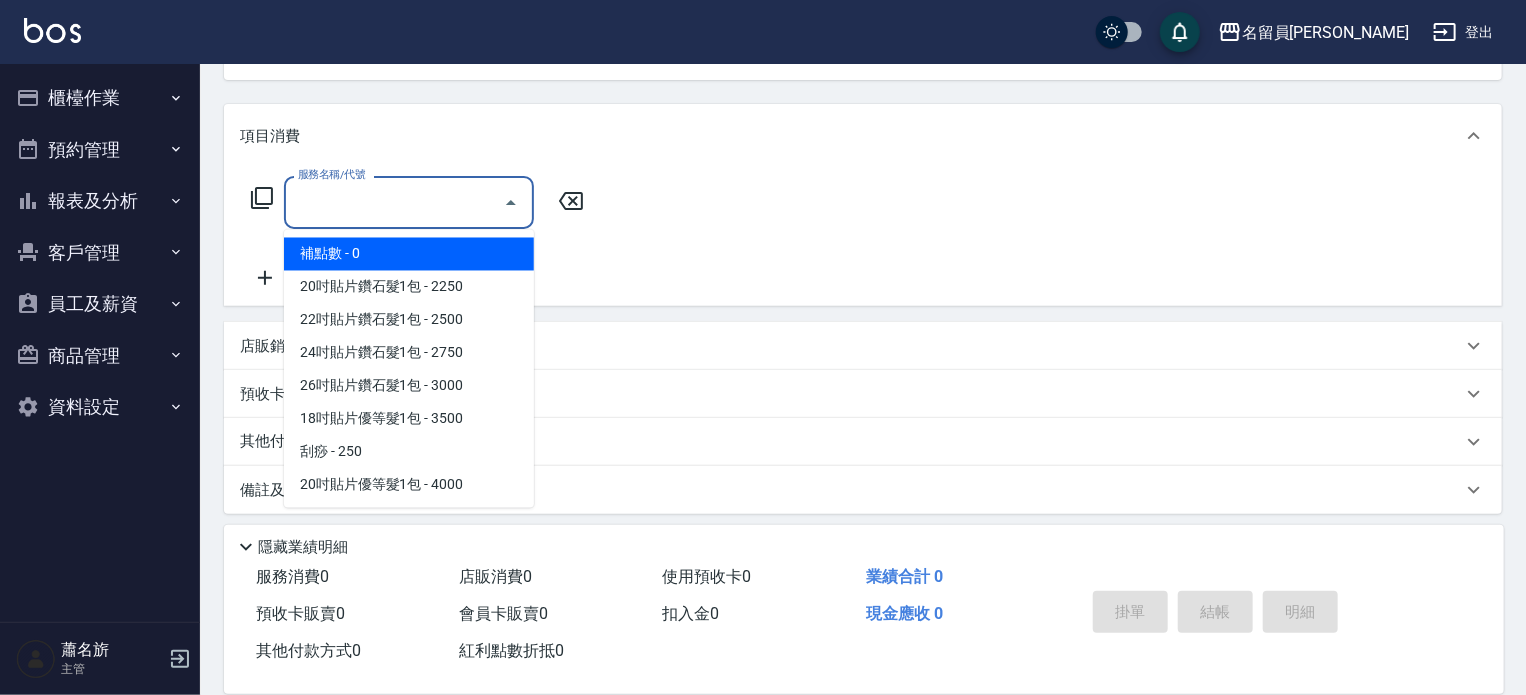 scroll, scrollTop: 232, scrollLeft: 0, axis: vertical 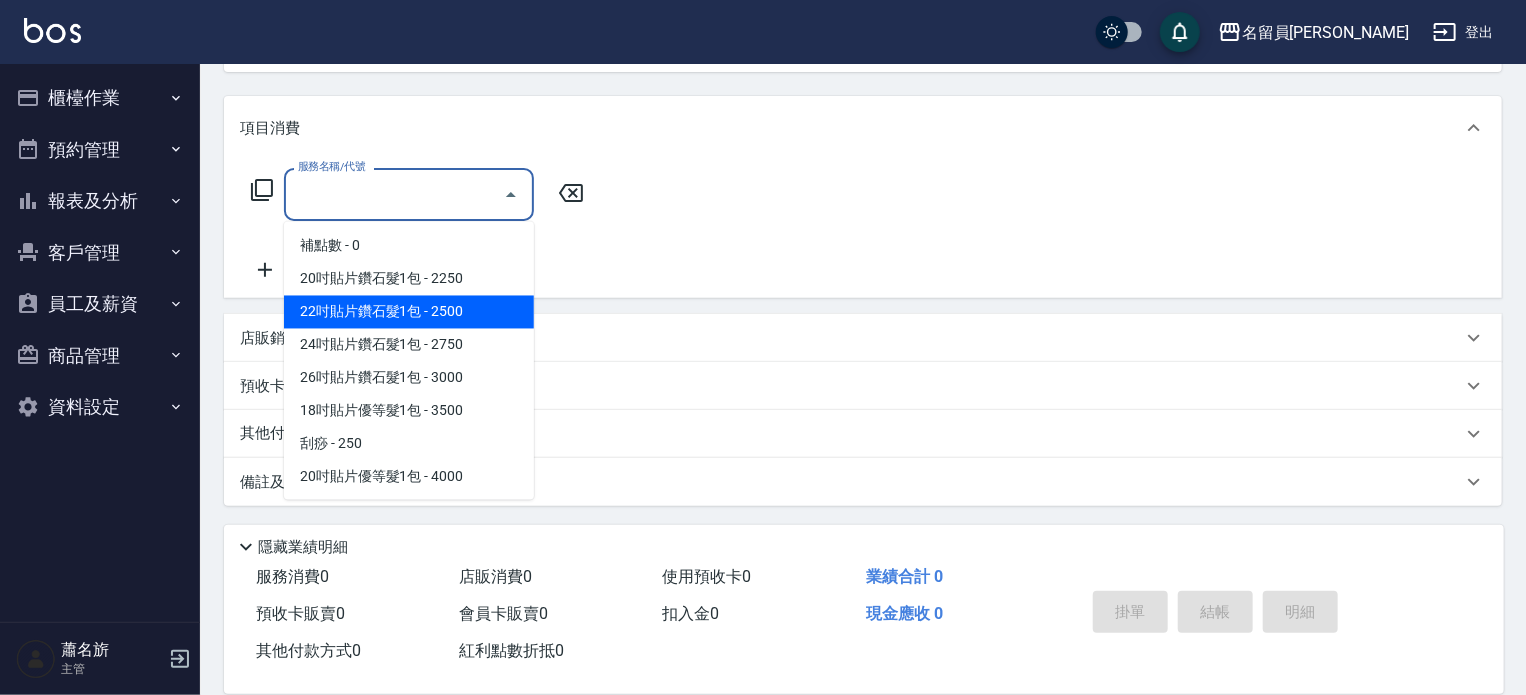 click on "店販銷售" at bounding box center (851, 338) 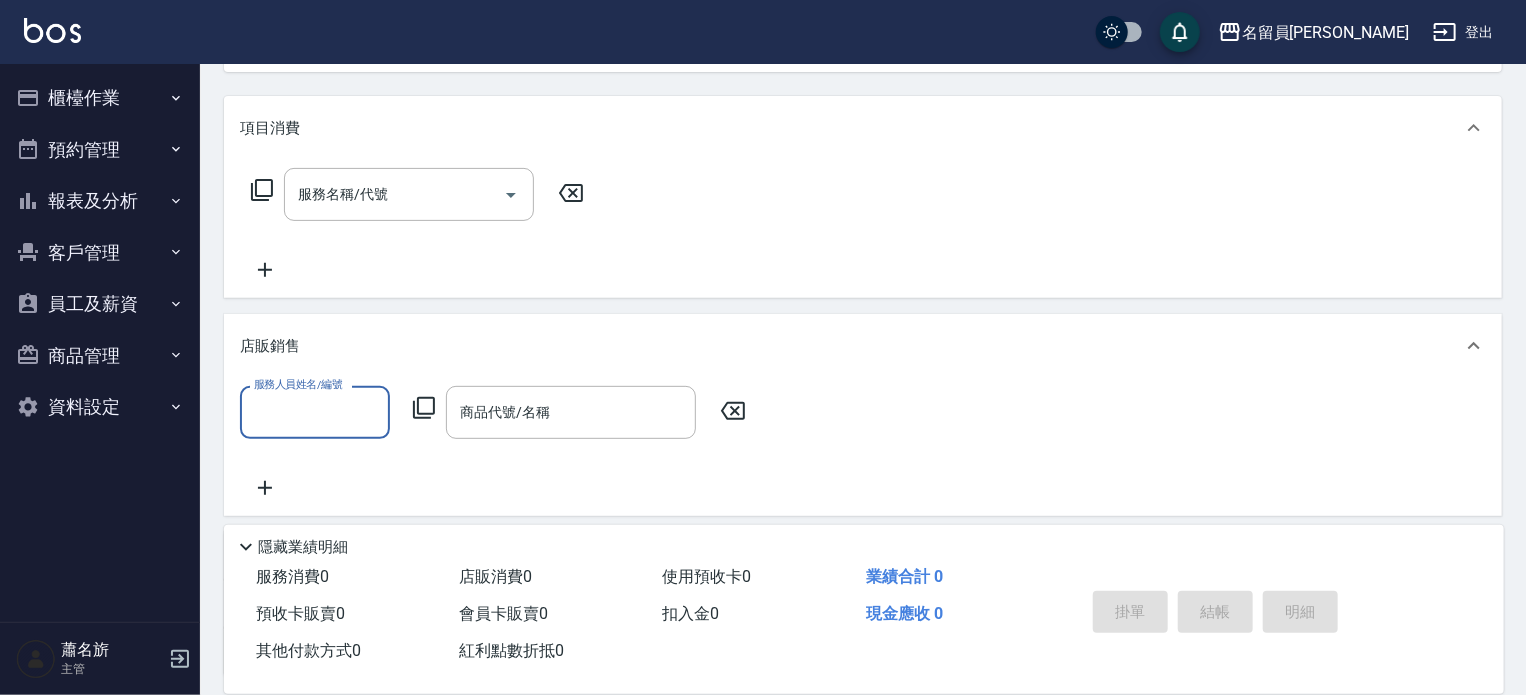 scroll, scrollTop: 0, scrollLeft: 0, axis: both 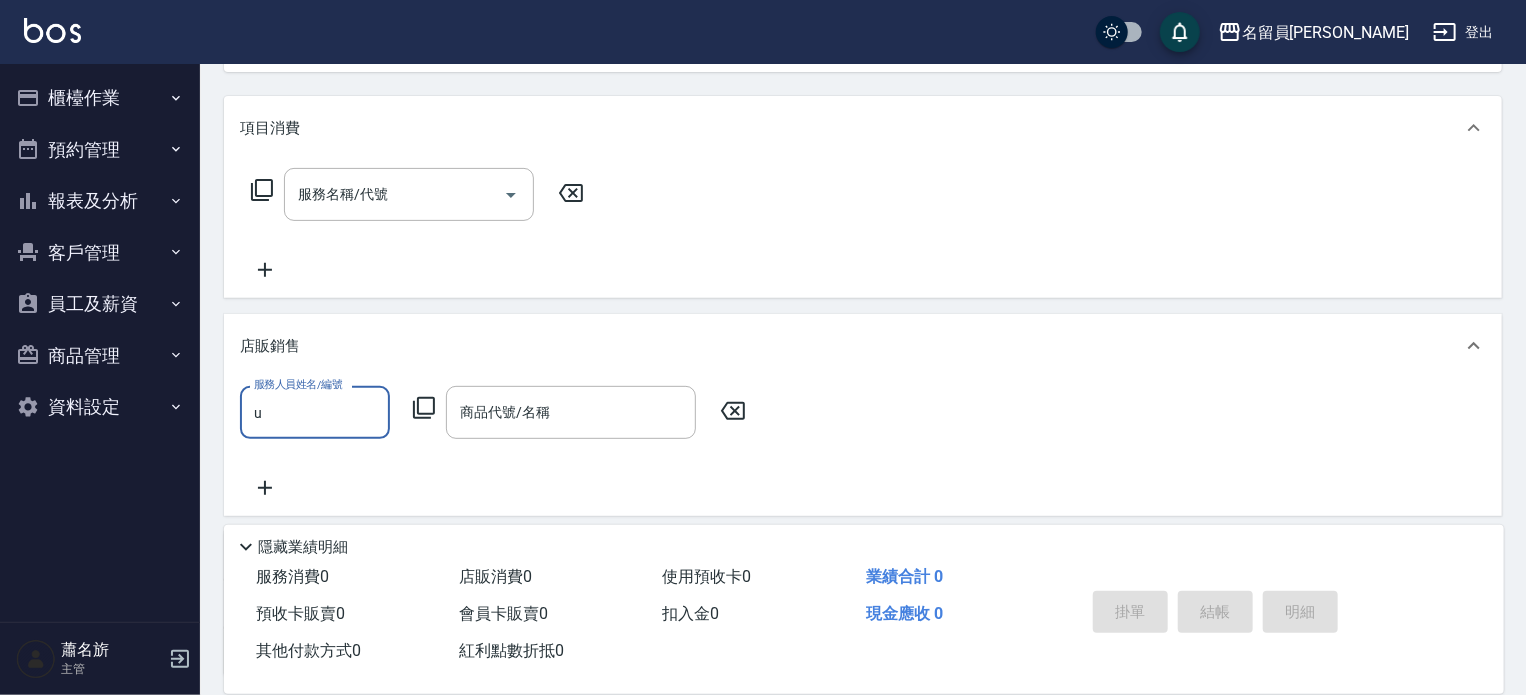 type on "una-u" 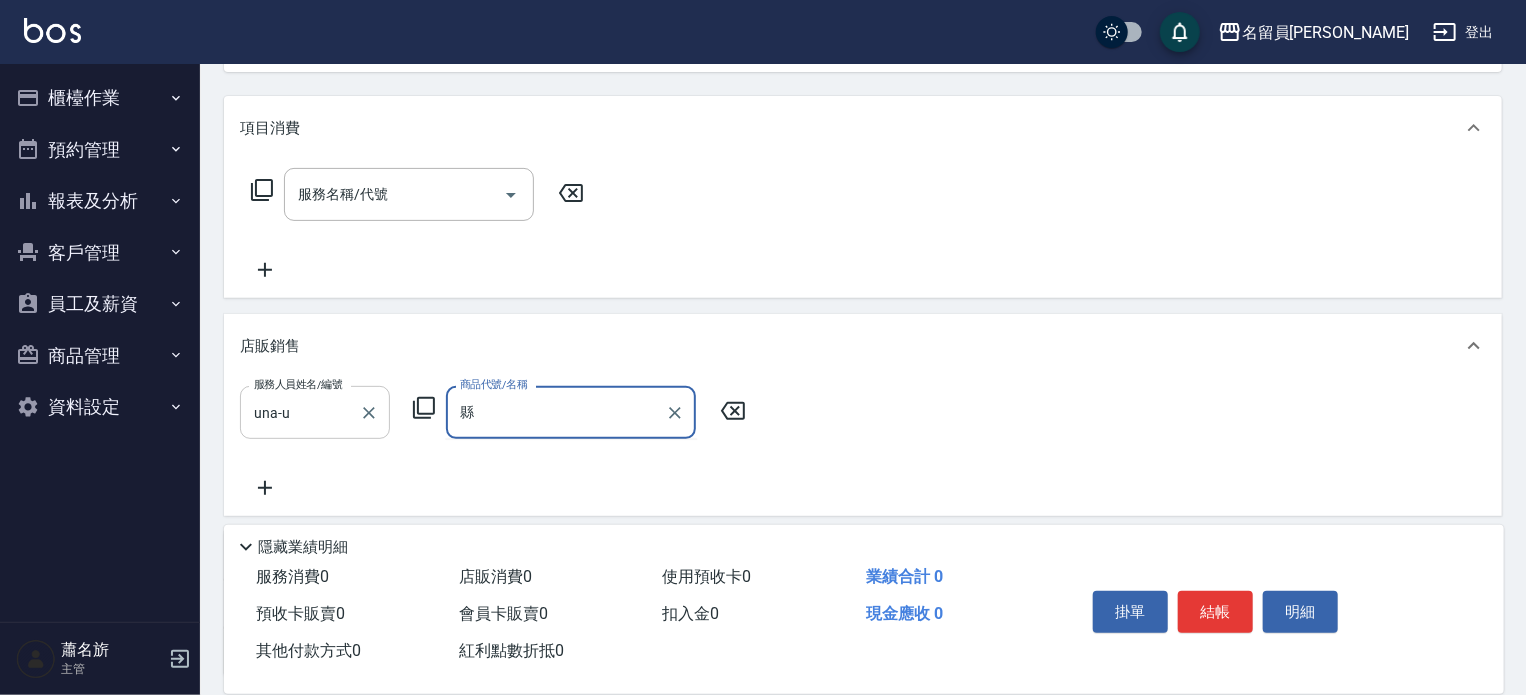 type on "縣" 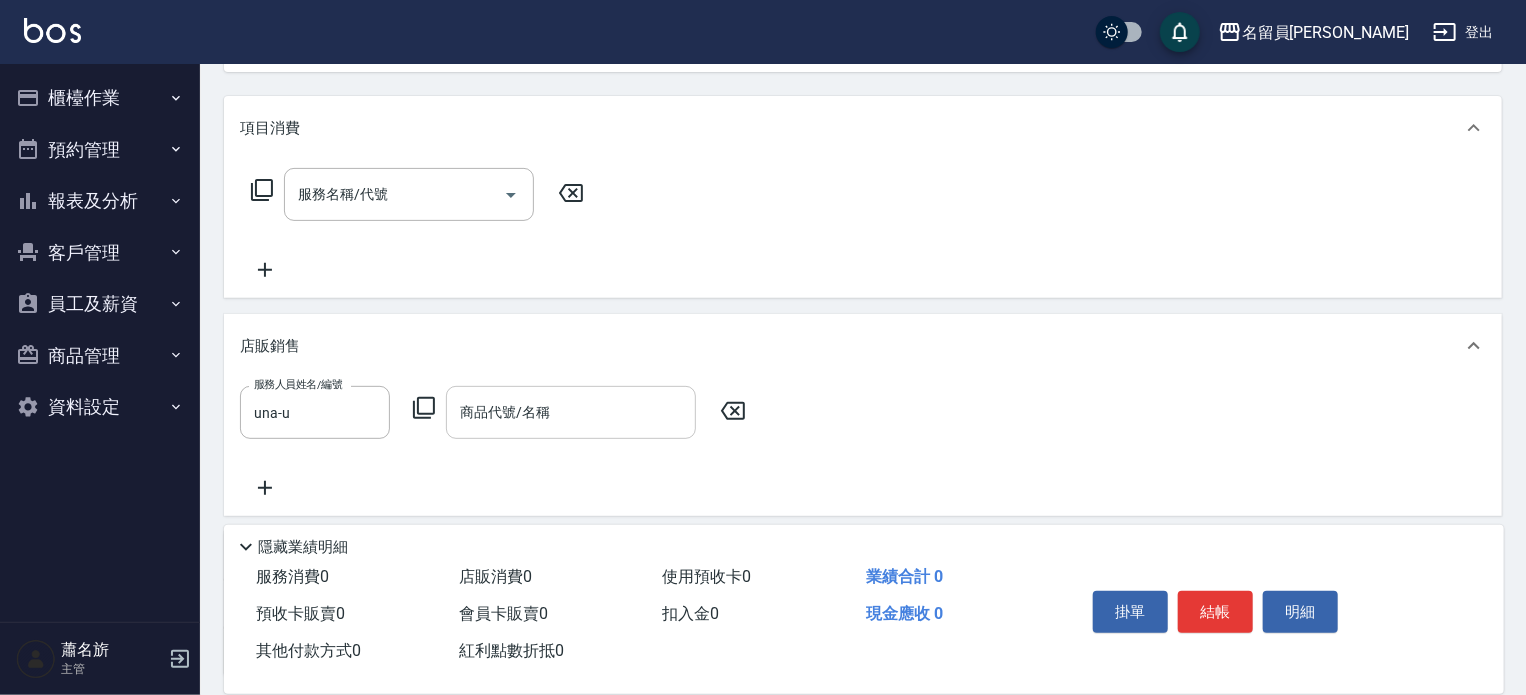 click on "商品代號/名稱" at bounding box center [571, 412] 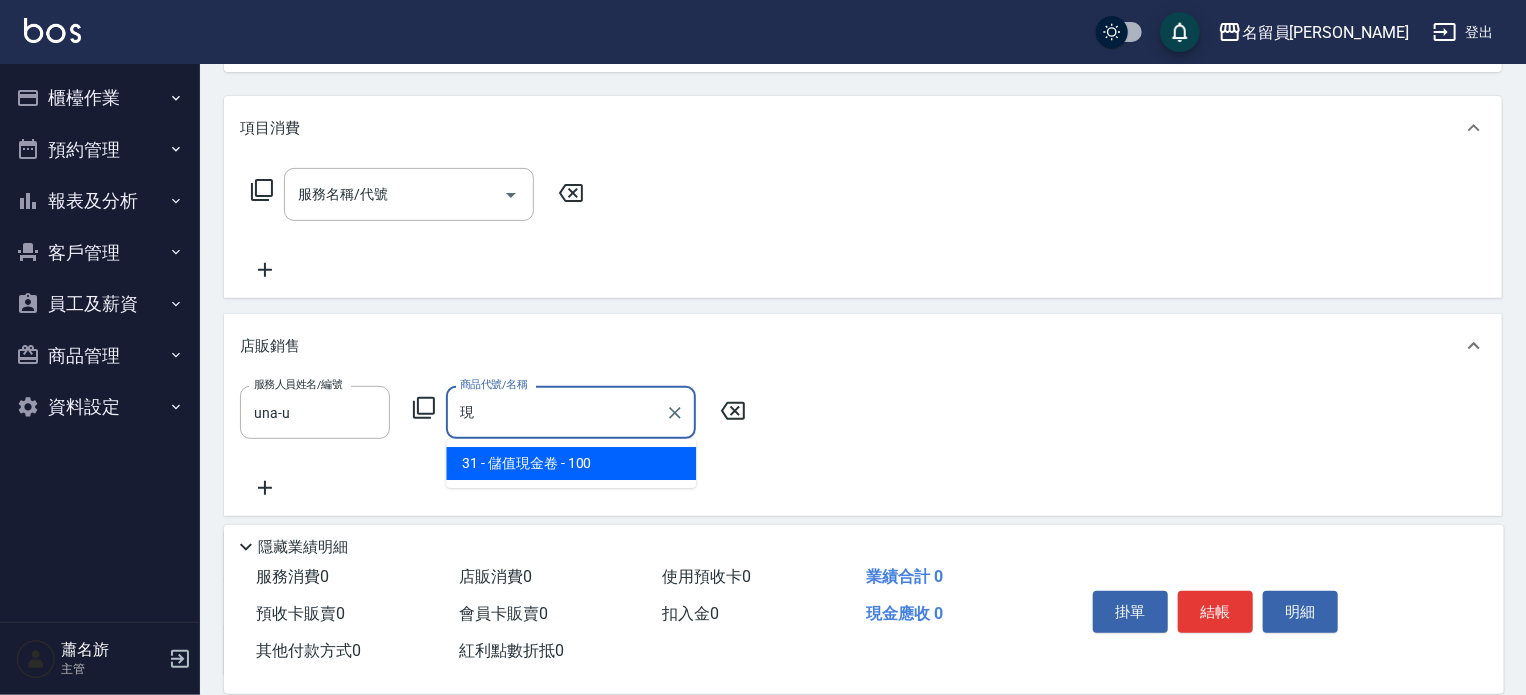 type on "儲值現金卷" 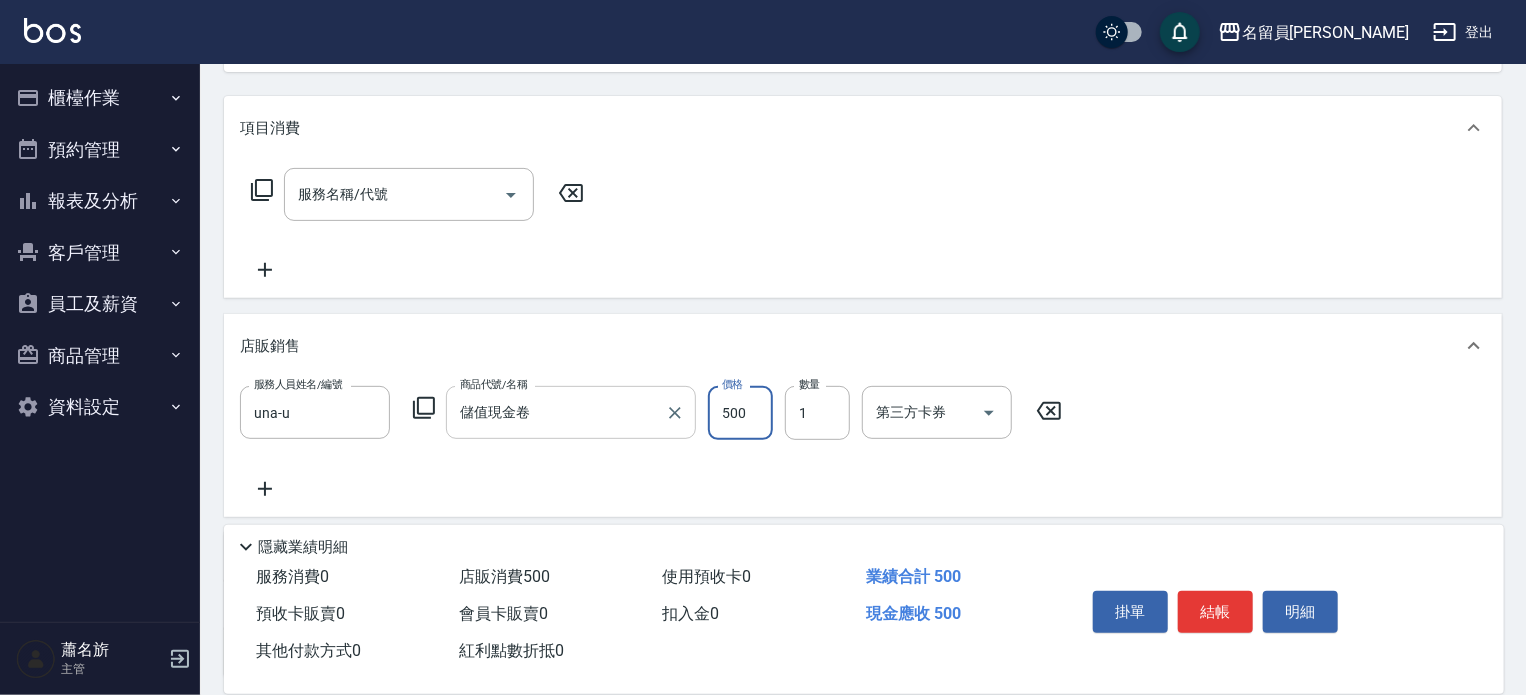 type on "500" 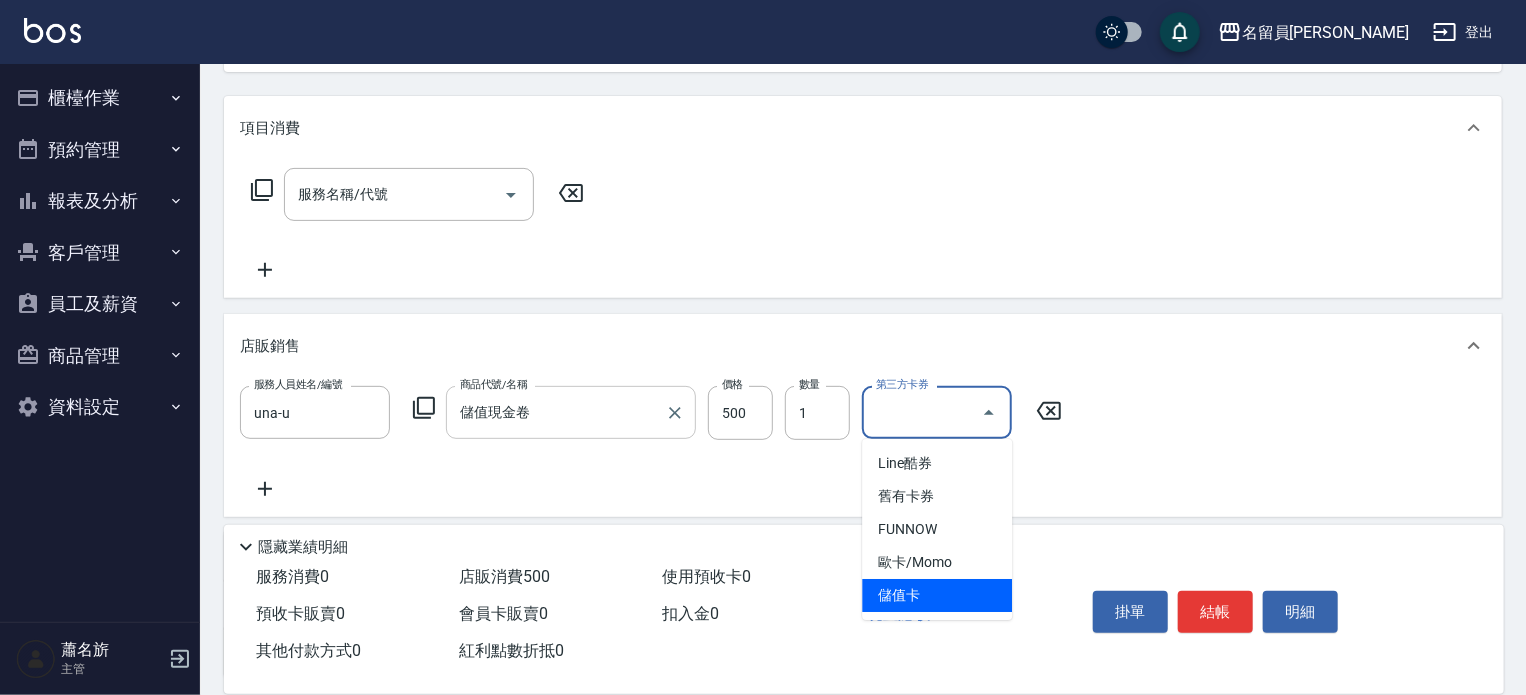 type on "儲值卡" 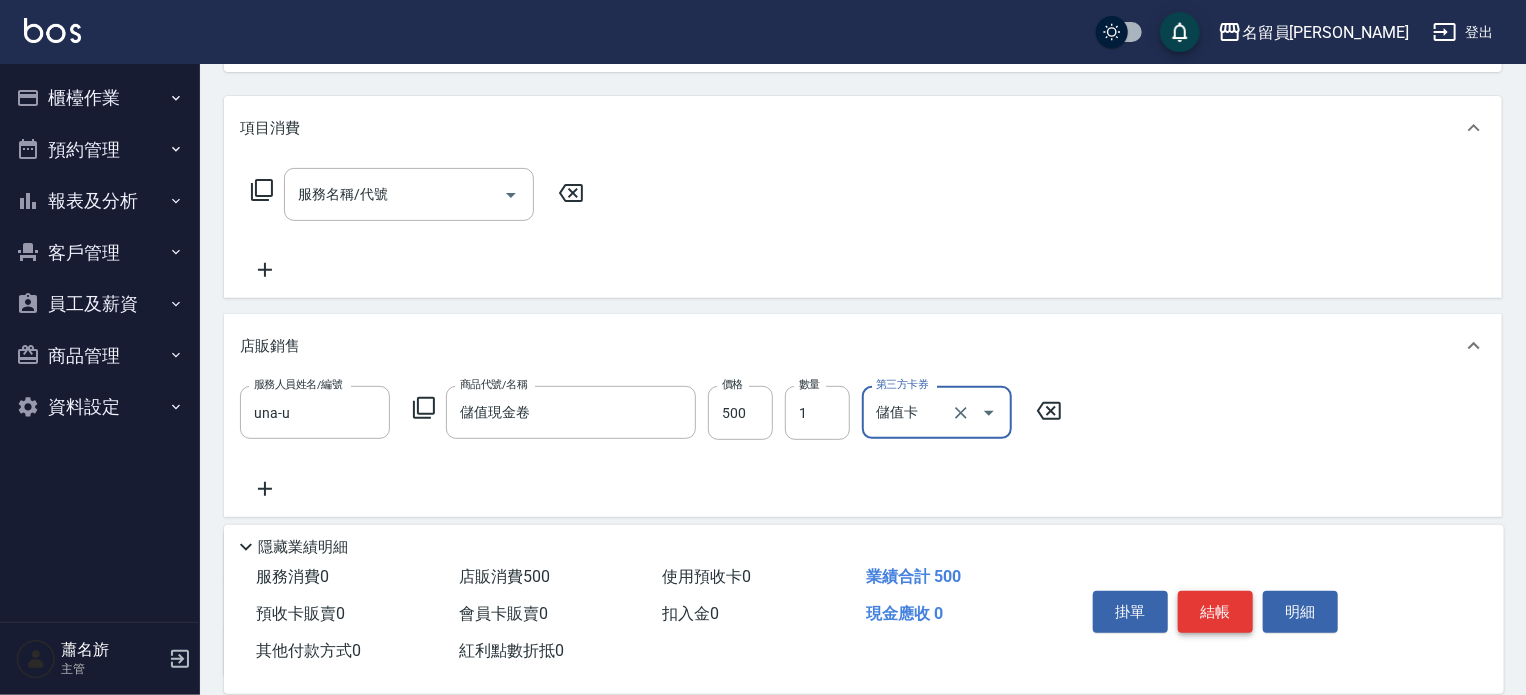 click on "結帳" at bounding box center [1215, 612] 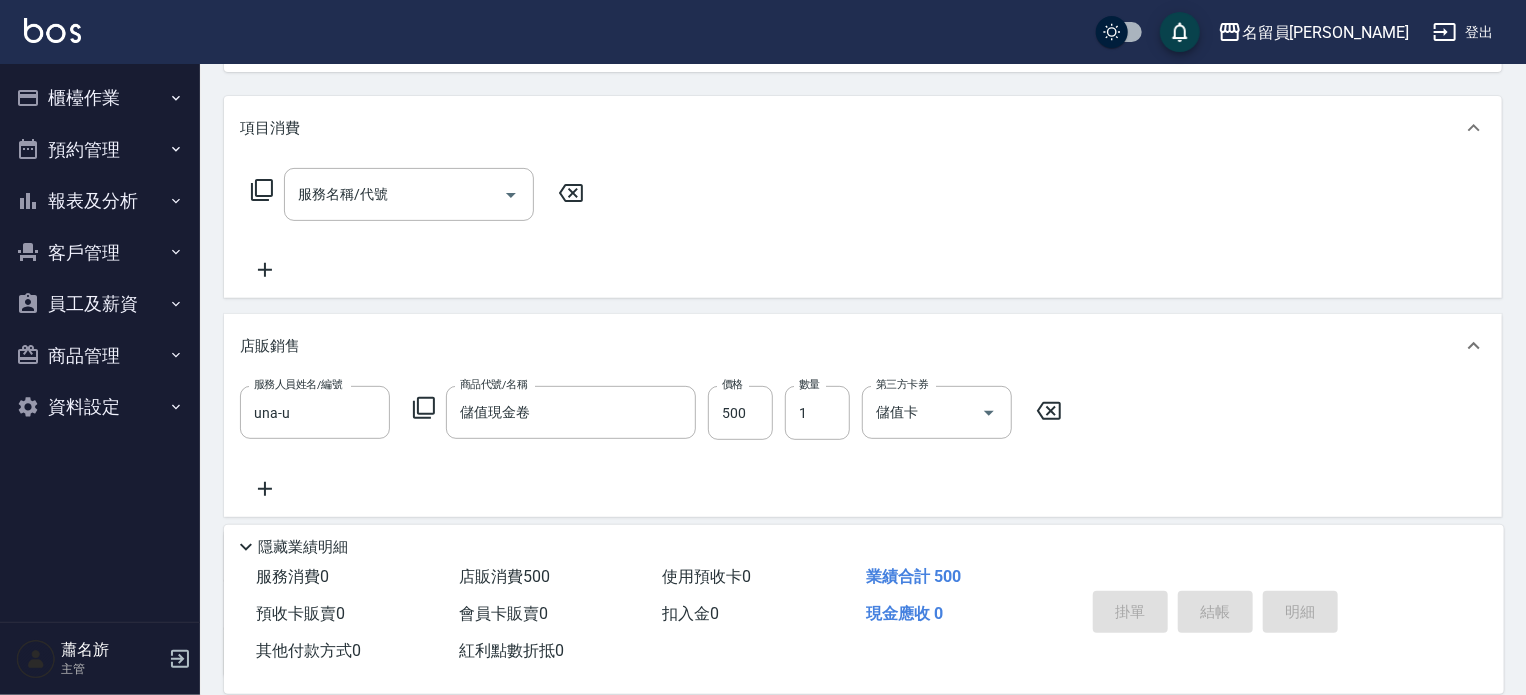 type 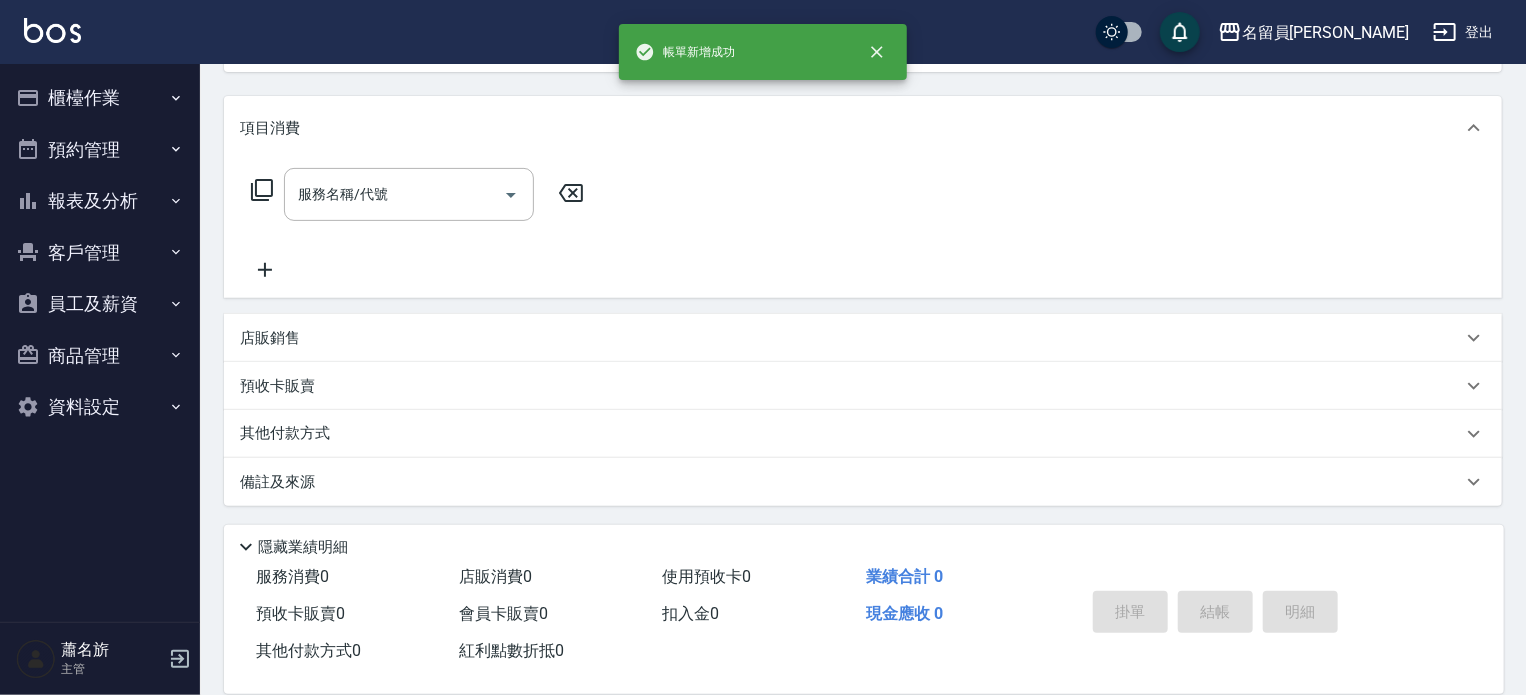 scroll, scrollTop: 65, scrollLeft: 0, axis: vertical 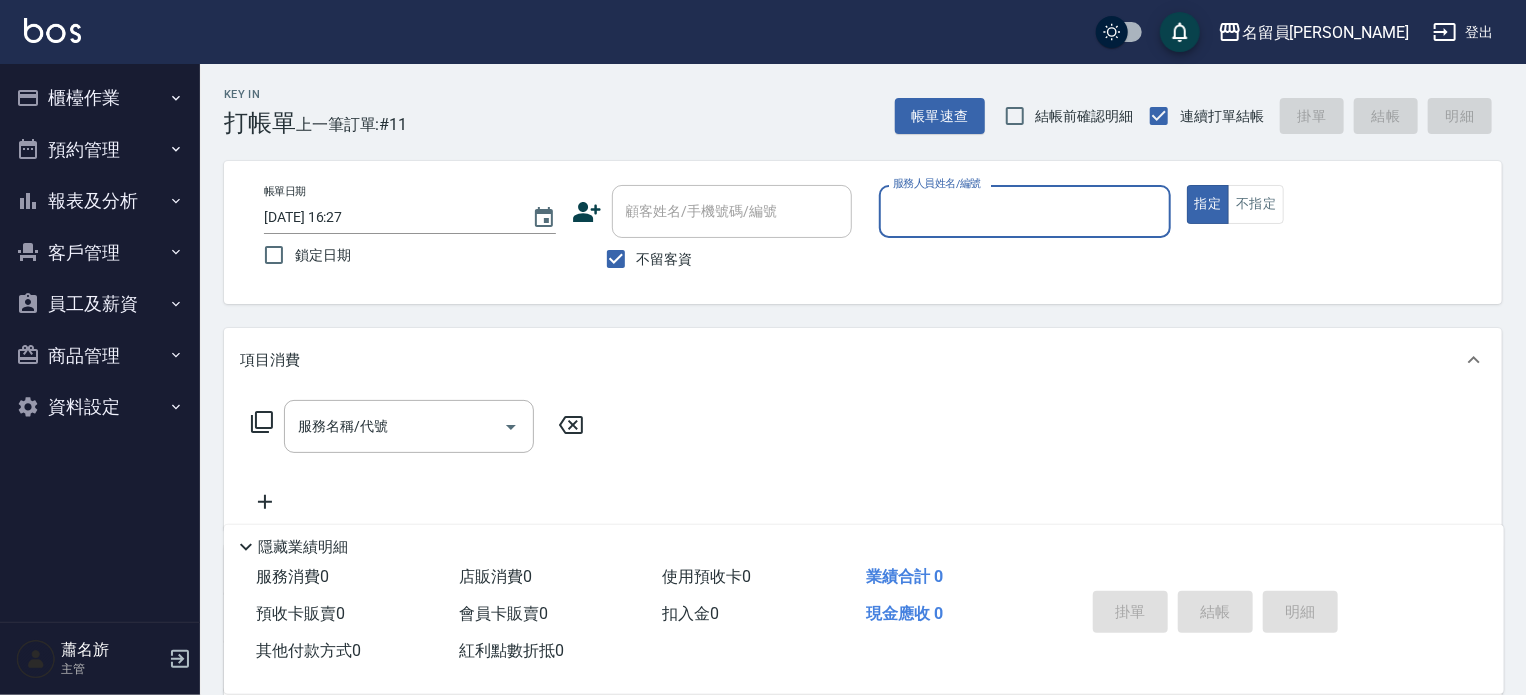 type on "ㄧ" 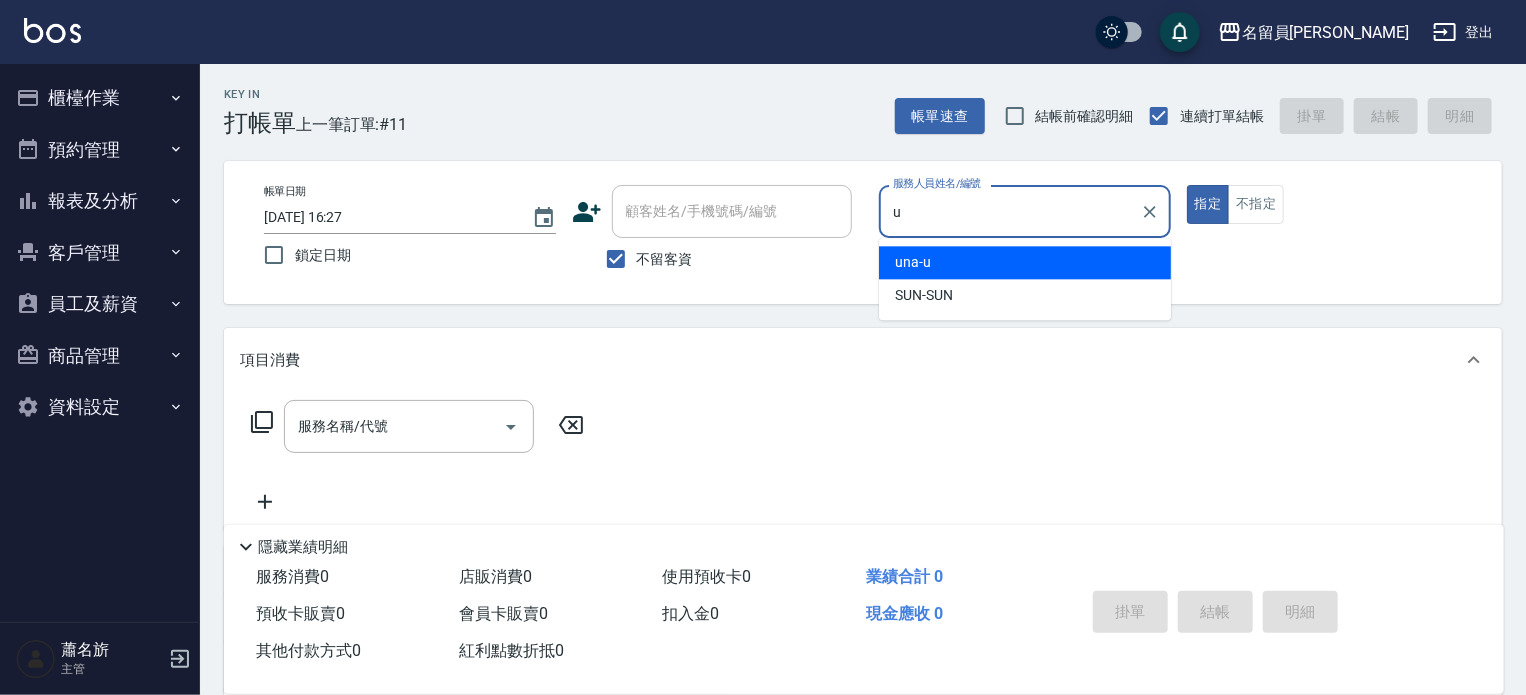 type on "una-u" 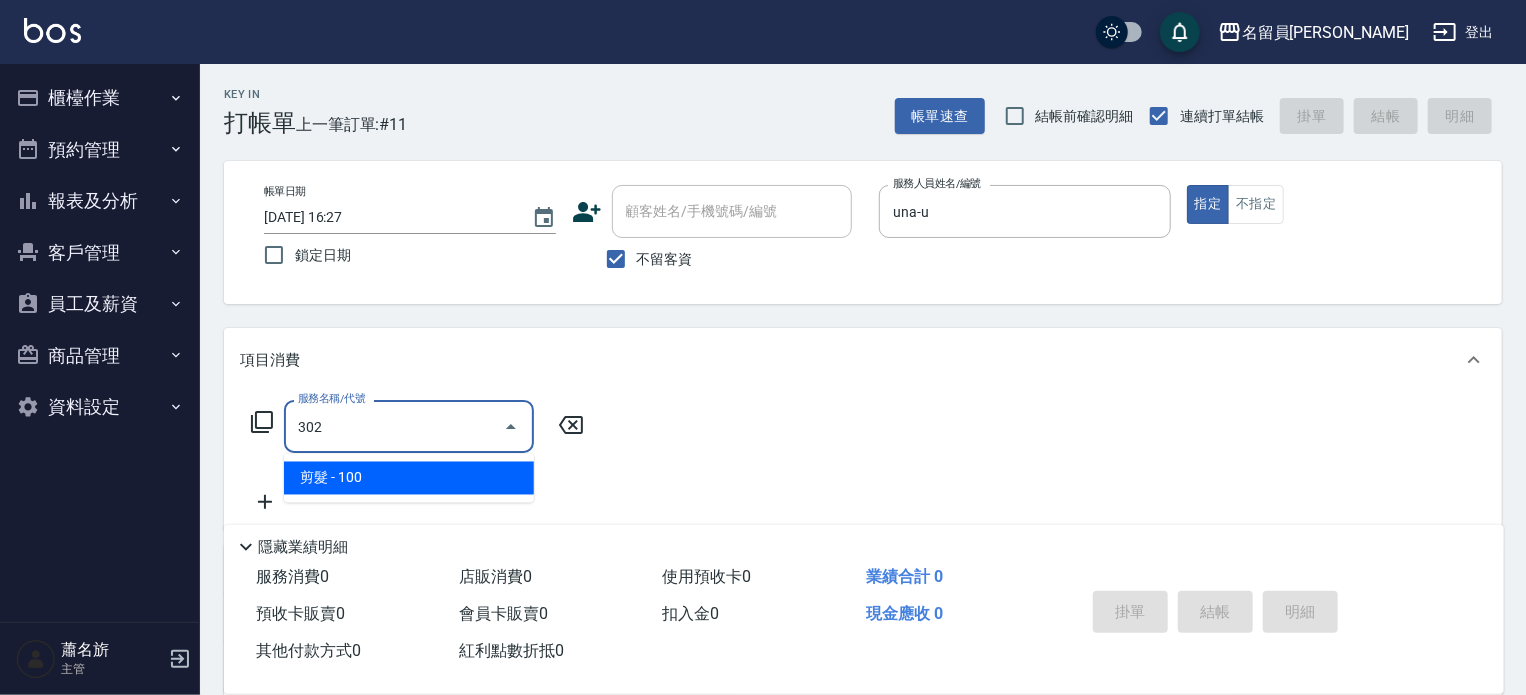 type on "剪髮(302)" 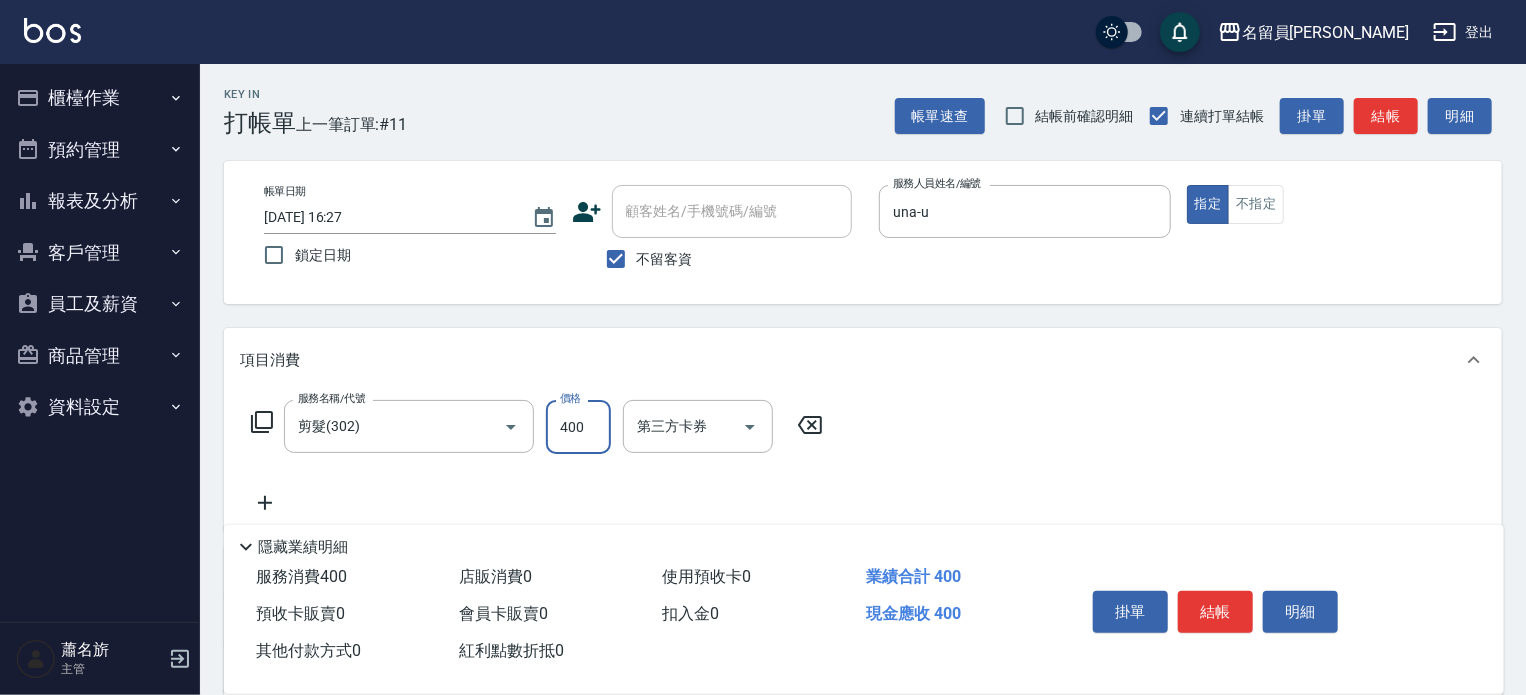 type on "400" 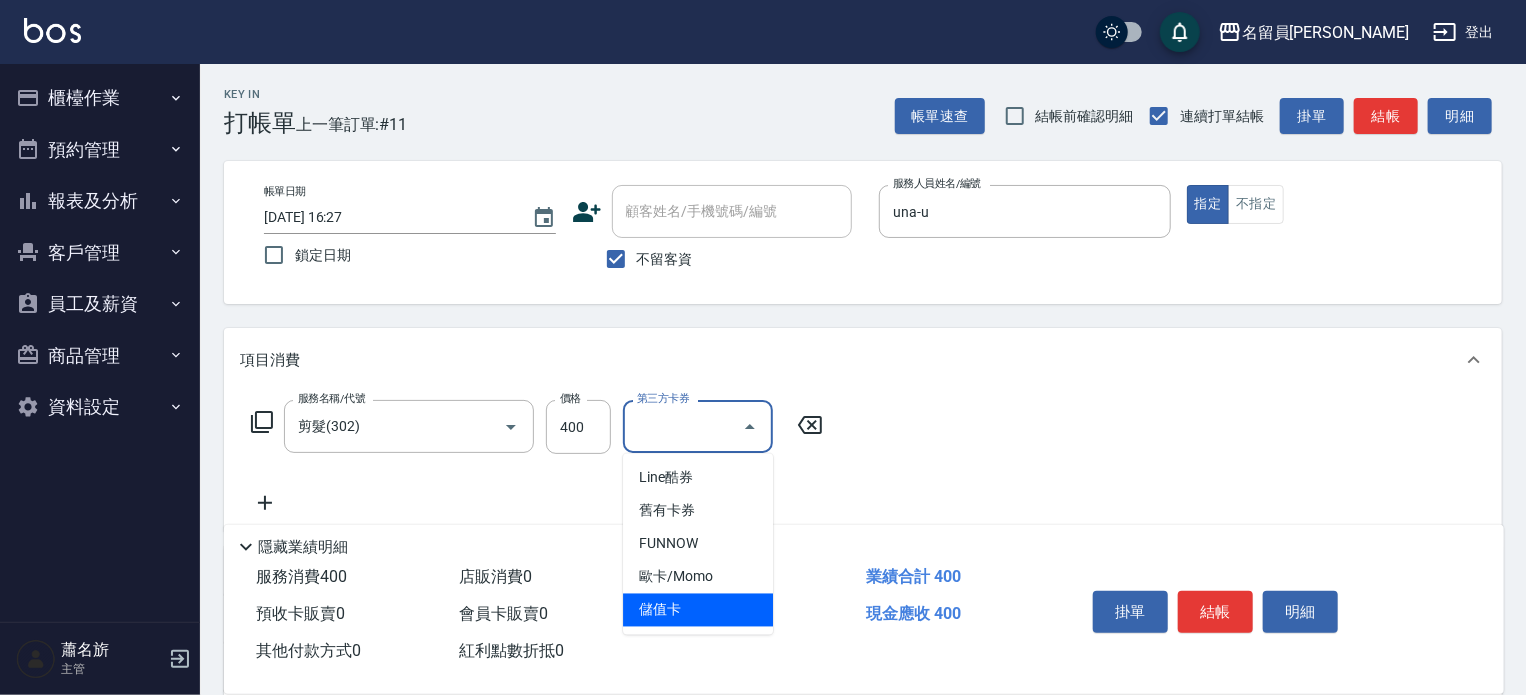 type on "儲值卡" 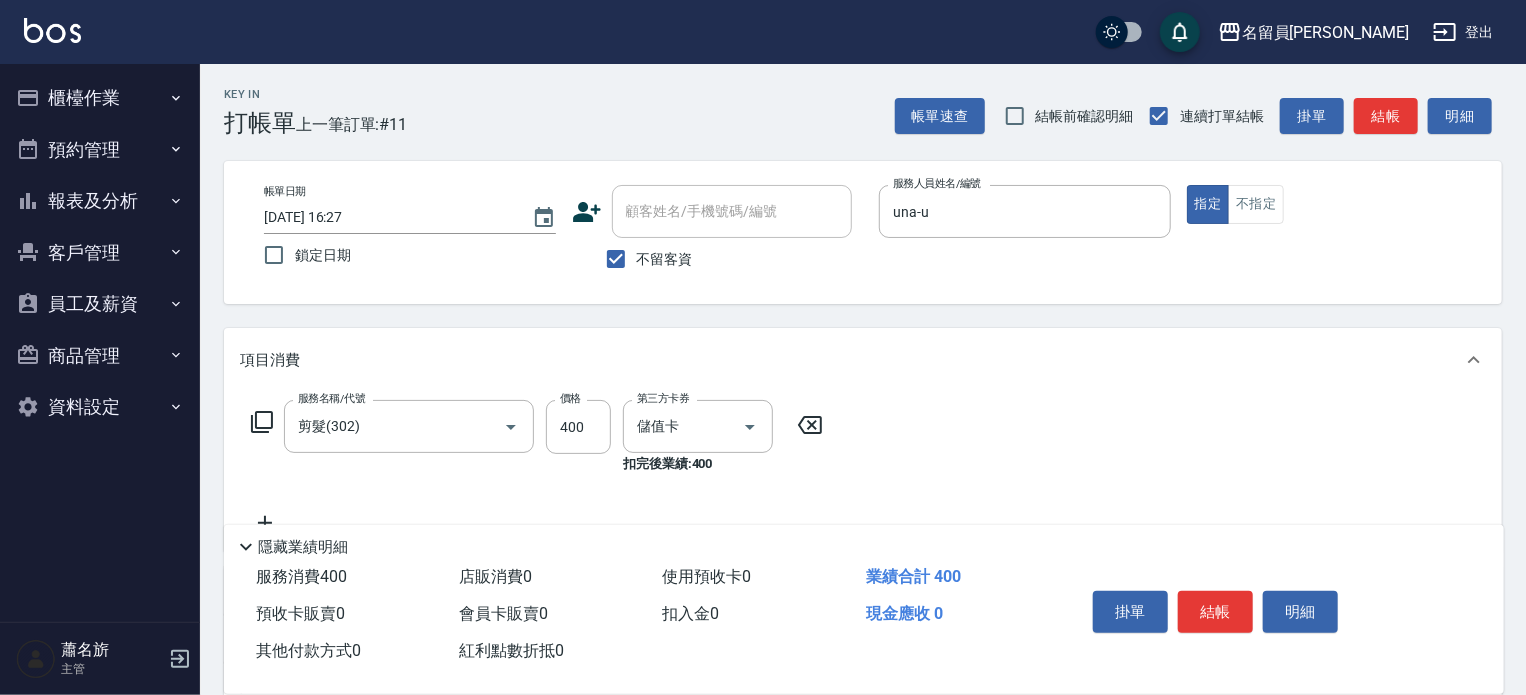 click on "掛單 結帳 明細" at bounding box center [1215, 614] 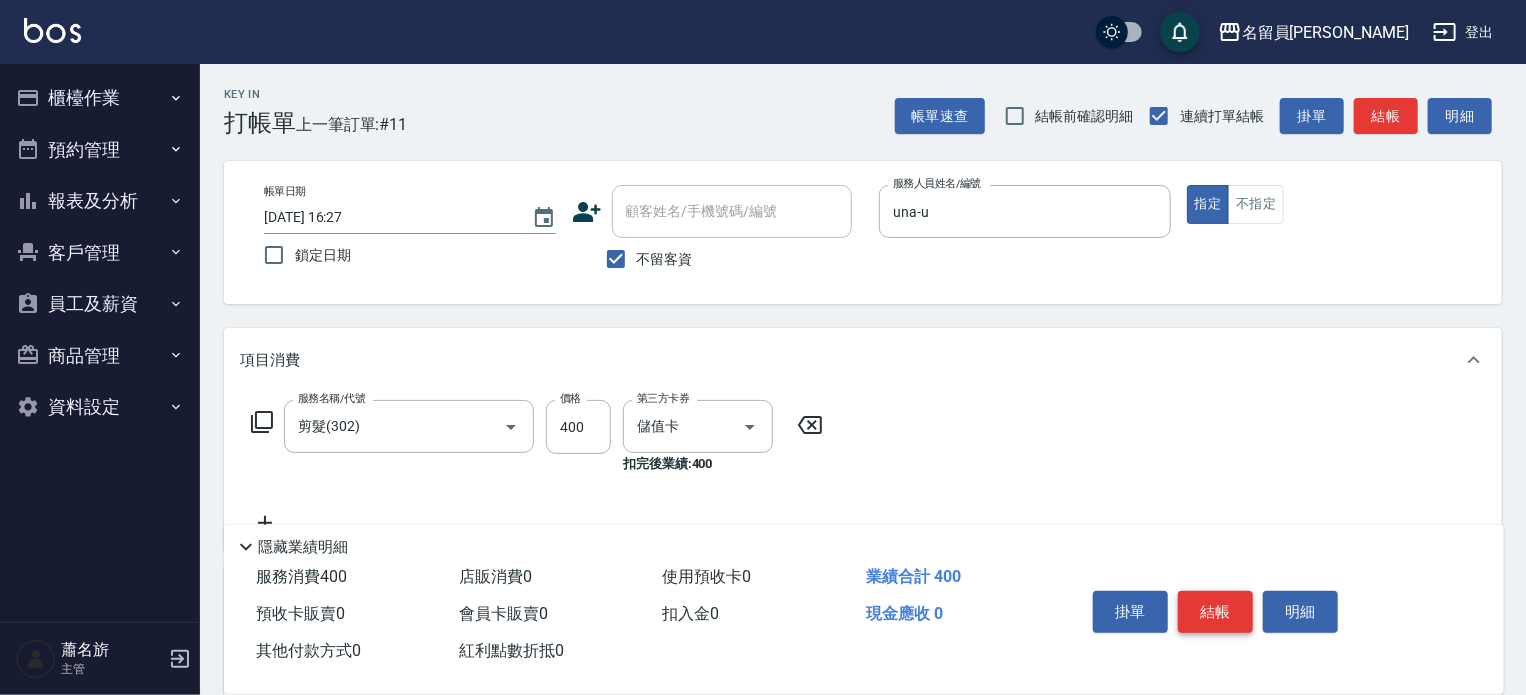 click on "結帳" at bounding box center (1215, 612) 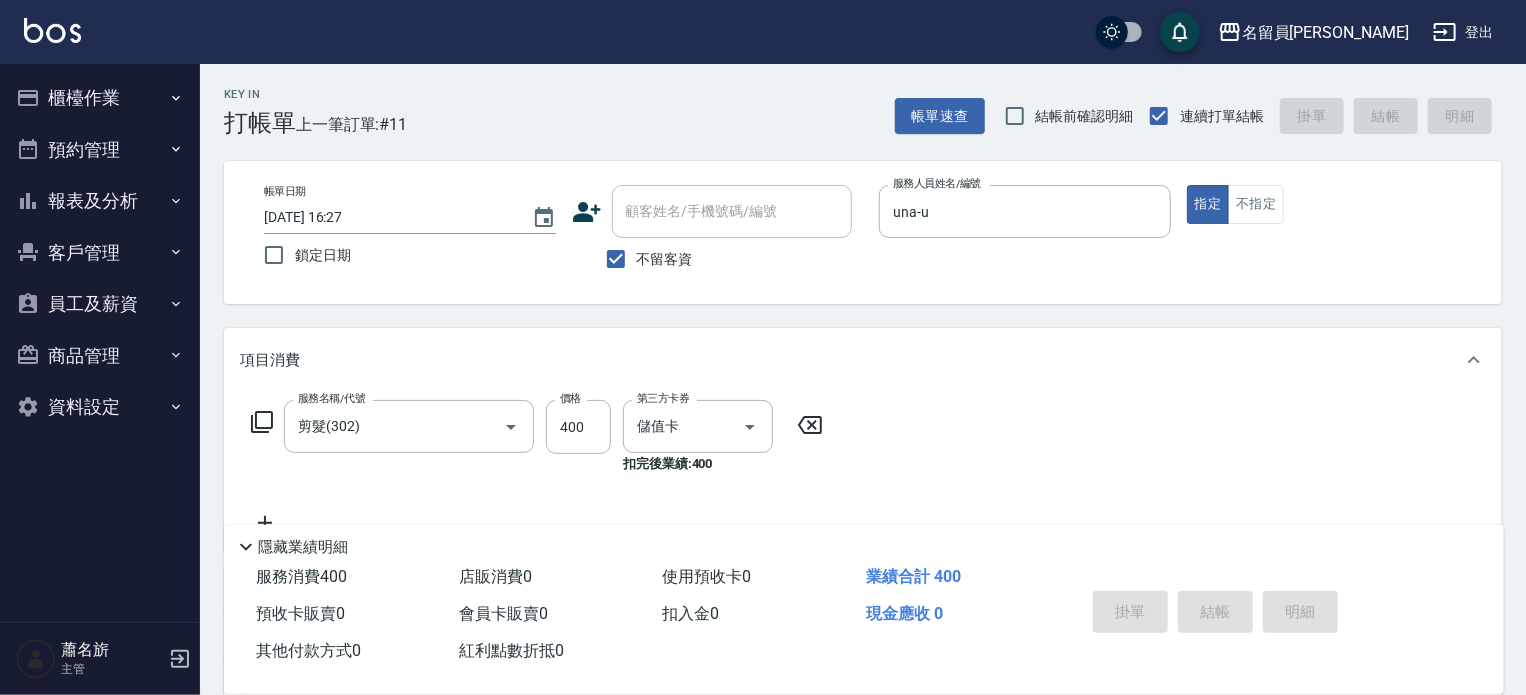 type 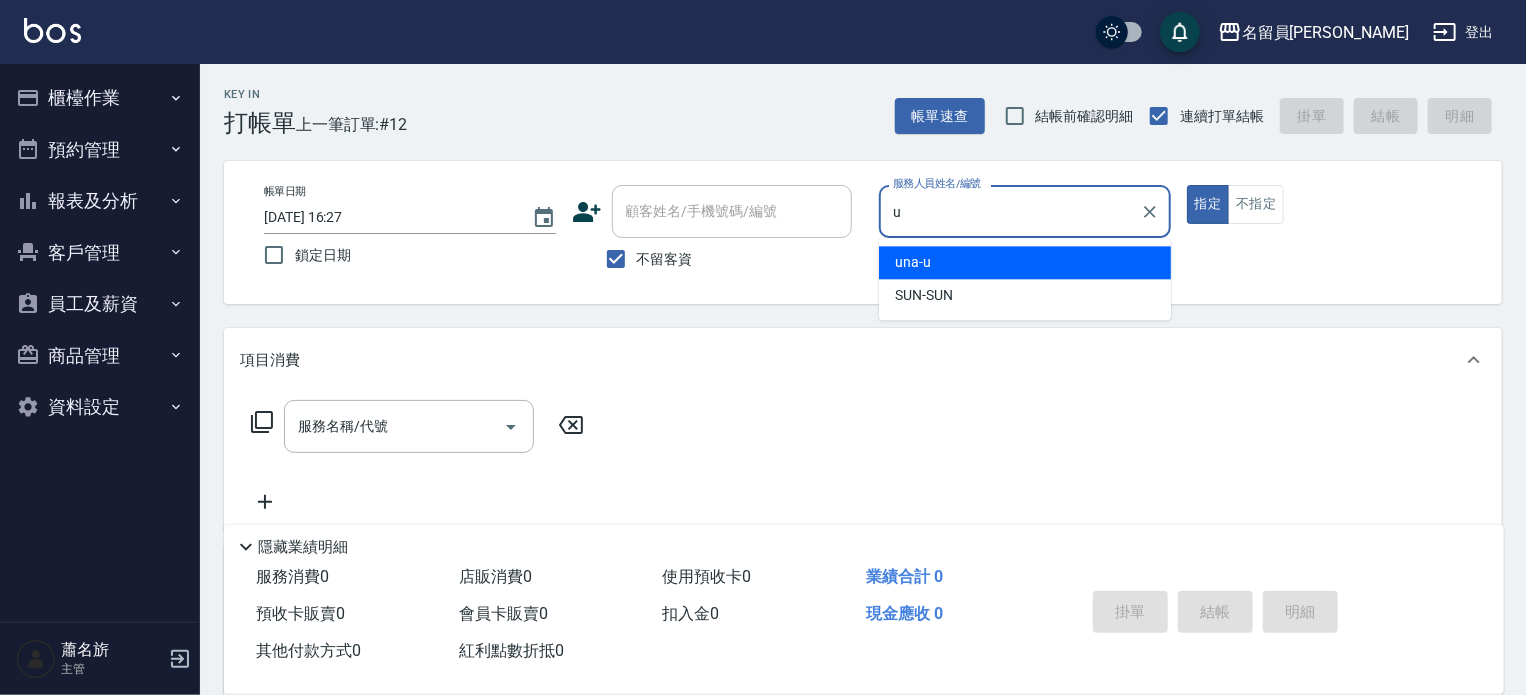 type on "una-u" 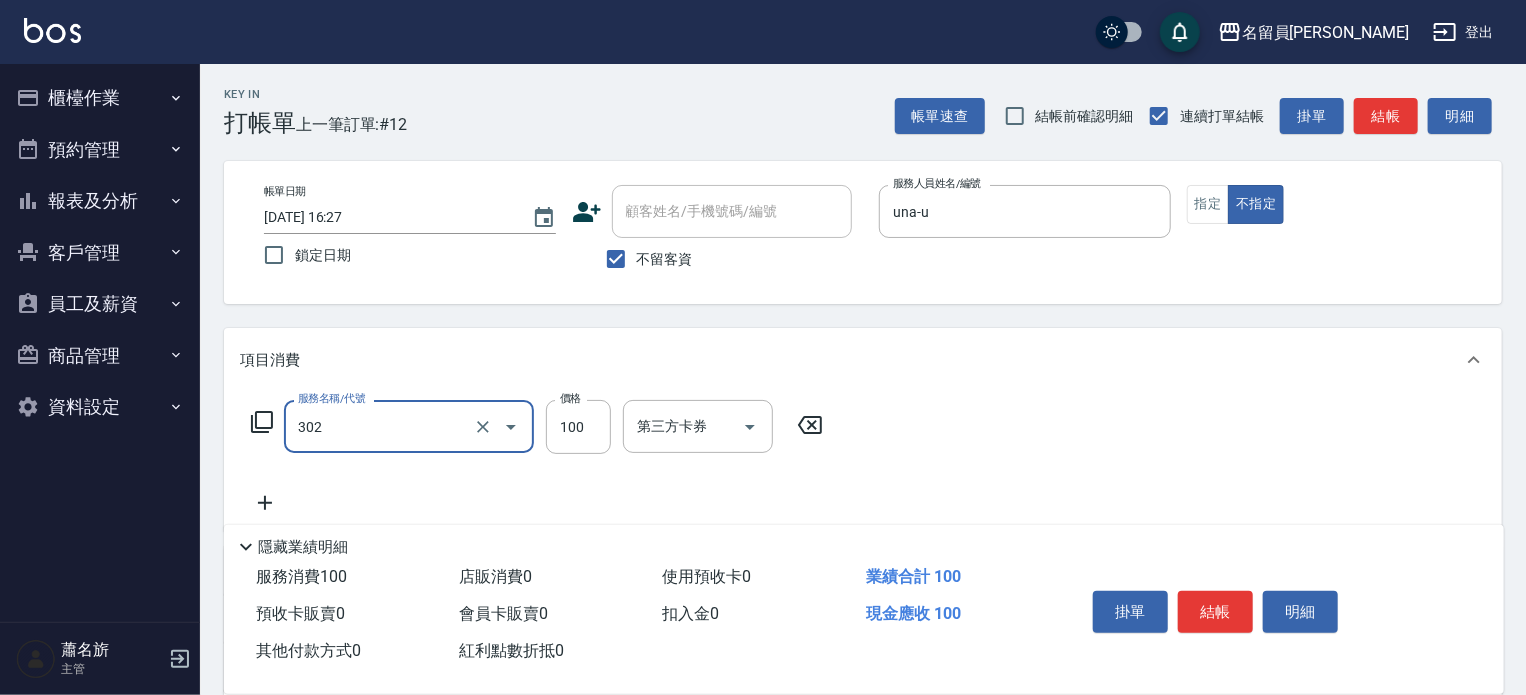 type on "剪髮(302)" 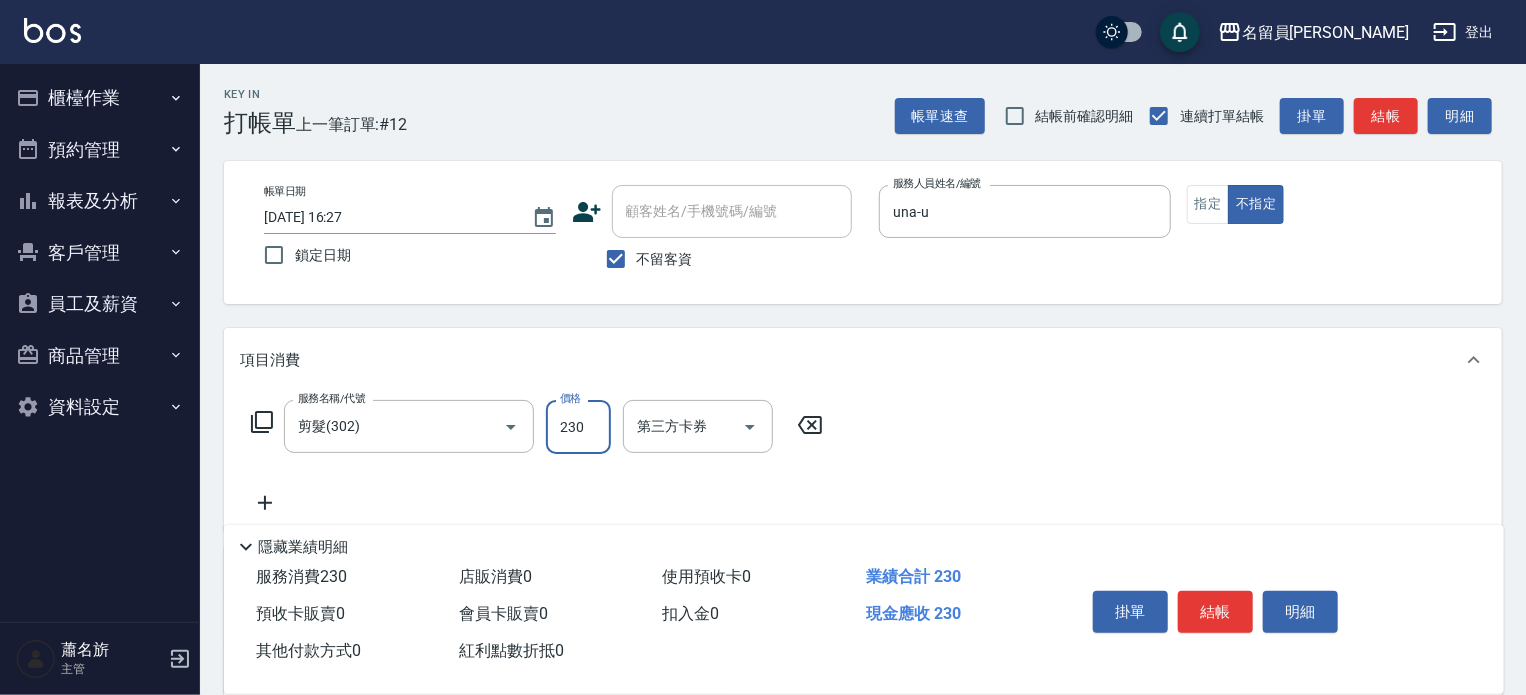 type on "230" 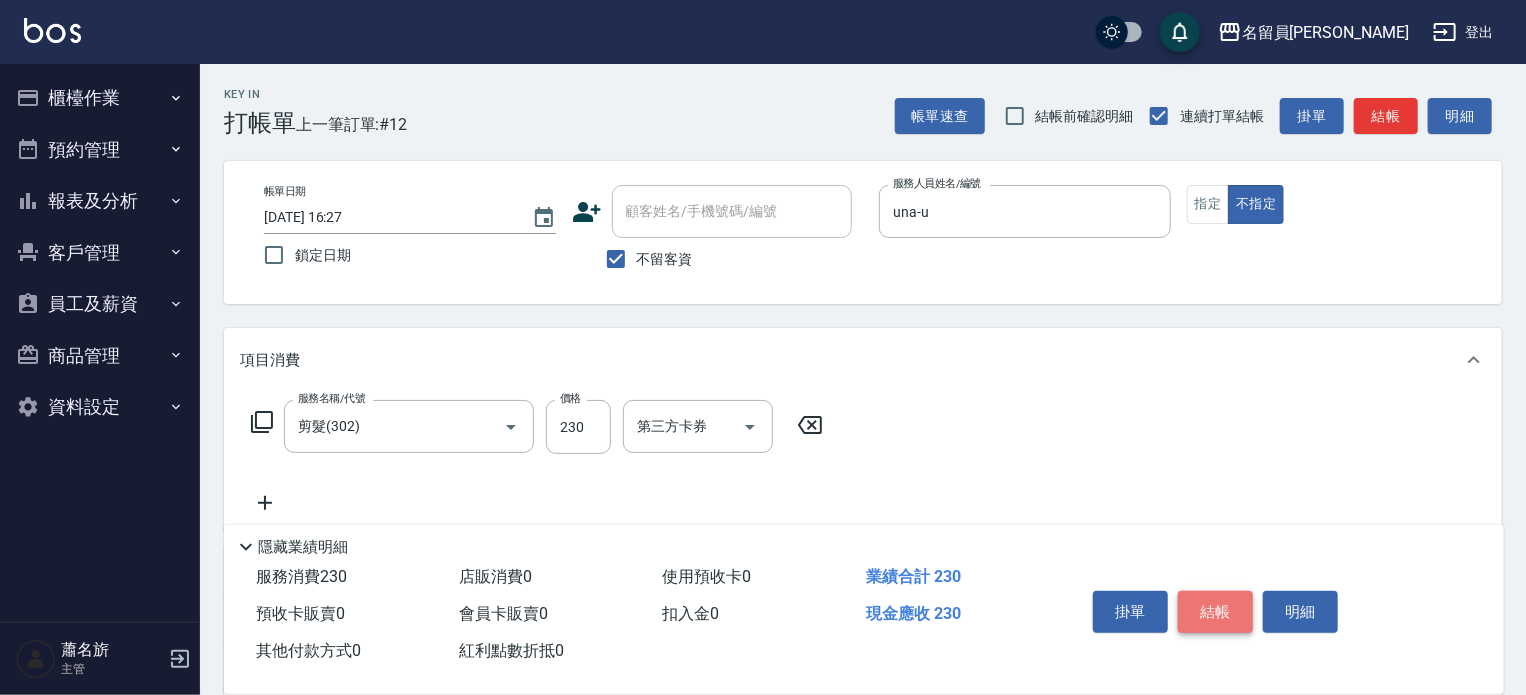 click on "結帳" at bounding box center [1215, 612] 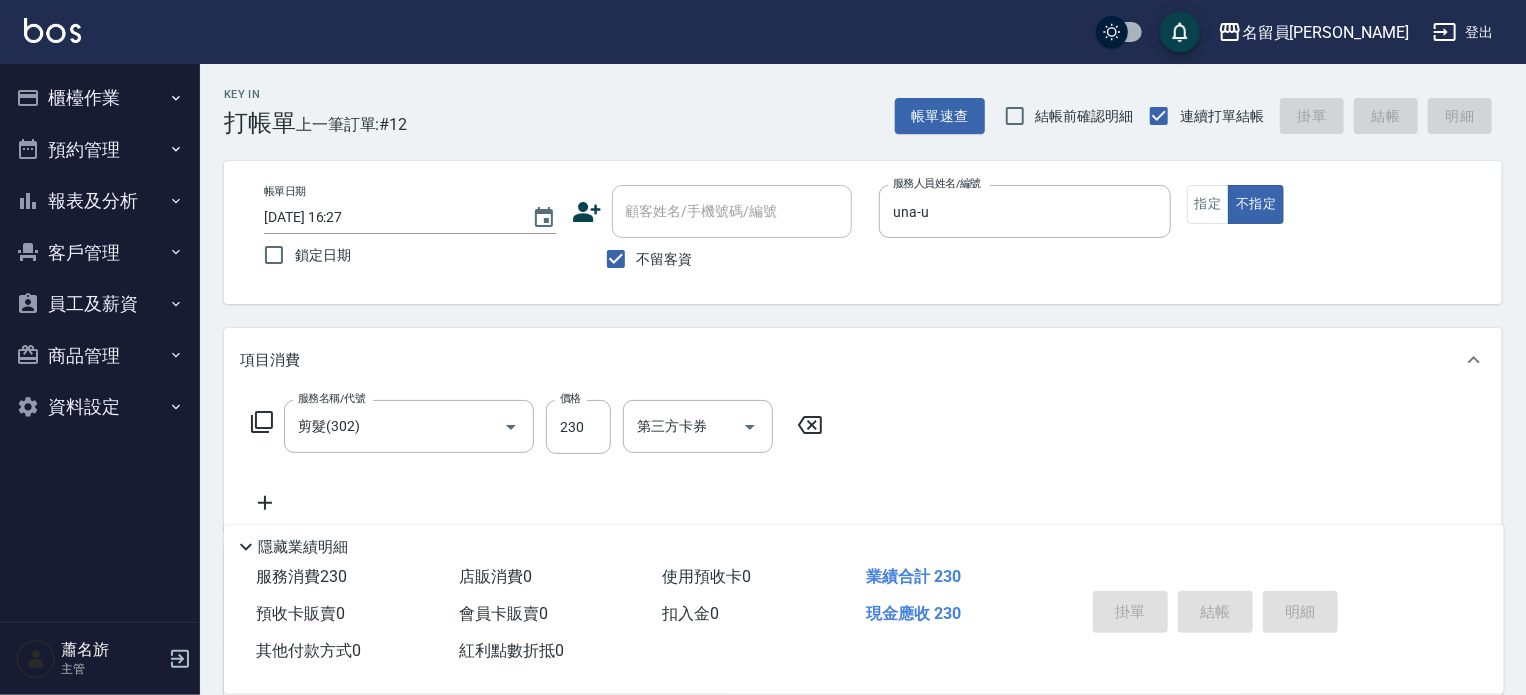 type 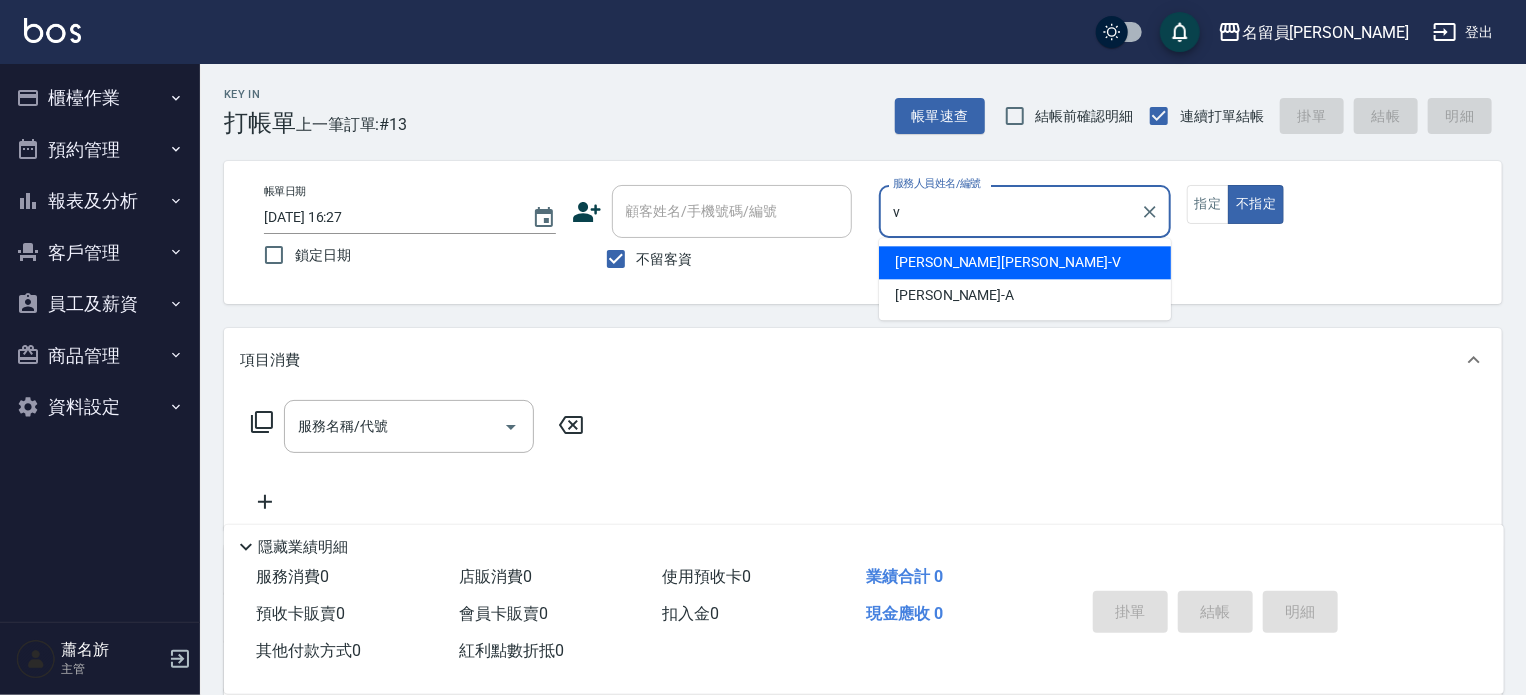 type on "陳姿羽-A" 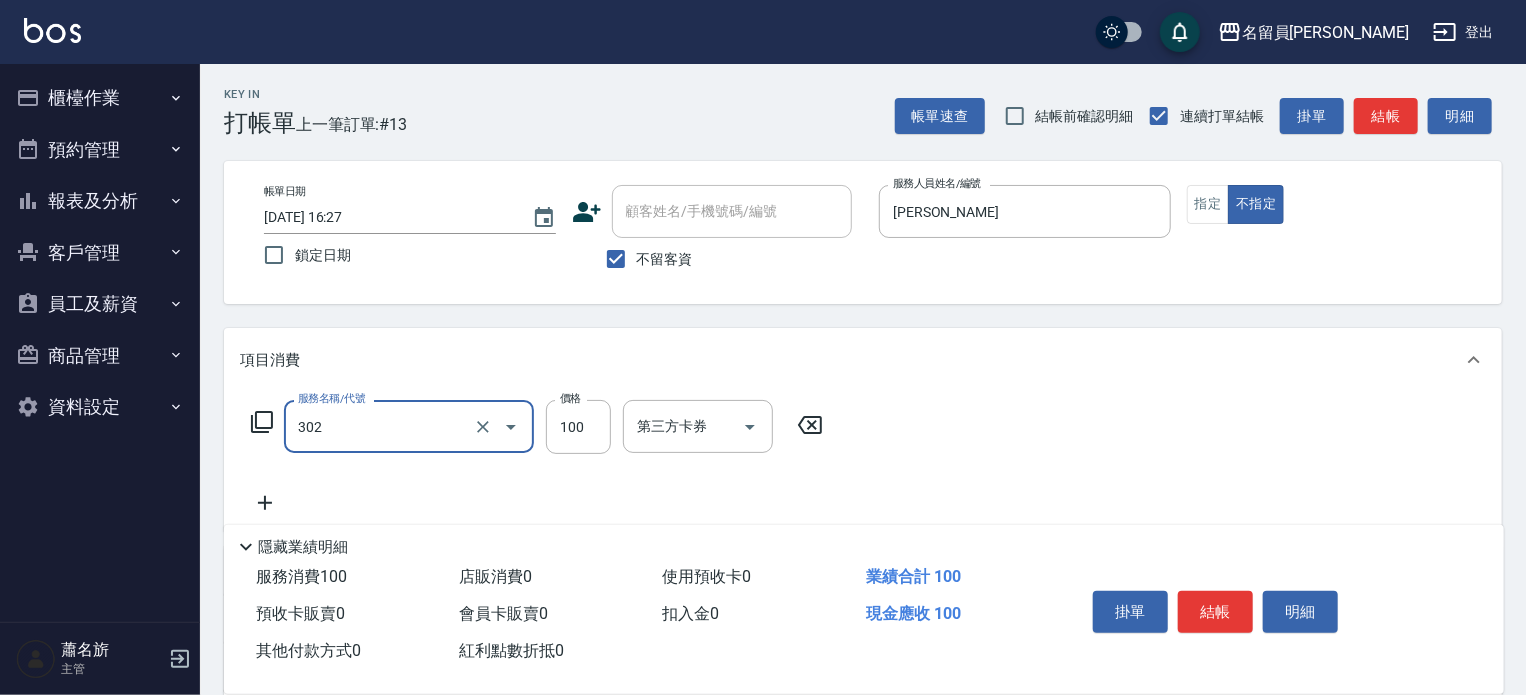 type on "剪髮(302)" 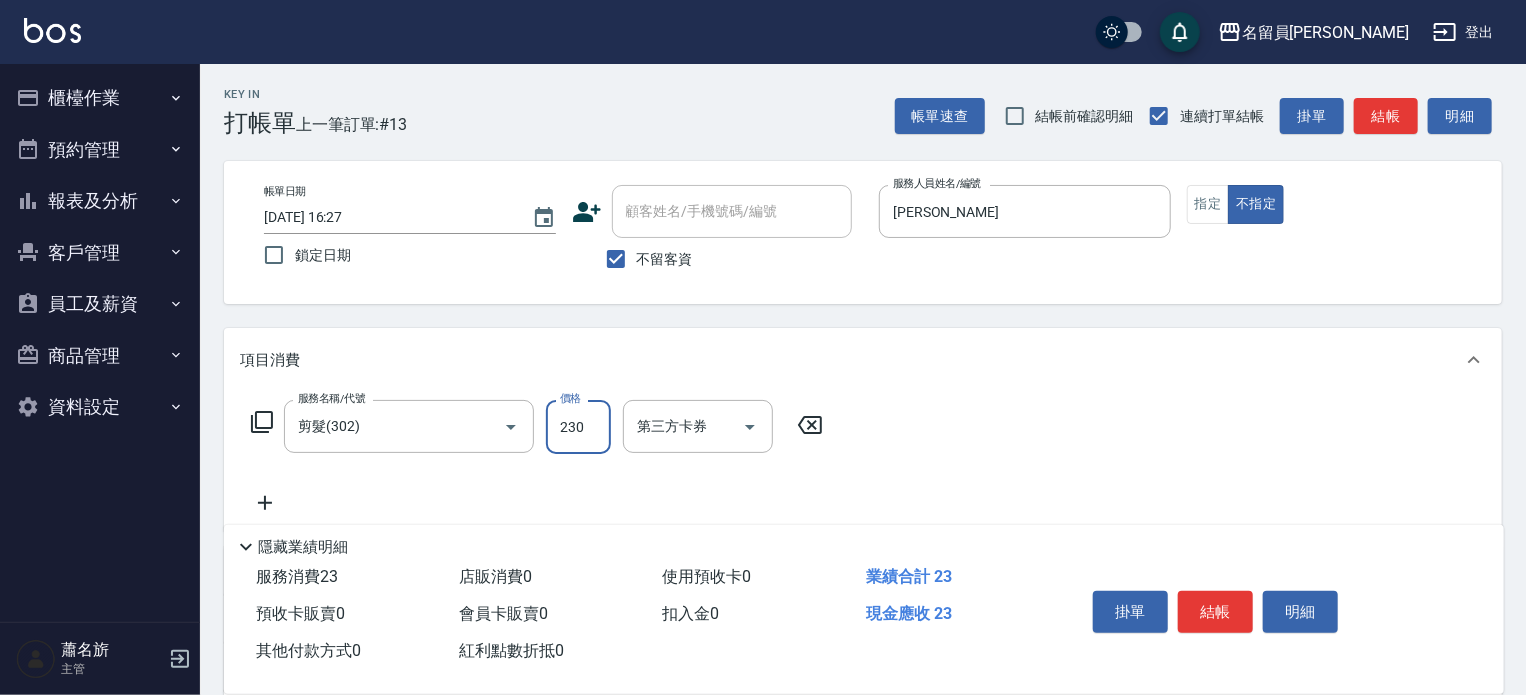 type on "230" 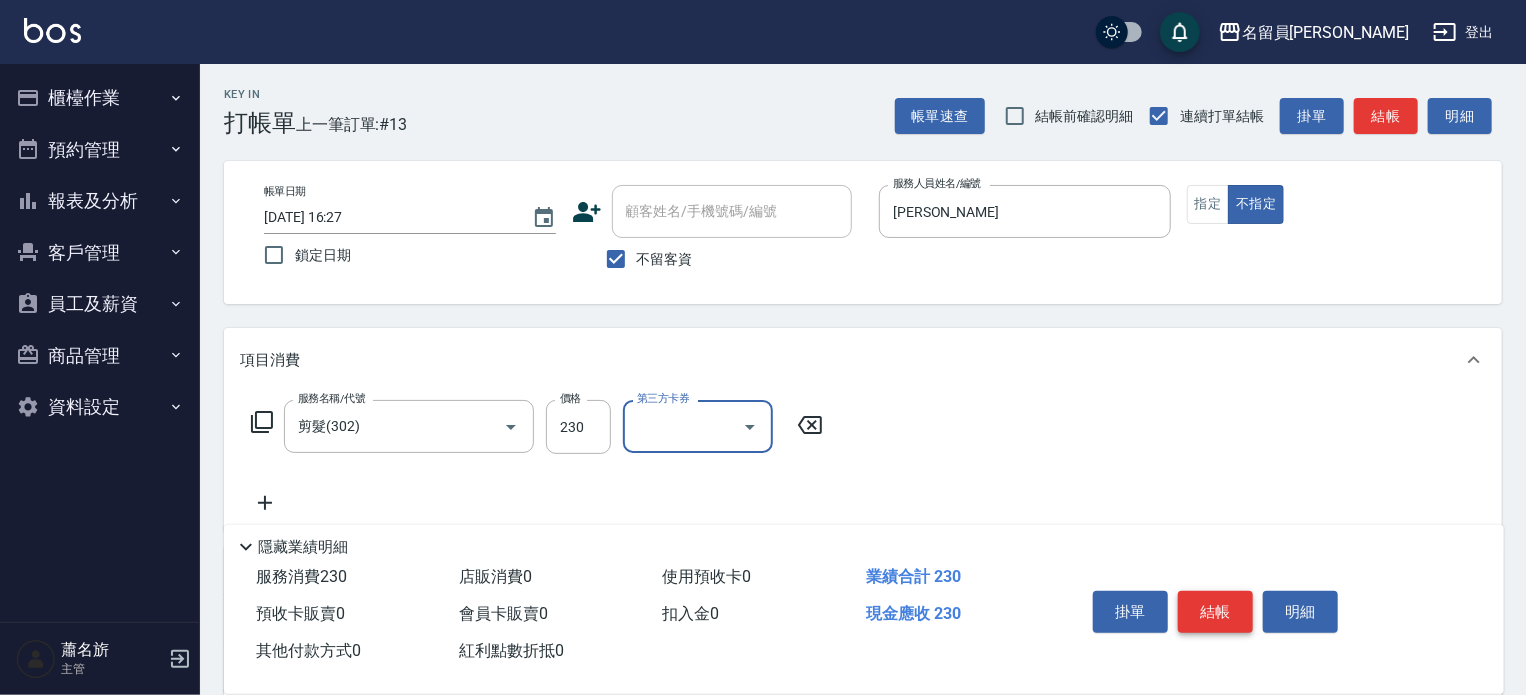 click on "結帳" at bounding box center (1215, 612) 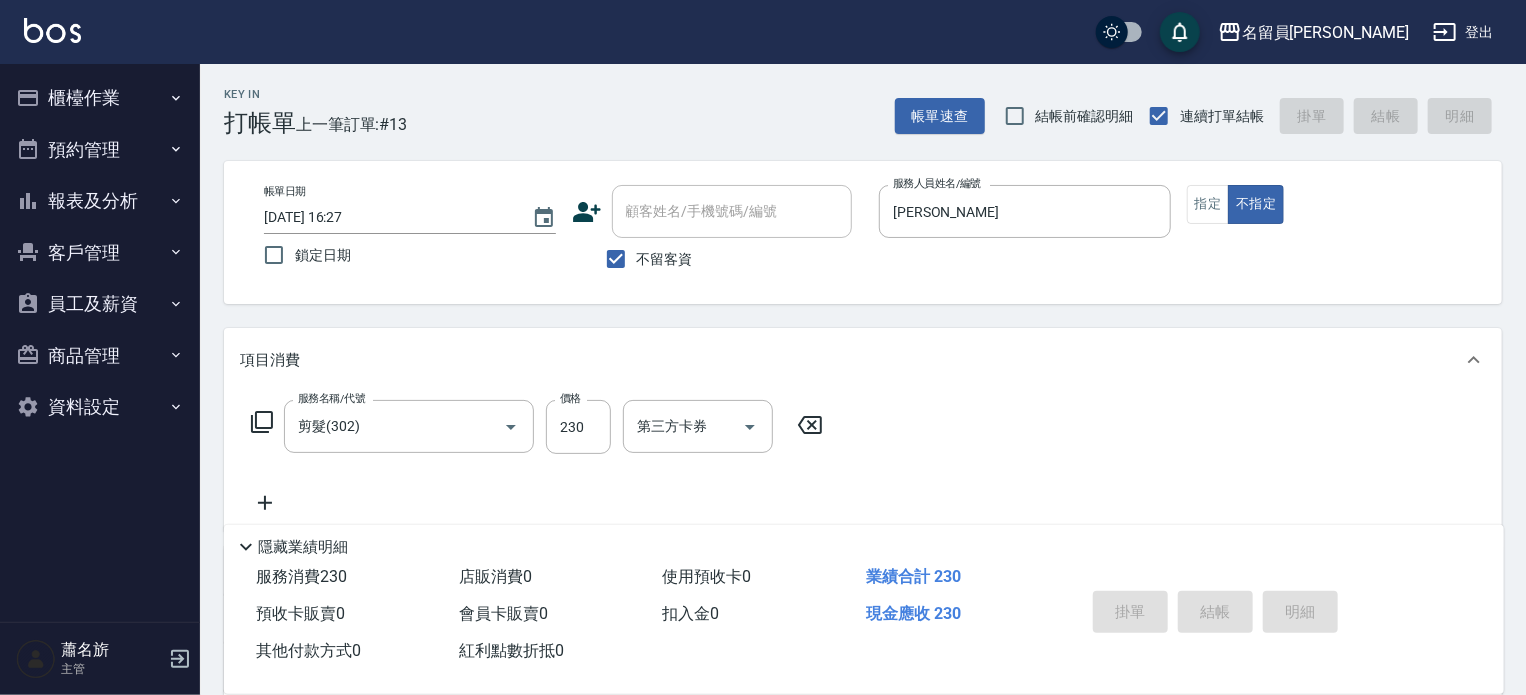 type on "2025/07/13 16:28" 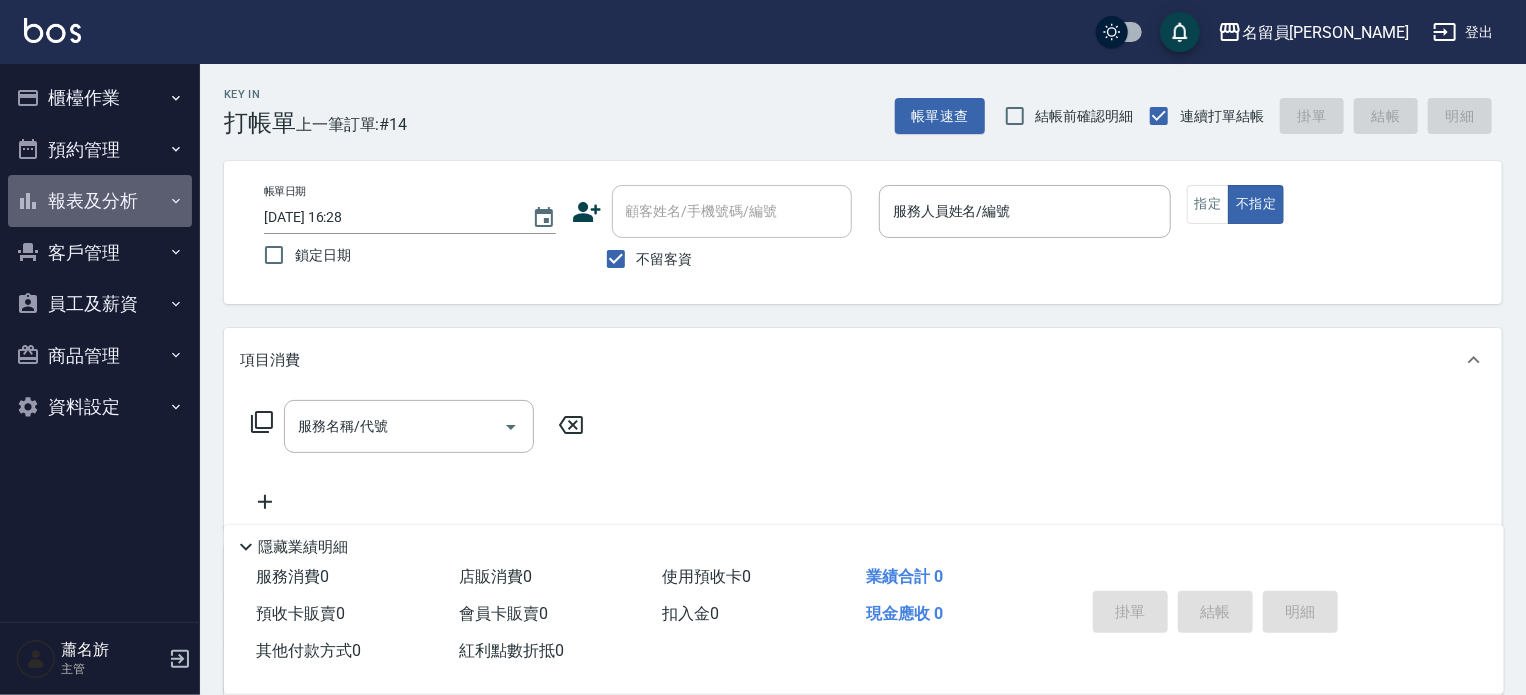 click on "報表及分析" at bounding box center [100, 201] 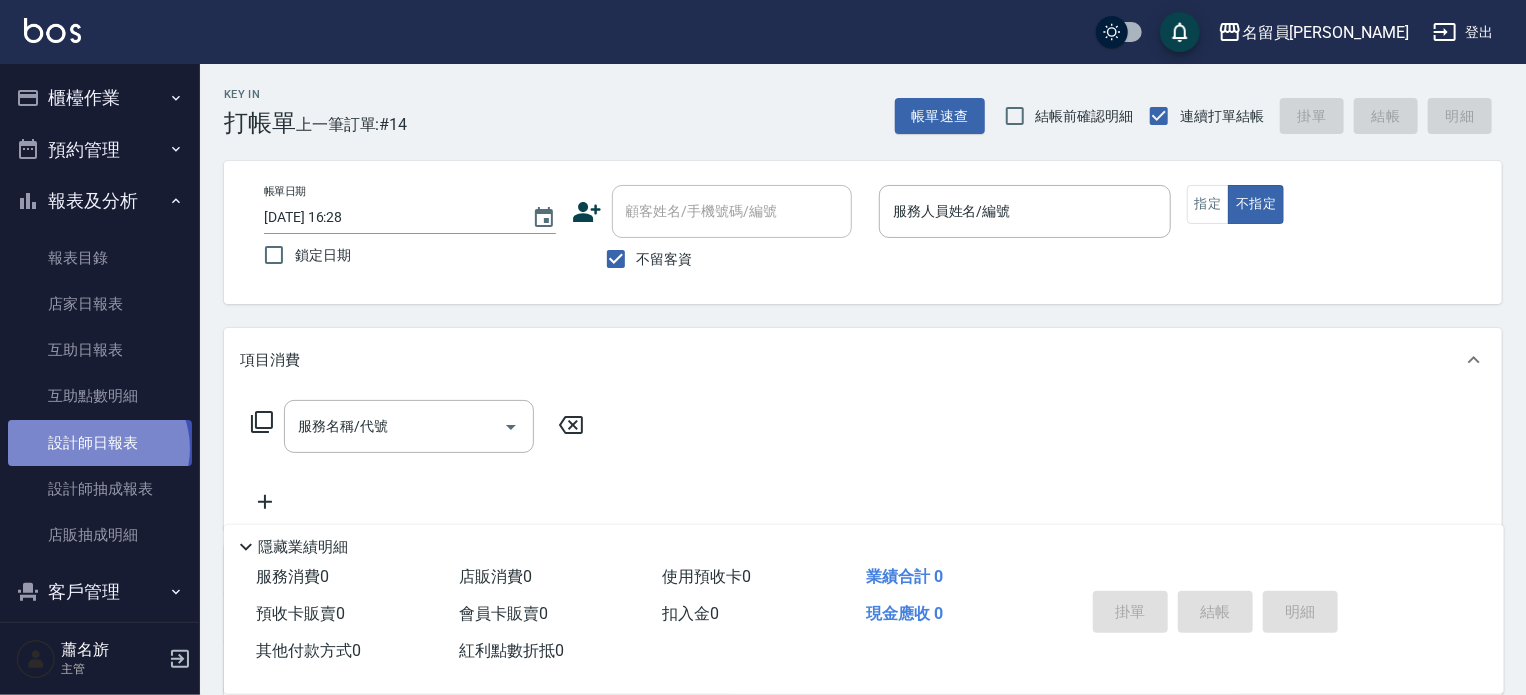 click on "設計師日報表" at bounding box center (100, 443) 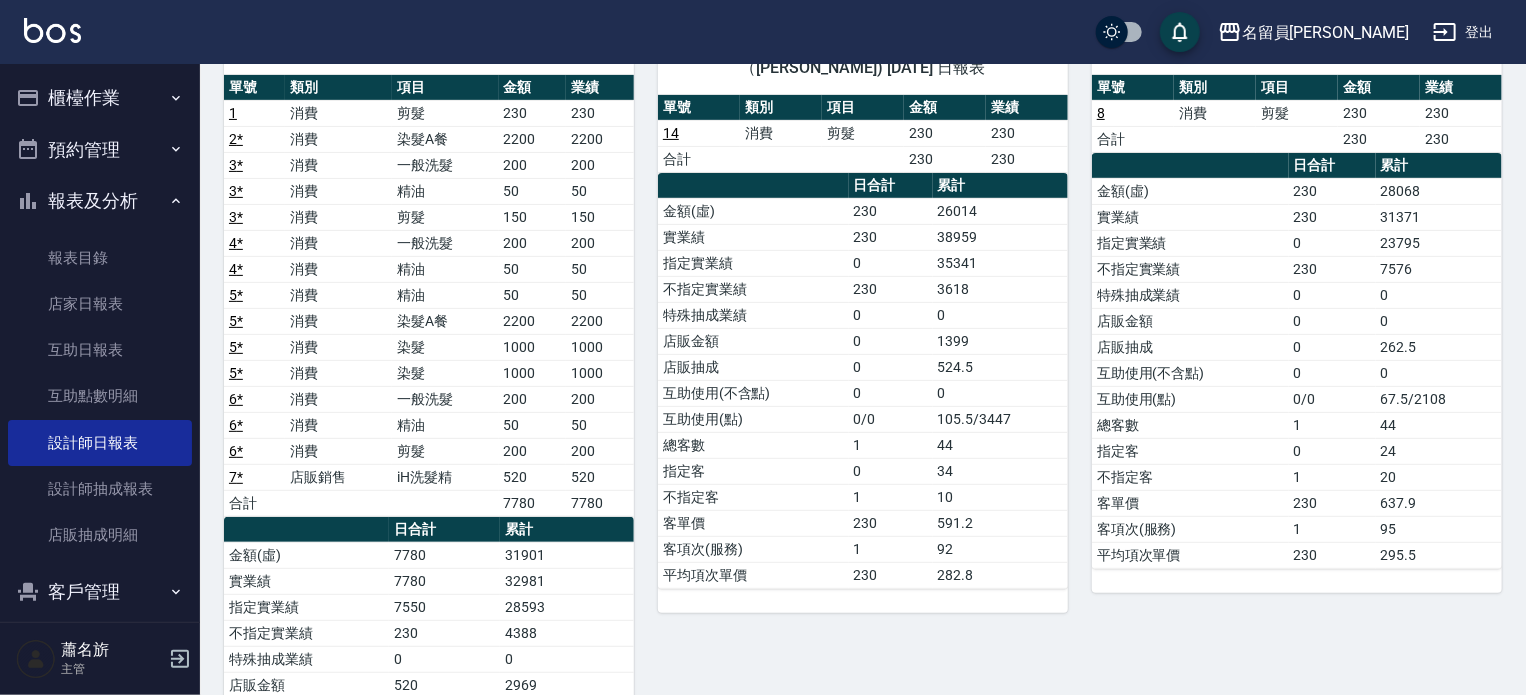 scroll, scrollTop: 200, scrollLeft: 0, axis: vertical 